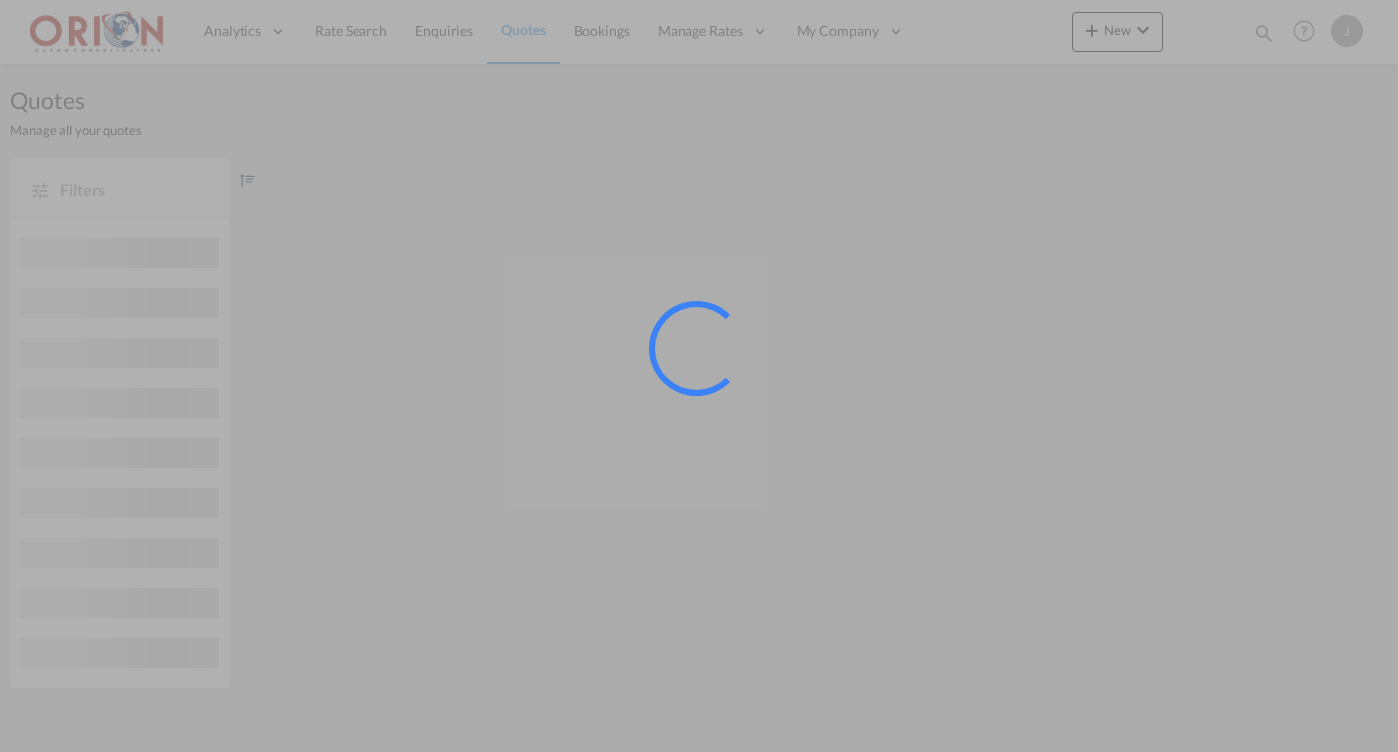 scroll, scrollTop: 0, scrollLeft: 0, axis: both 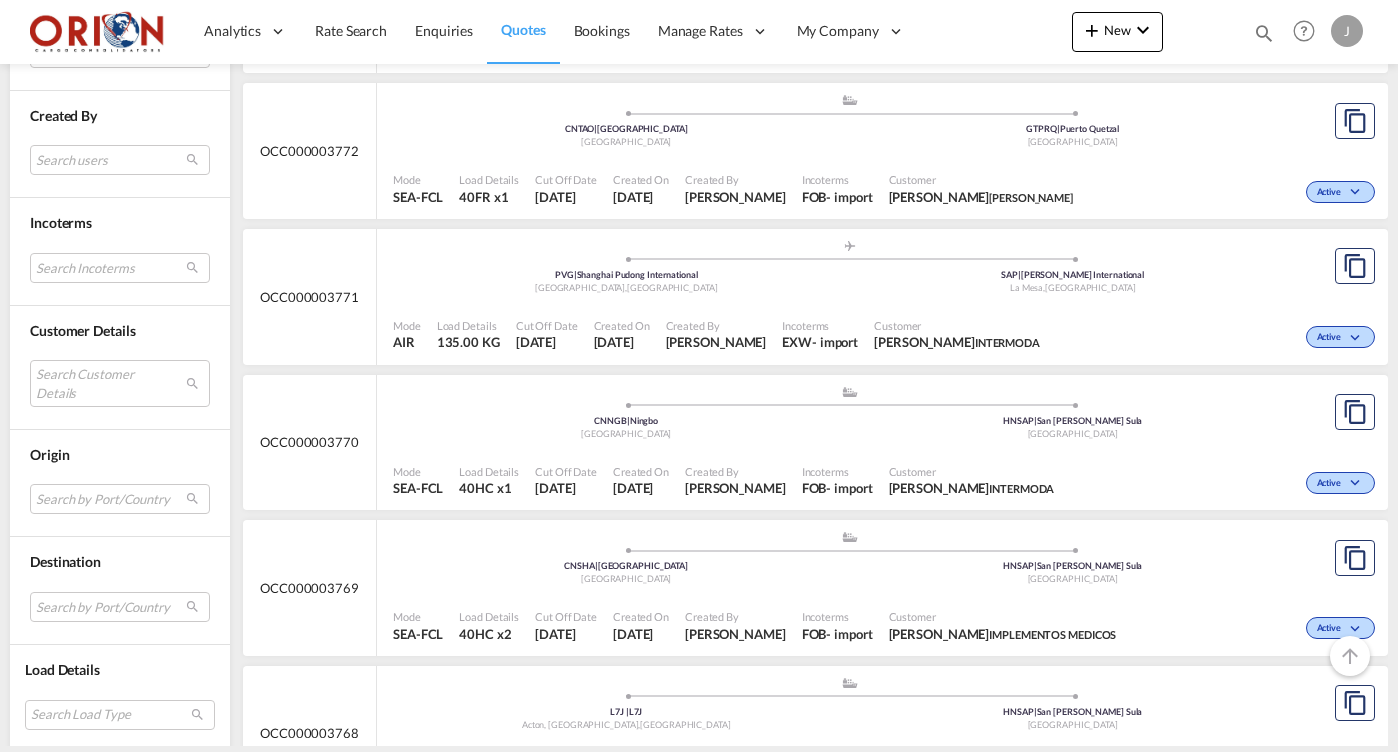click on ".a{fill:#aaa8ad;} .a{fill:#aaa8ad;} CNNGB  |  Ningbo
China
HNSAP
|  [GEOGRAPHIC_DATA][PERSON_NAME]
[GEOGRAPHIC_DATA]" at bounding box center (849, -2349) 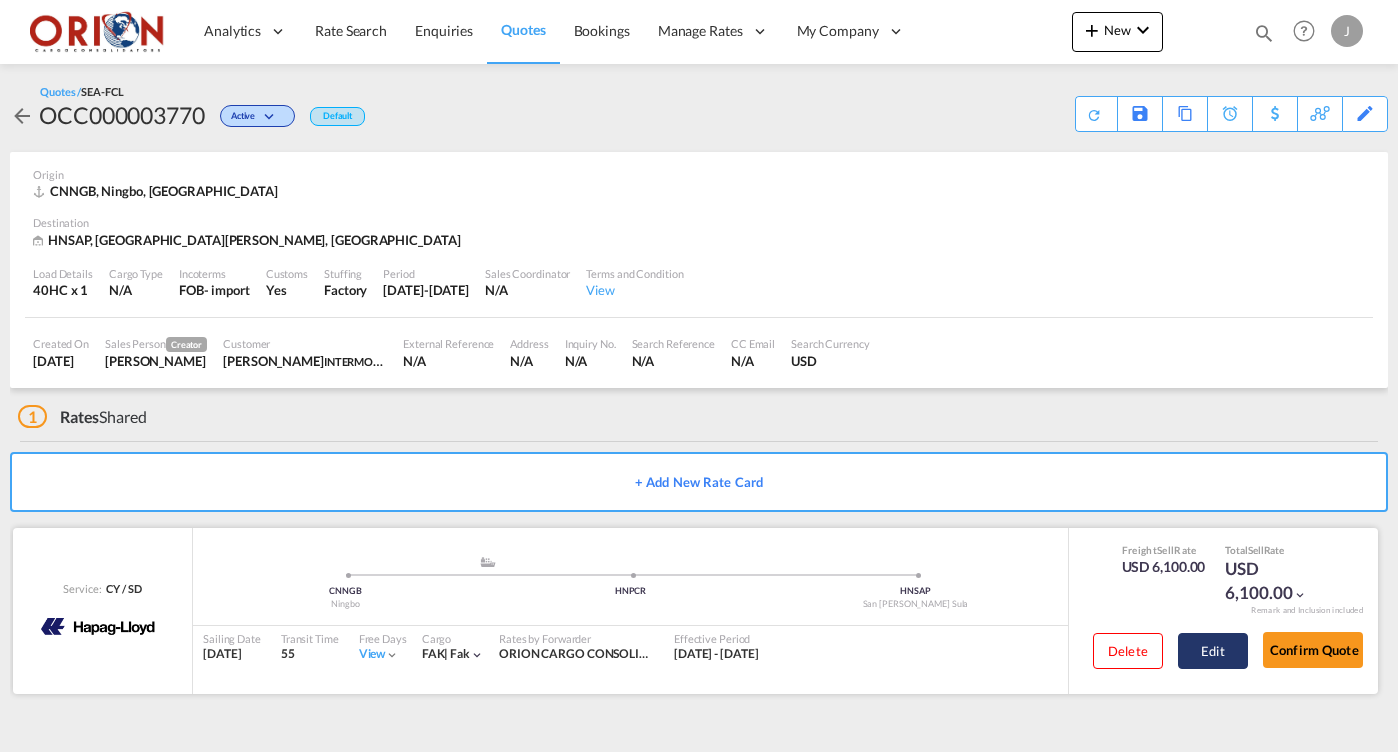 click on "Edit" at bounding box center (1213, 651) 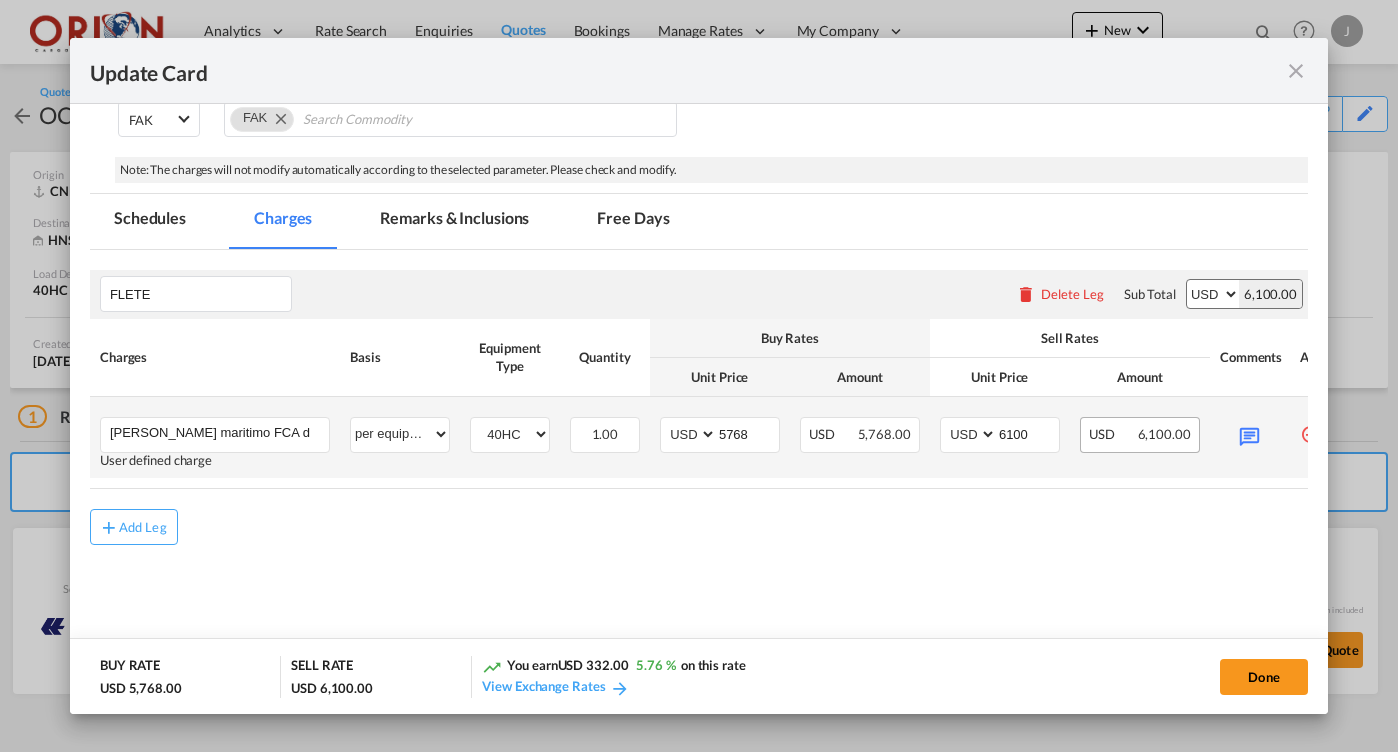 scroll, scrollTop: 367, scrollLeft: 0, axis: vertical 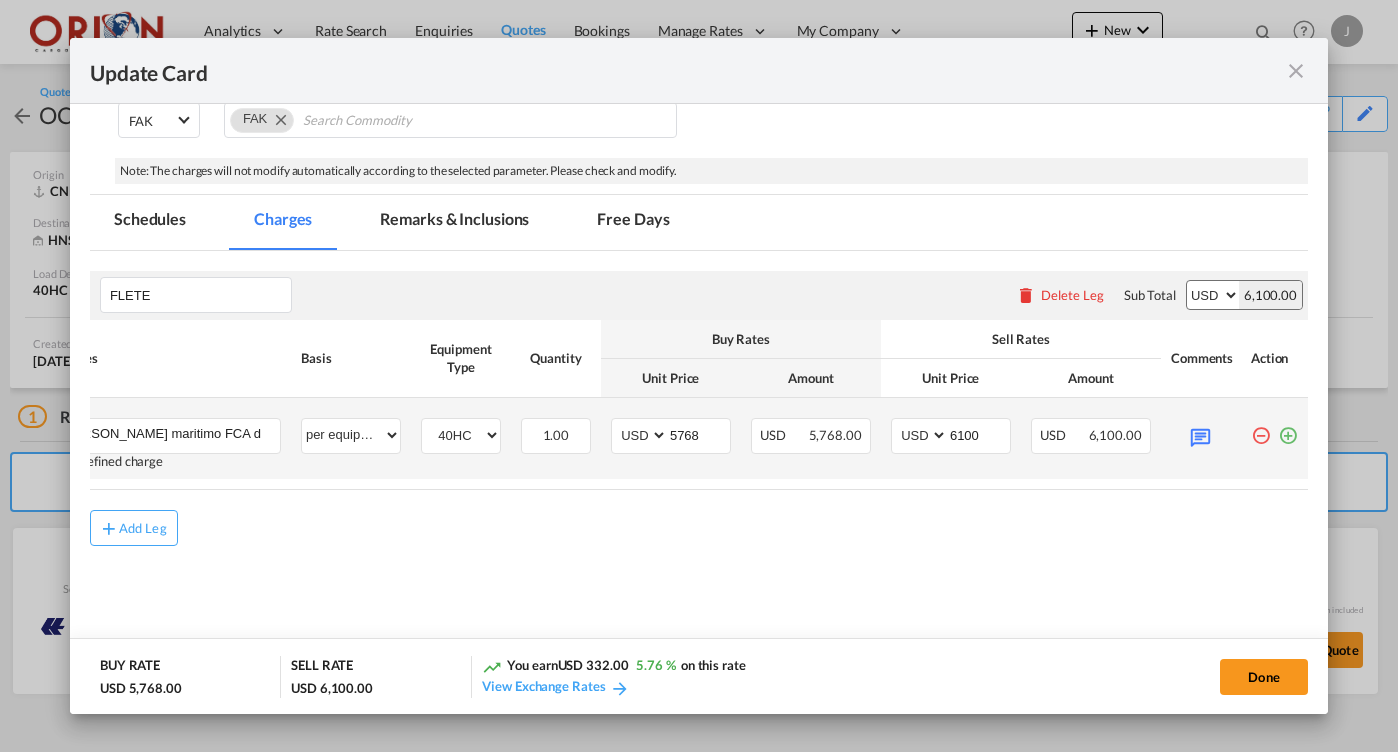 click at bounding box center (1288, 428) 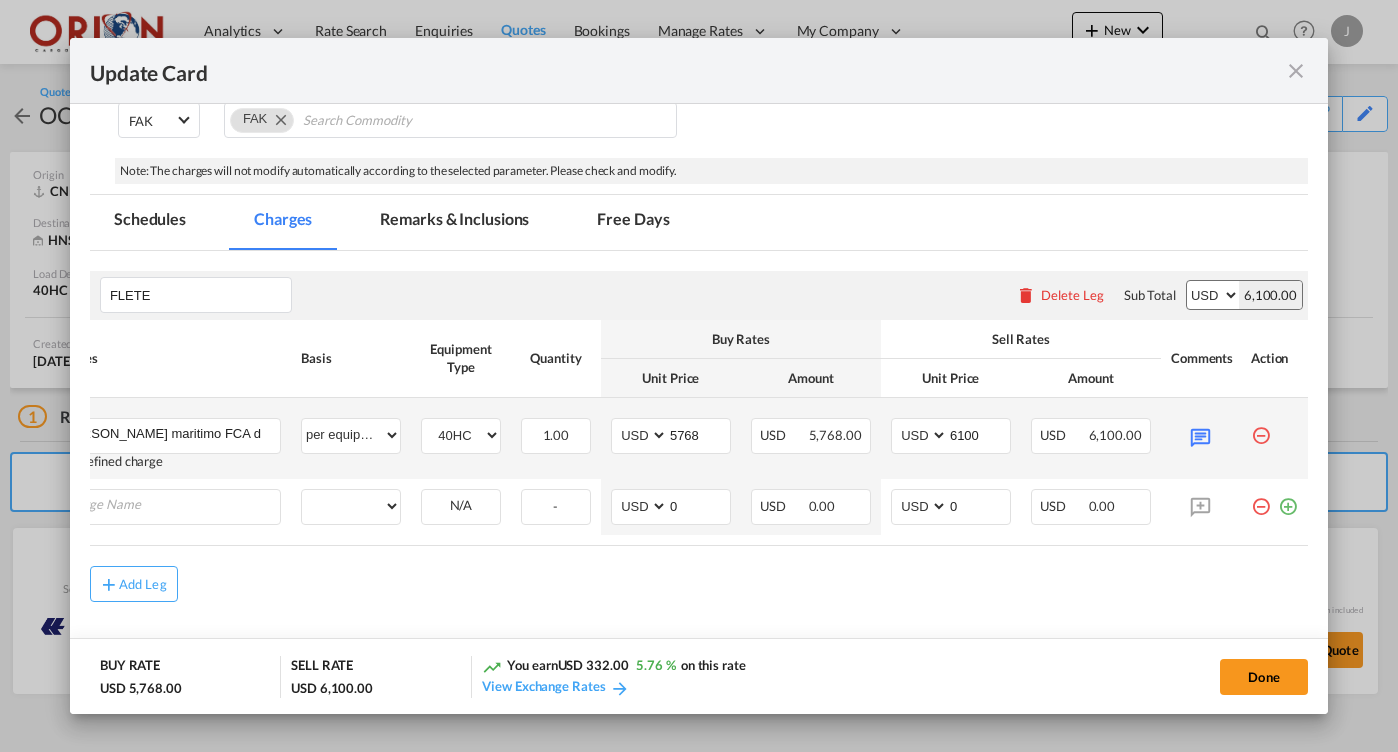 scroll, scrollTop: 0, scrollLeft: 0, axis: both 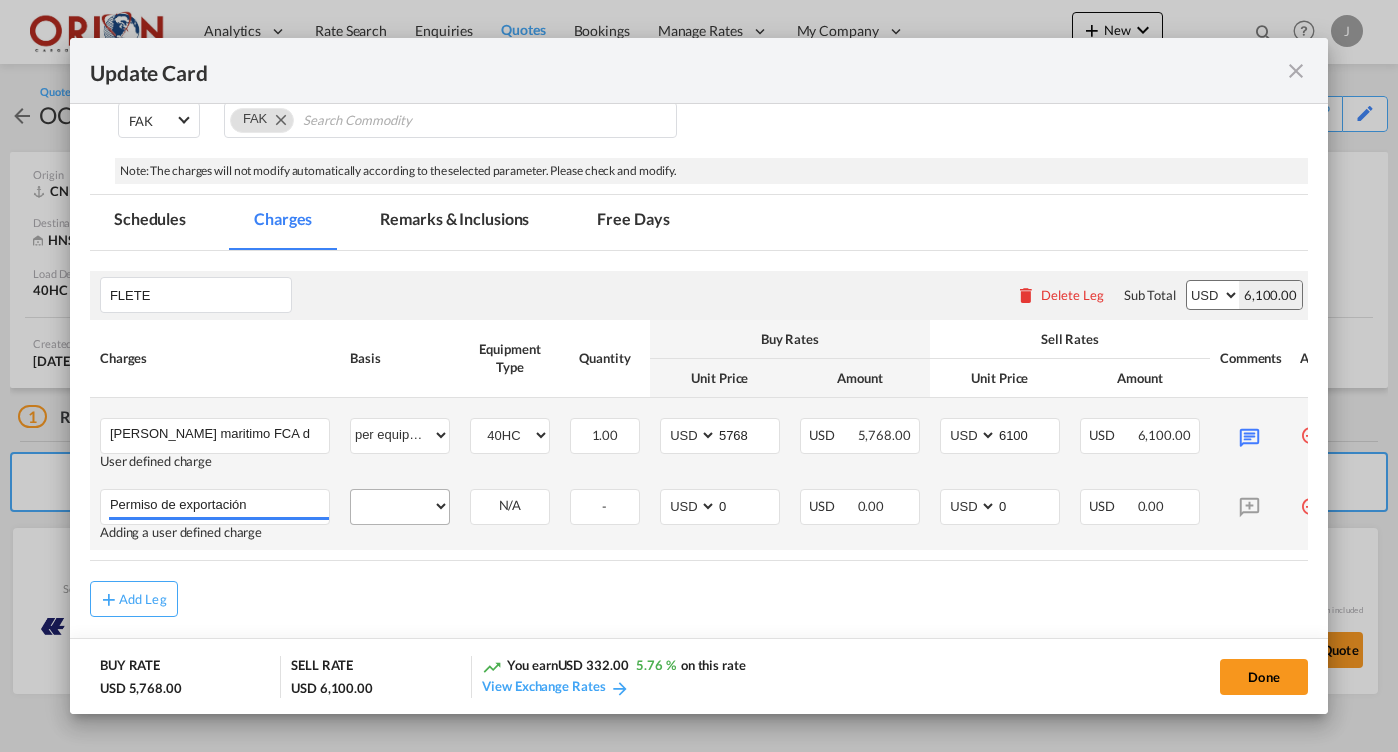 type on "Permiso de exportación" 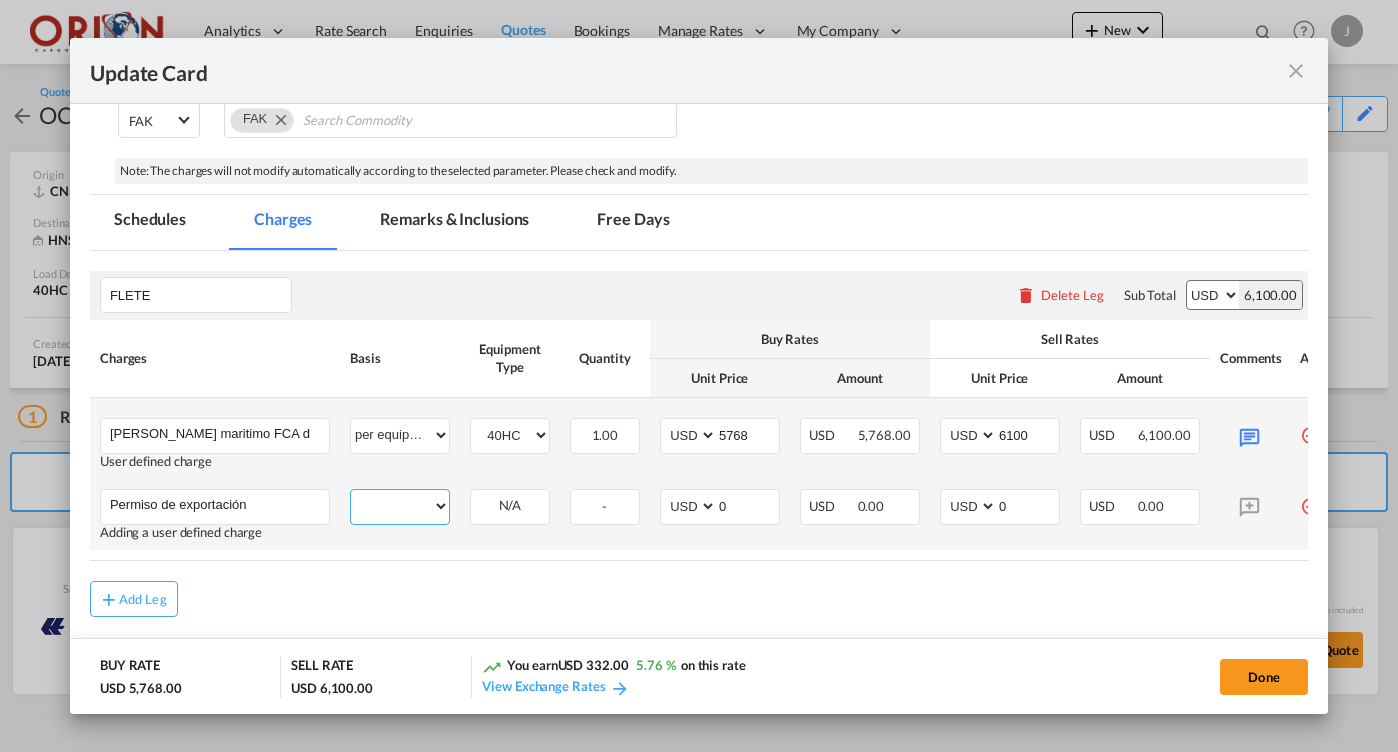 select on "per B/L" 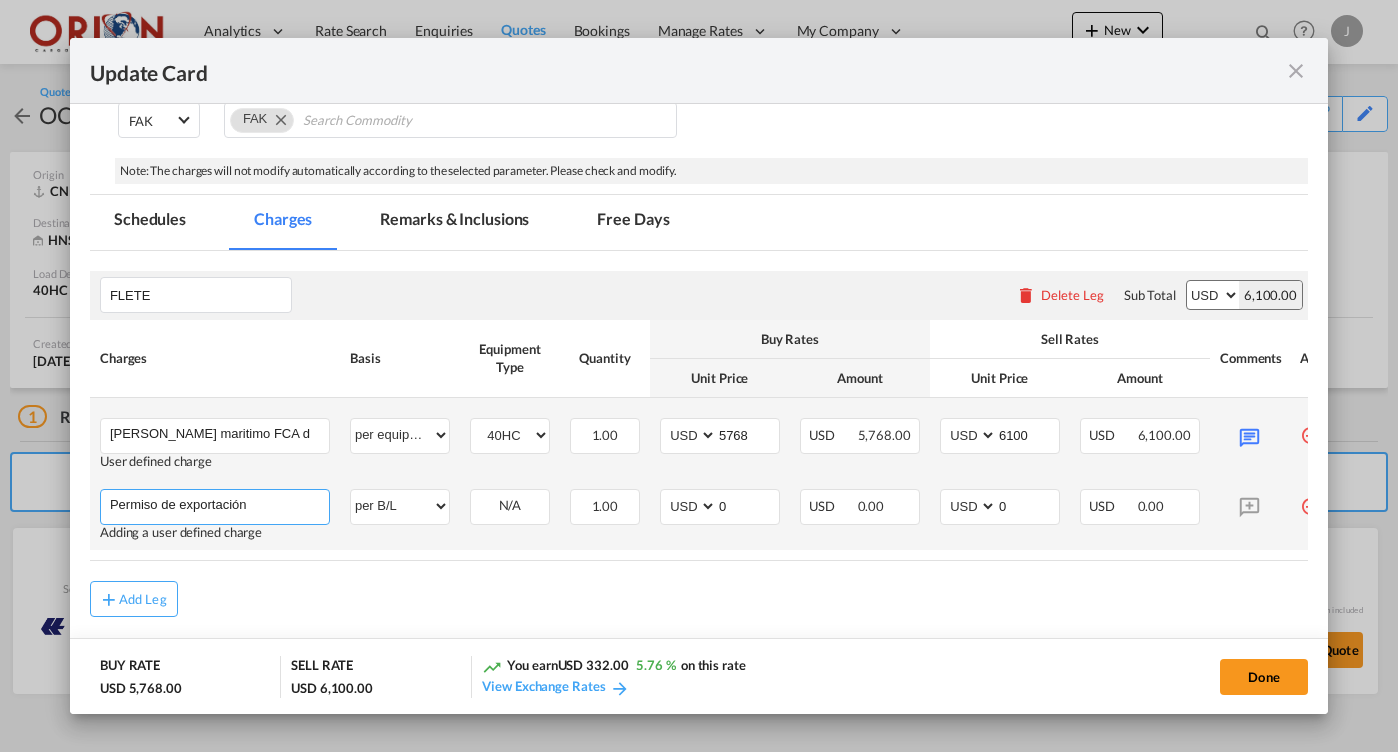 click on "Permiso de exportación" at bounding box center [219, 505] 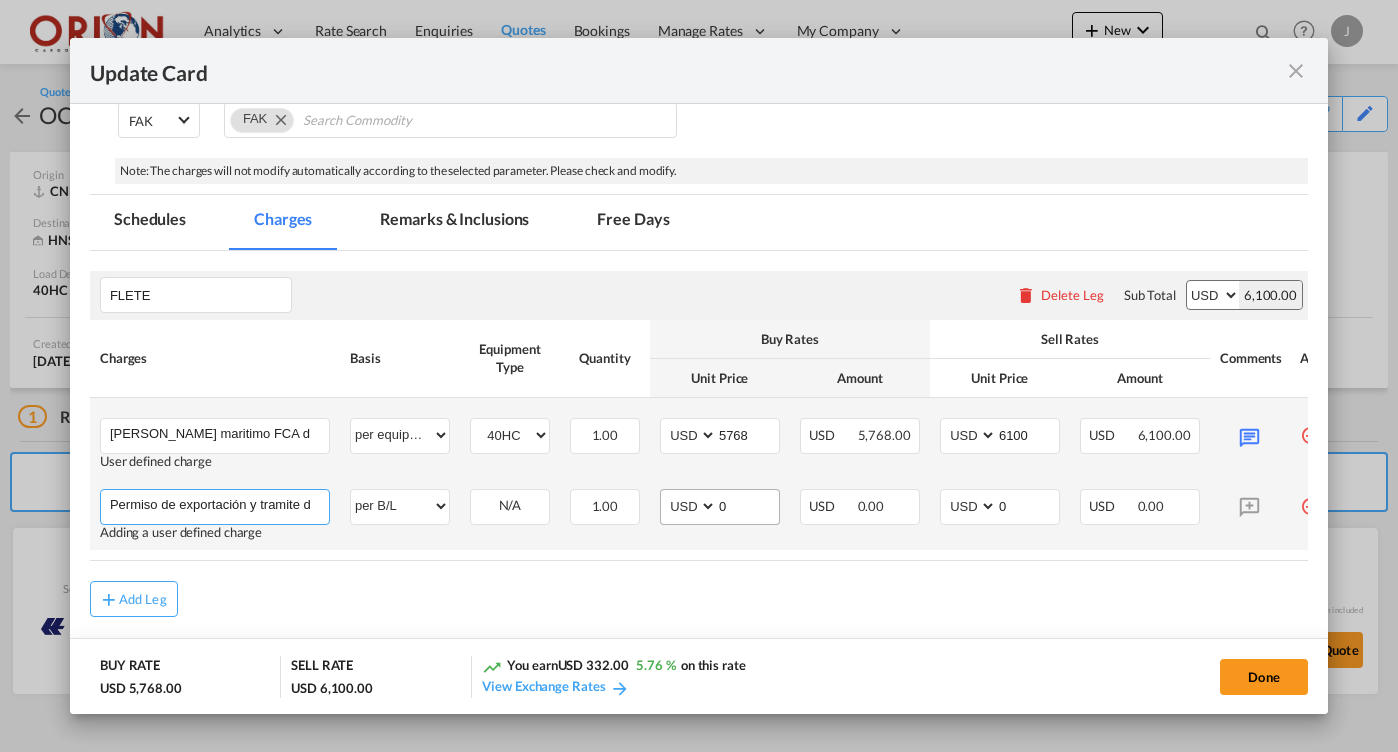 type on "Permiso de exportación y tramite de exportación" 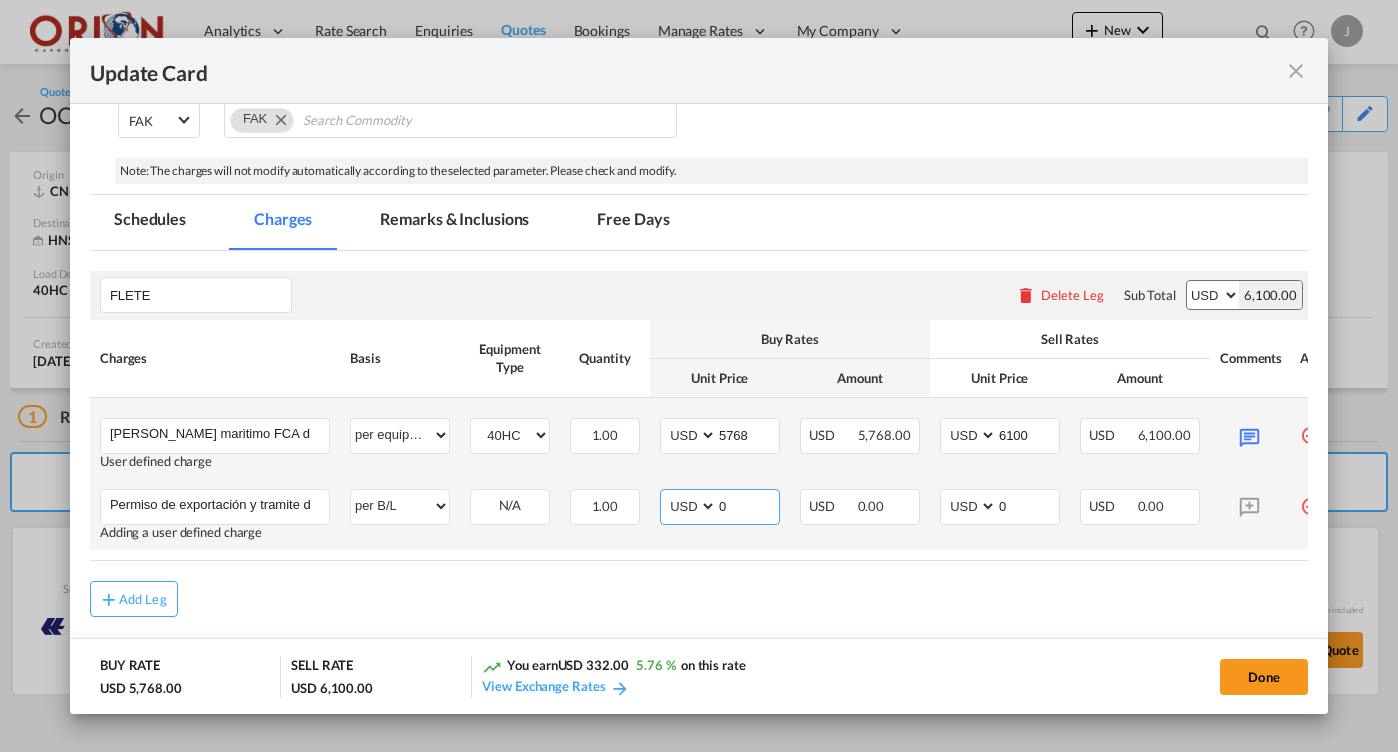 click on "0" at bounding box center (748, 505) 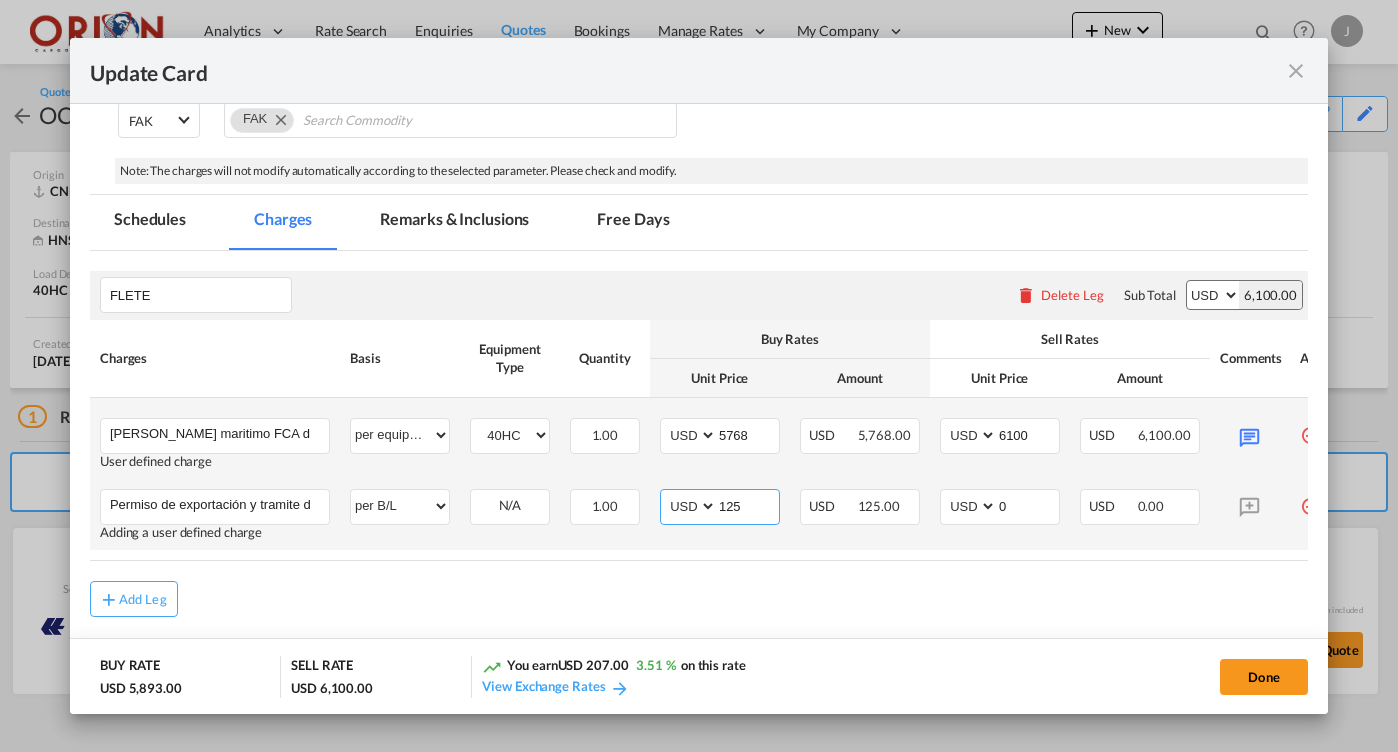 type on "125" 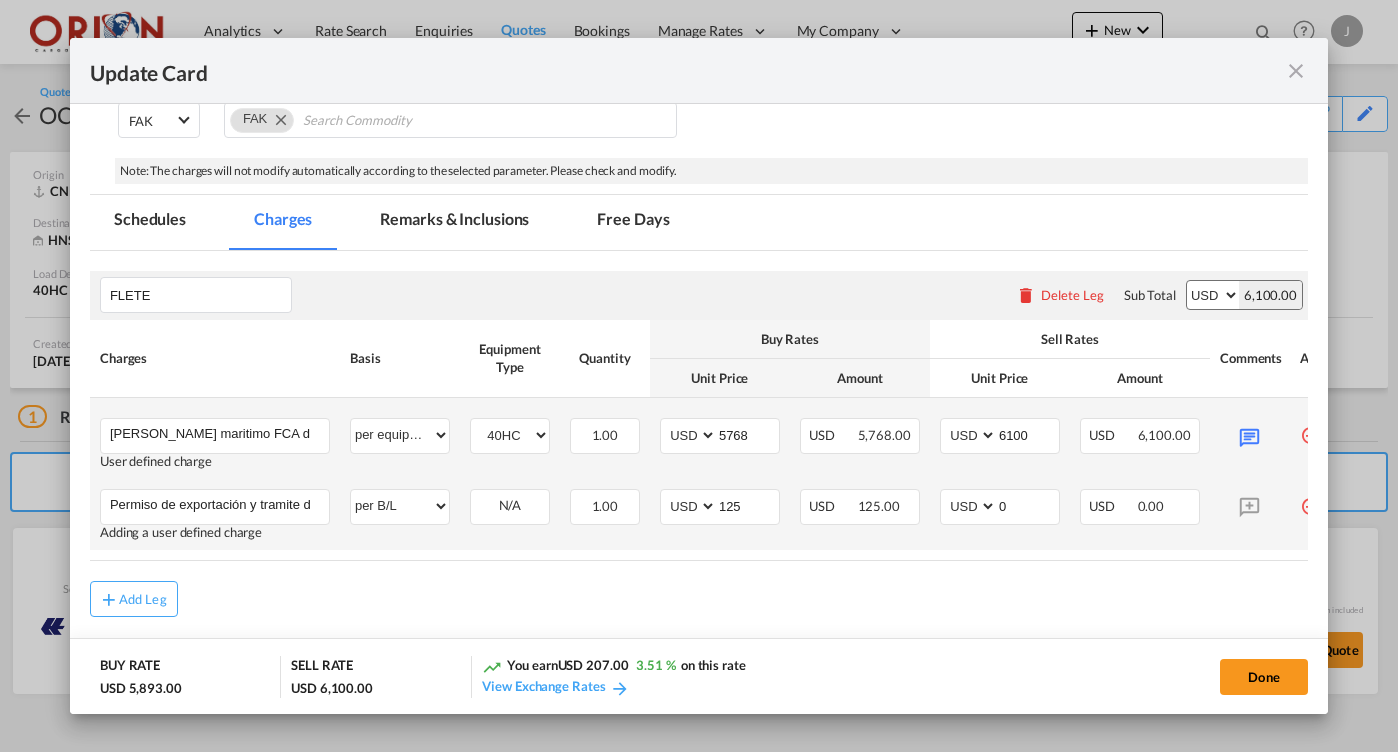 click on "AED AFN ALL AMD ANG AOA ARS AUD AWG AZN BAM BBD BDT BGN BHD BIF BMD BND [PERSON_NAME] BRL BSD BTN BWP BYN BZD CAD CDF CHF CLP CNY COP CRC CUC CUP CVE CZK DJF DKK DOP DZD EGP ERN ETB EUR FJD FKP FOK GBP GEL GGP GHS GIP GMD GNF GTQ GYD HKD HNL HRK HTG HUF IDR ILS IMP INR IQD IRR ISK JMD JOD JPY KES KGS KHR KID KMF KRW KWD KYD KZT LAK LBP LKR LRD LSL LYD MAD MDL MGA MKD MMK MNT MOP MRU MUR MVR MWK MXN MYR MZN NAD NGN NIO NOK NPR NZD OMR PAB PEN PGK PHP PKR PLN PYG QAR [PERSON_NAME] RSD RUB RWF SAR SBD SCR SDG SEK SGD SHP SLL SOS SRD SSP STN SYP SZL THB TJS TMT TND TOP TRY TTD TVD TWD TZS UAH UGX USD UYU UZS VES VND VUV WST XAF XCD XDR XOF XPF YER ZAR ZMW 0
Please Enter   Invalid Input" at bounding box center (1000, 514) 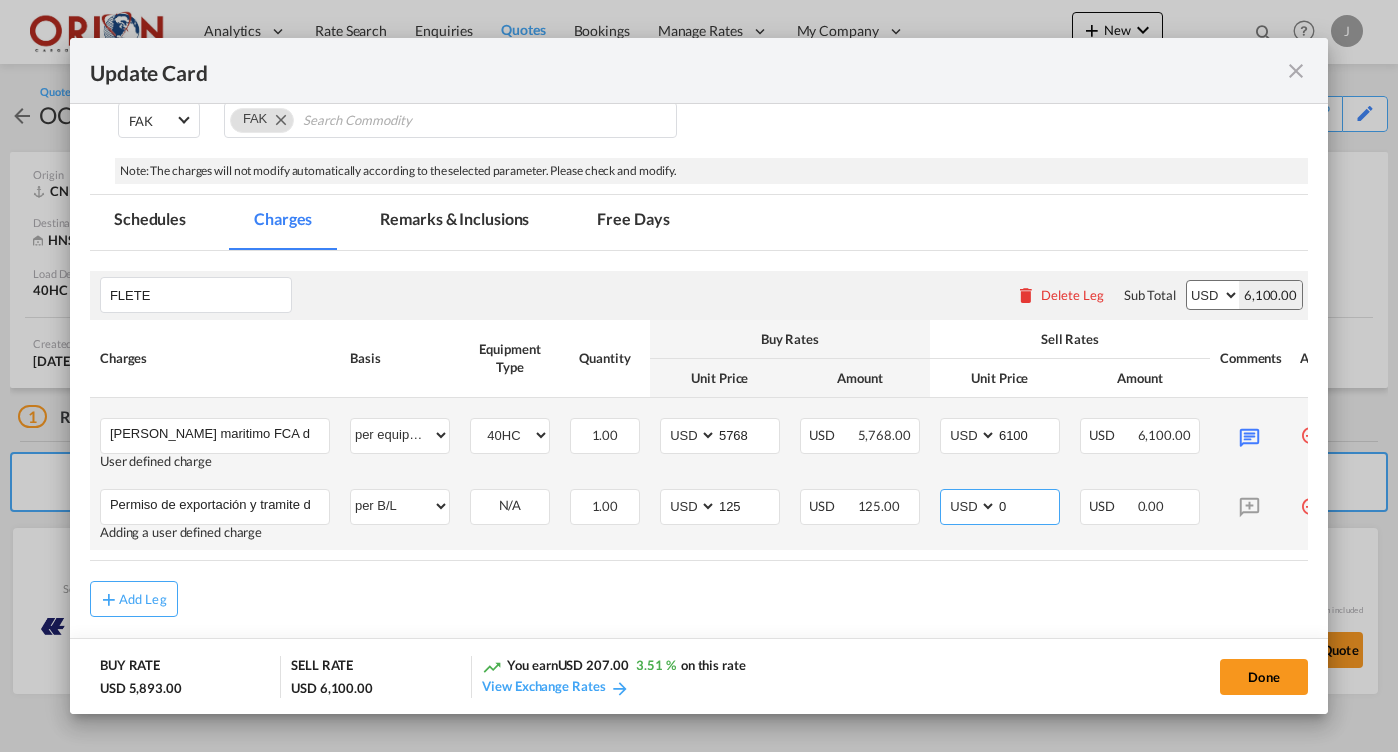 click on "0" at bounding box center (1028, 505) 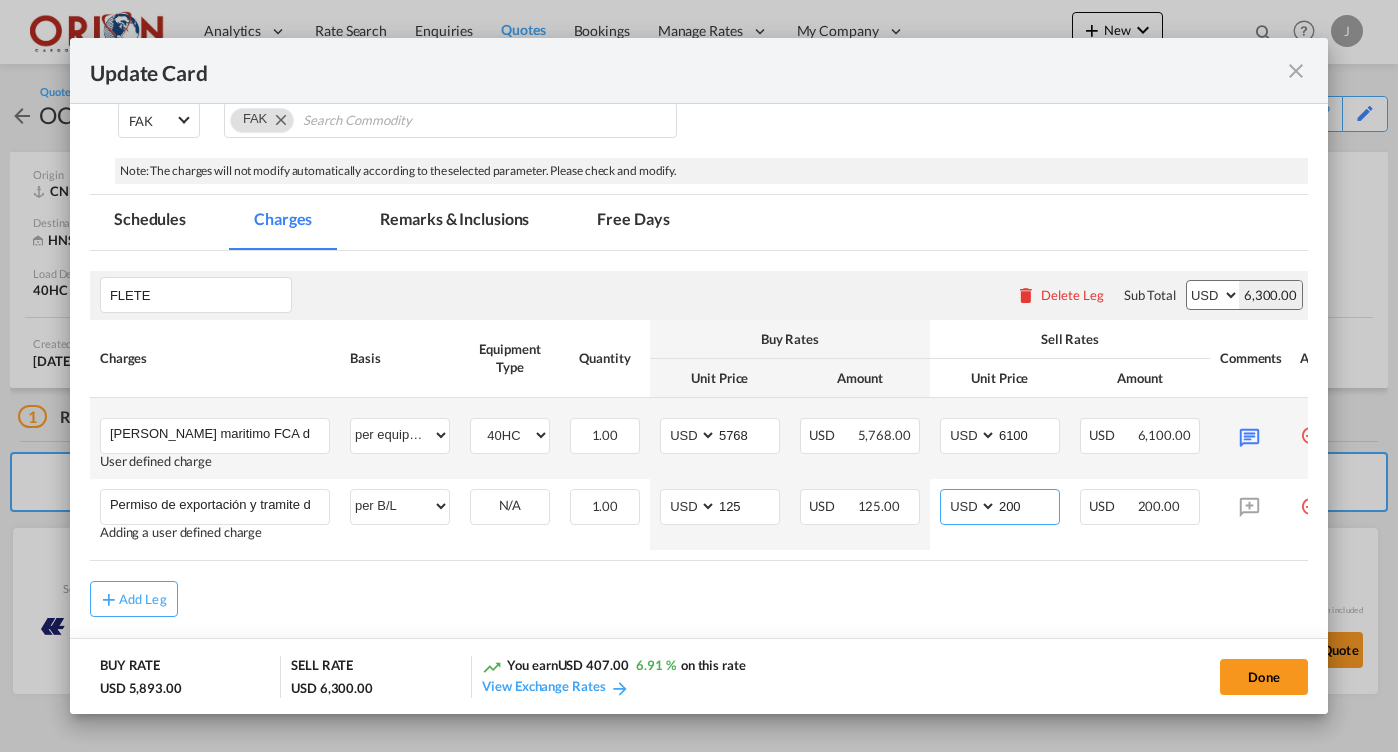 type on "200" 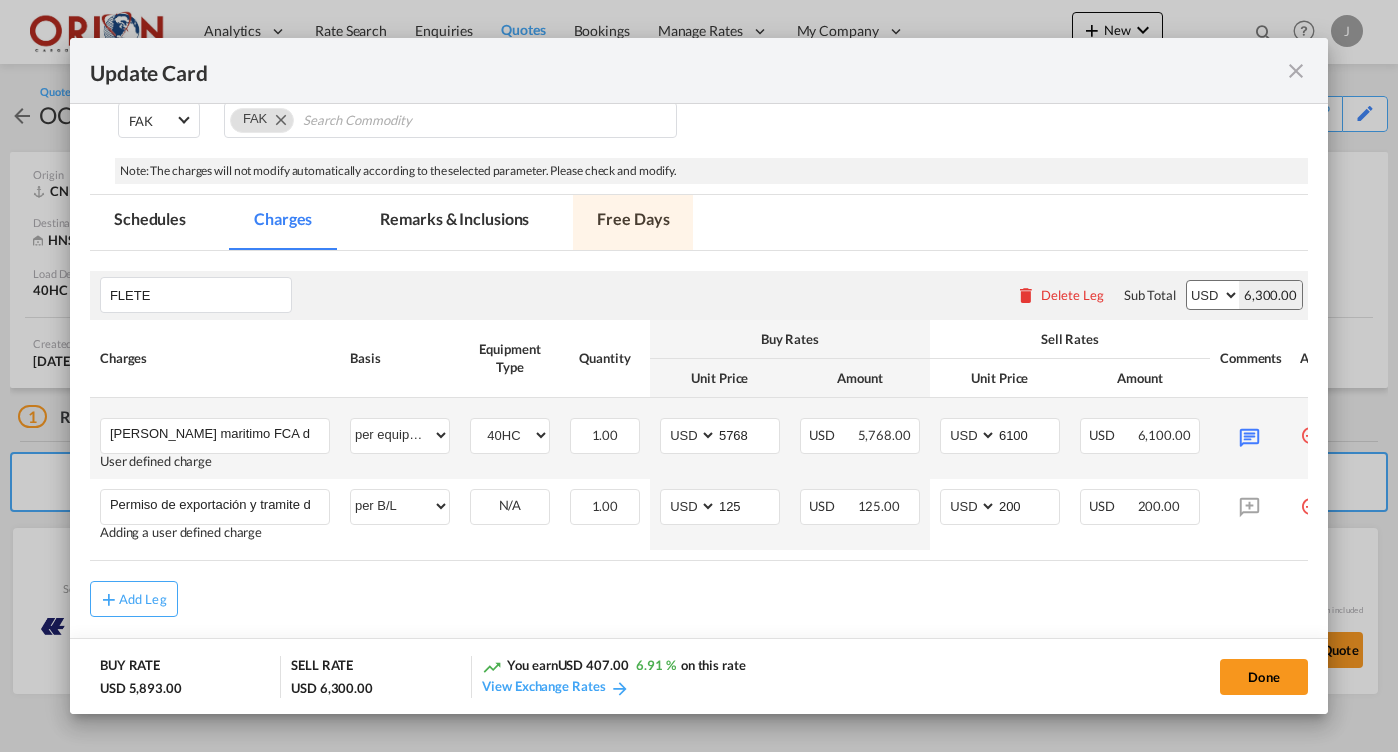 click on "Free Days" at bounding box center (633, 222) 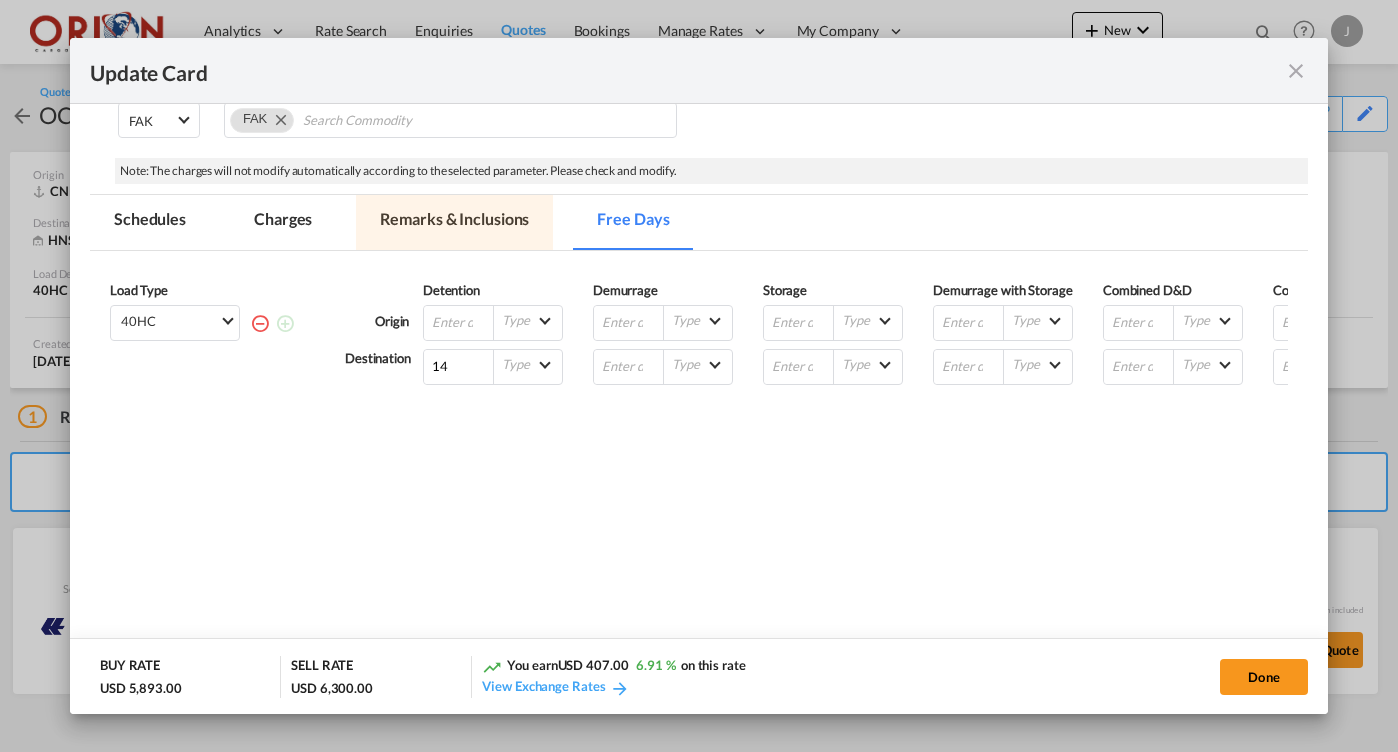 click on "Remarks & Inclusions" at bounding box center [454, 222] 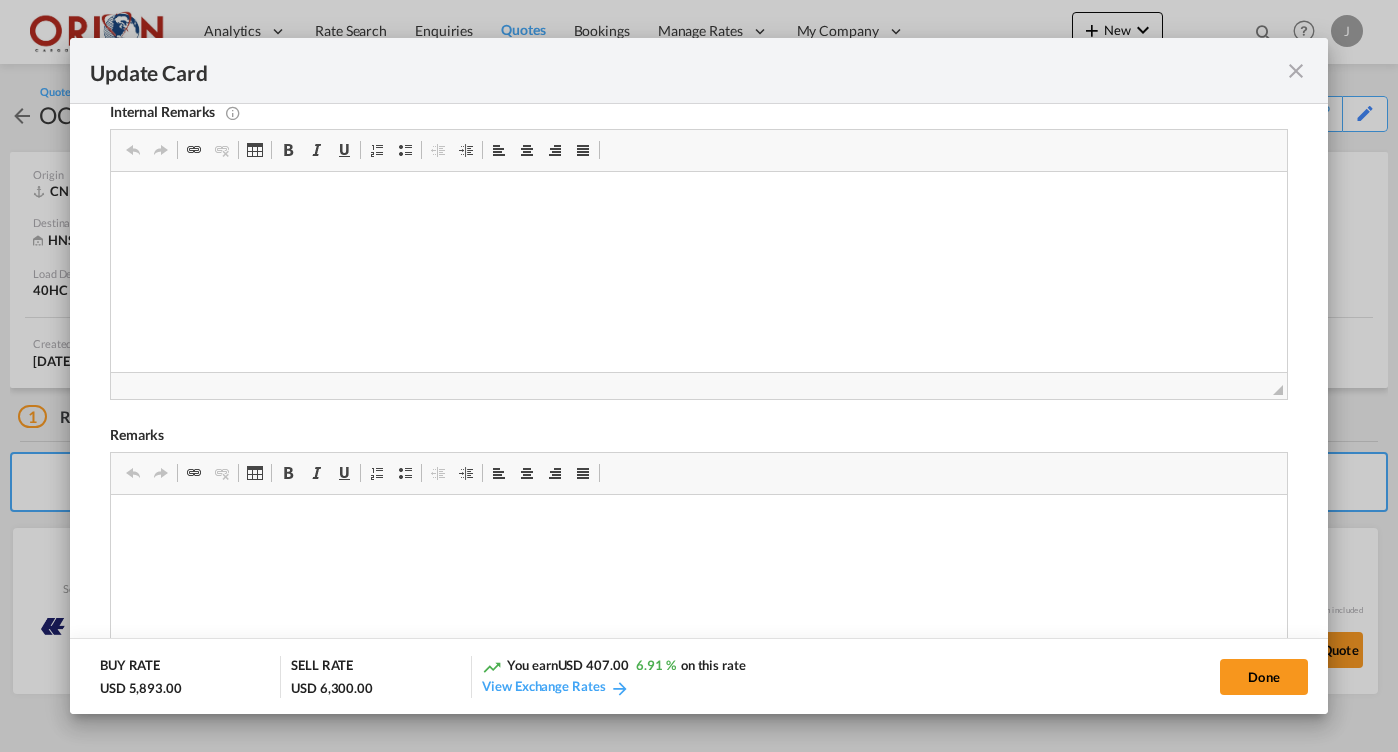 scroll, scrollTop: 779, scrollLeft: 0, axis: vertical 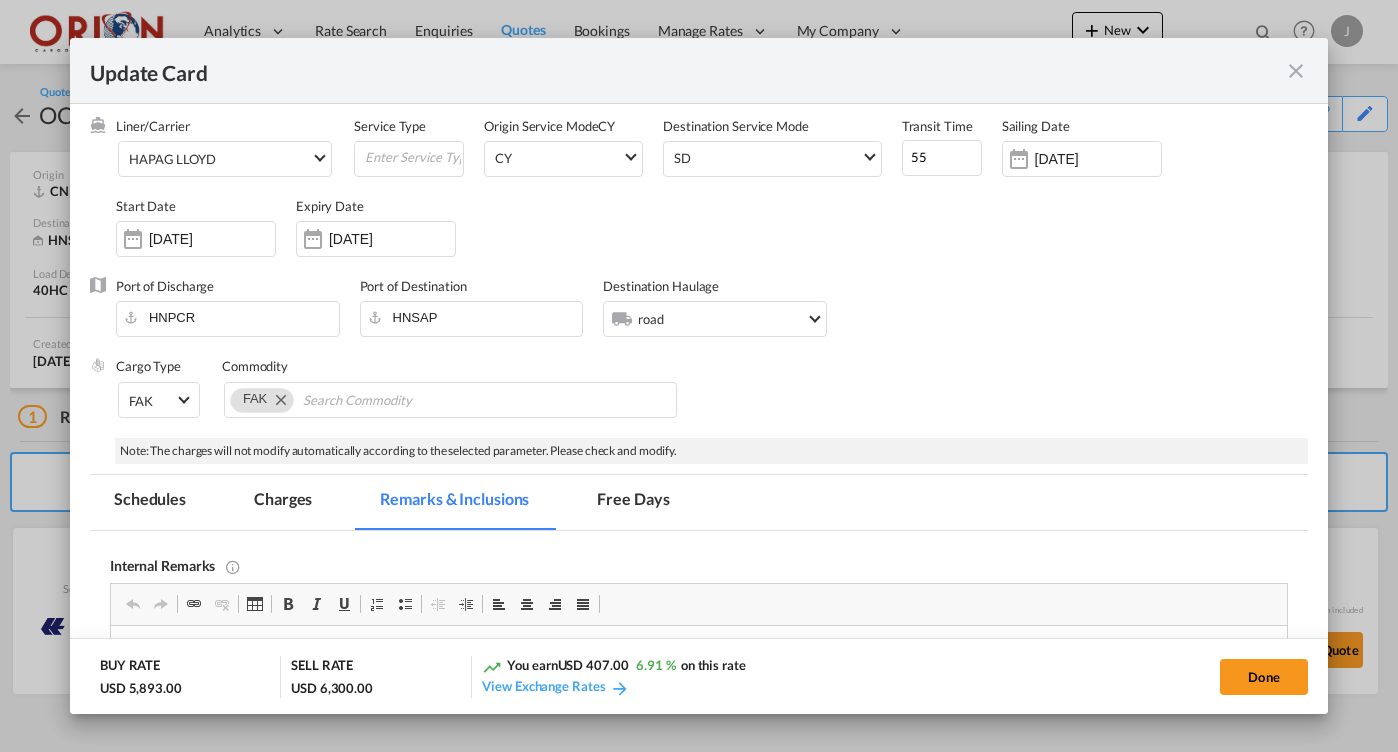 click on "Charges" at bounding box center [283, 502] 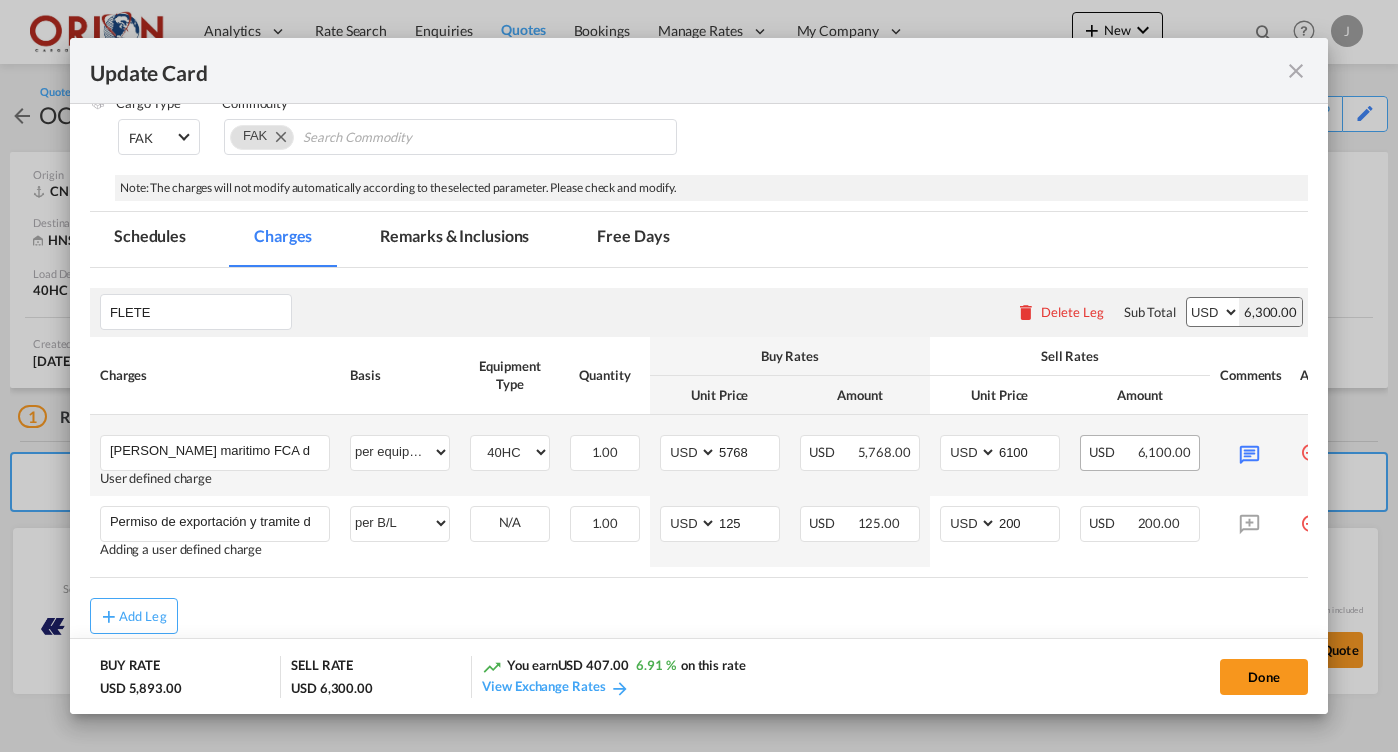 scroll, scrollTop: 352, scrollLeft: 0, axis: vertical 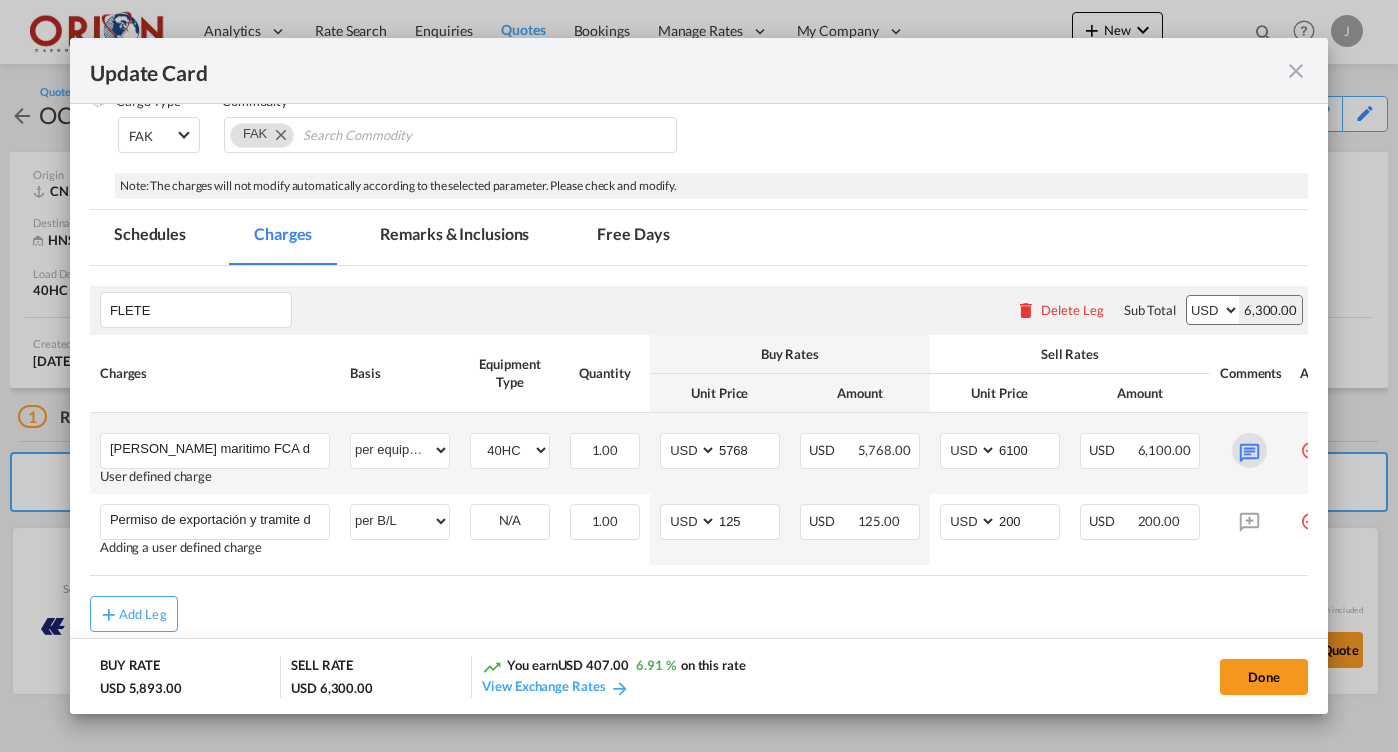 click at bounding box center (1249, 450) 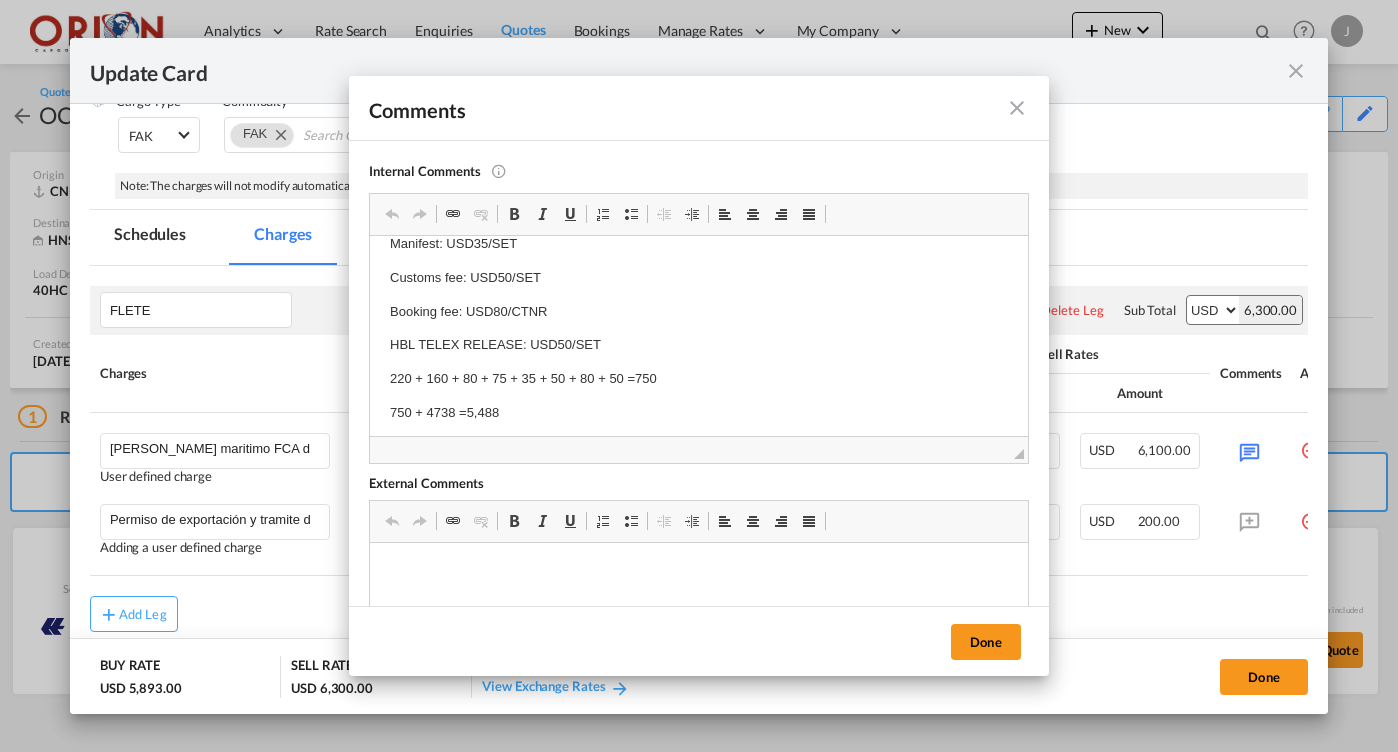 scroll, scrollTop: 204, scrollLeft: 0, axis: vertical 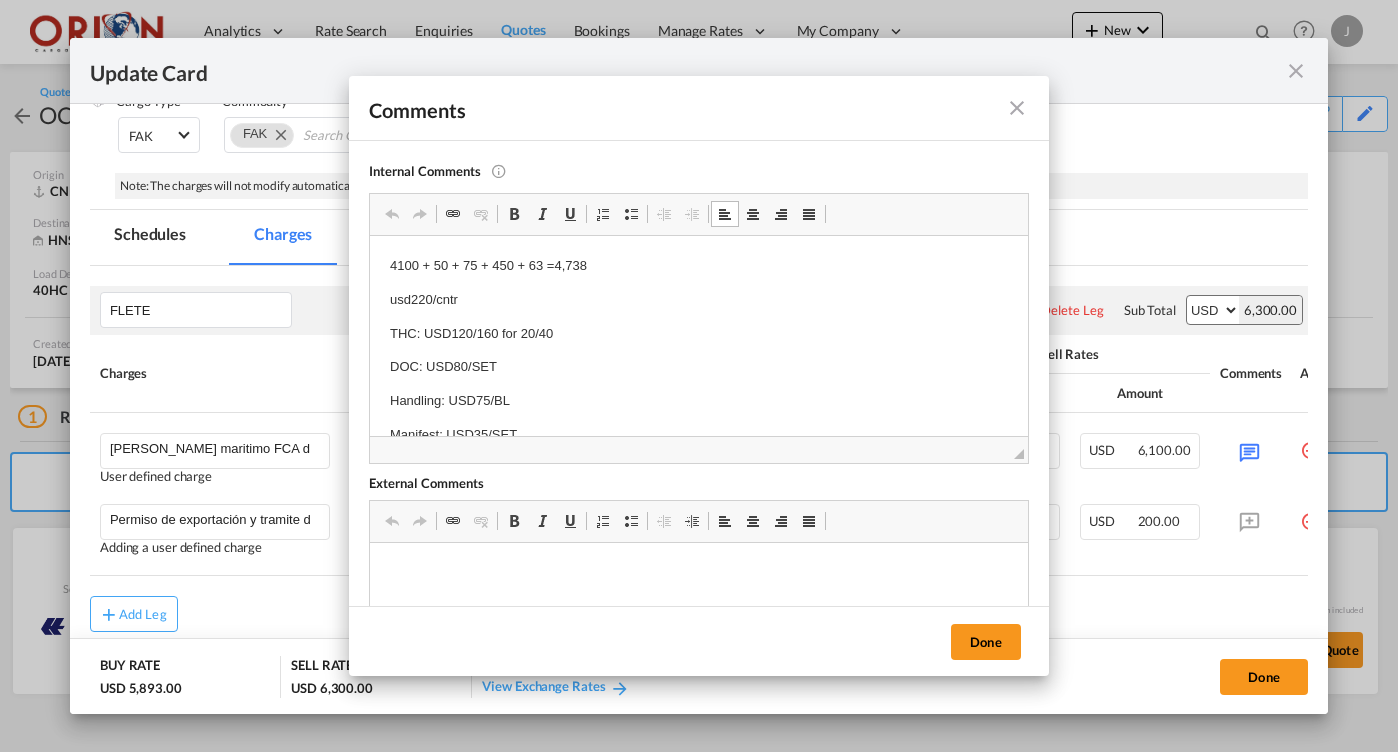 click on "4100 + 50 + 75 + 450 + 63 =4,738" at bounding box center [699, 266] 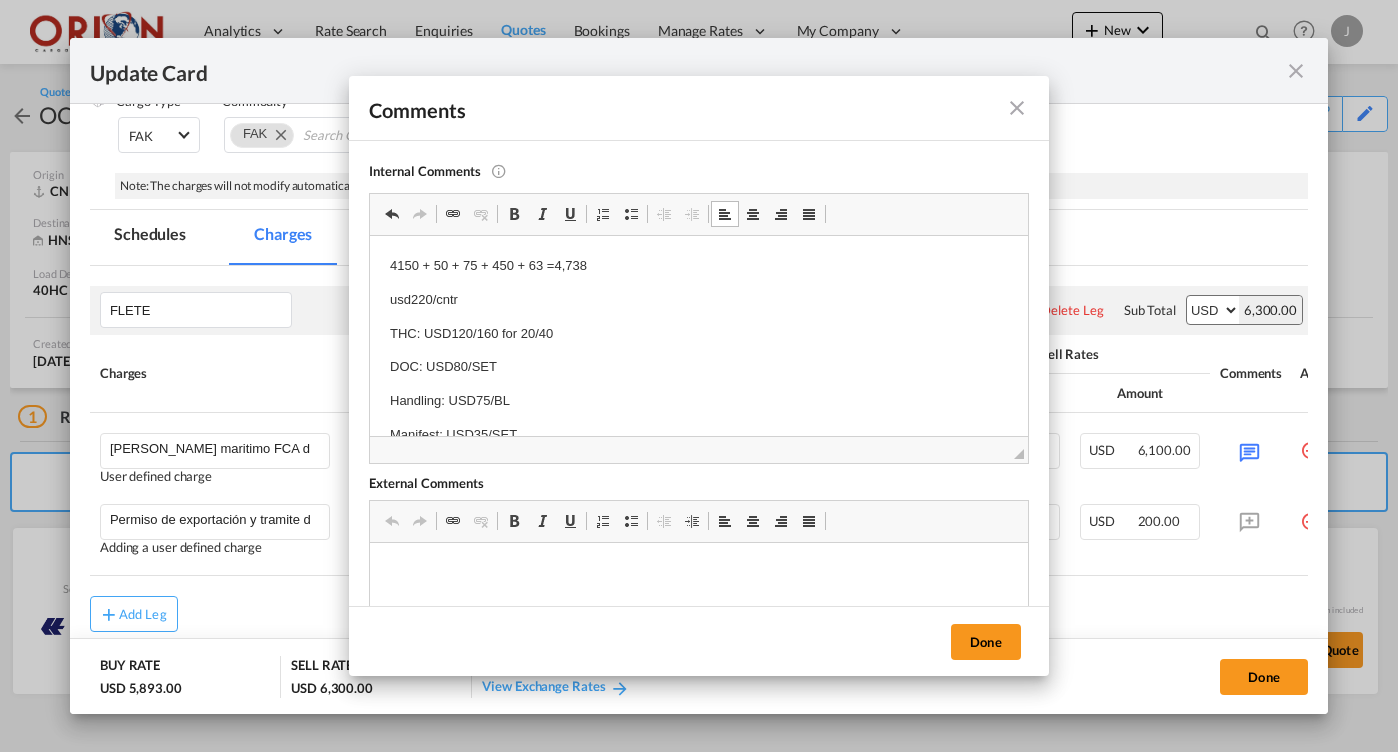 click on "4150 + 50 + 75 + 450 + 63 =4,738" at bounding box center (699, 266) 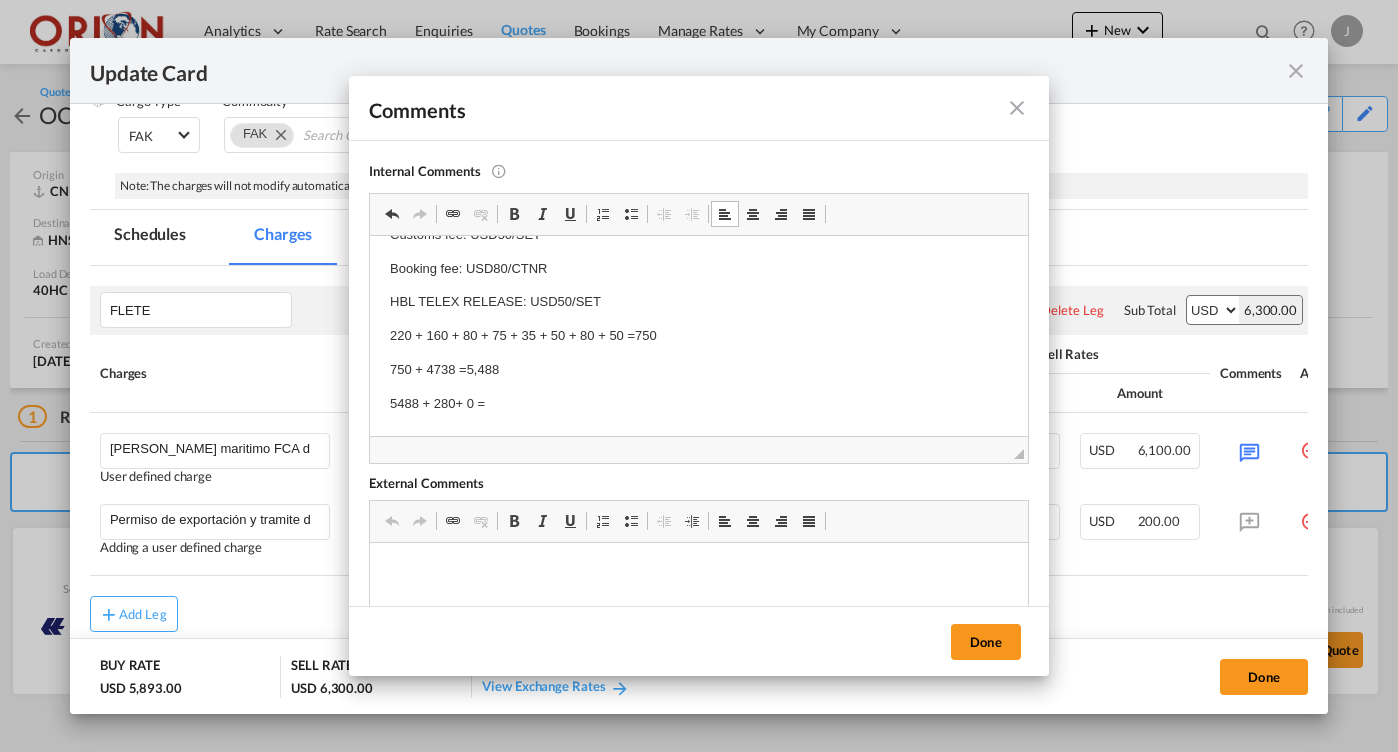 scroll, scrollTop: 232, scrollLeft: 0, axis: vertical 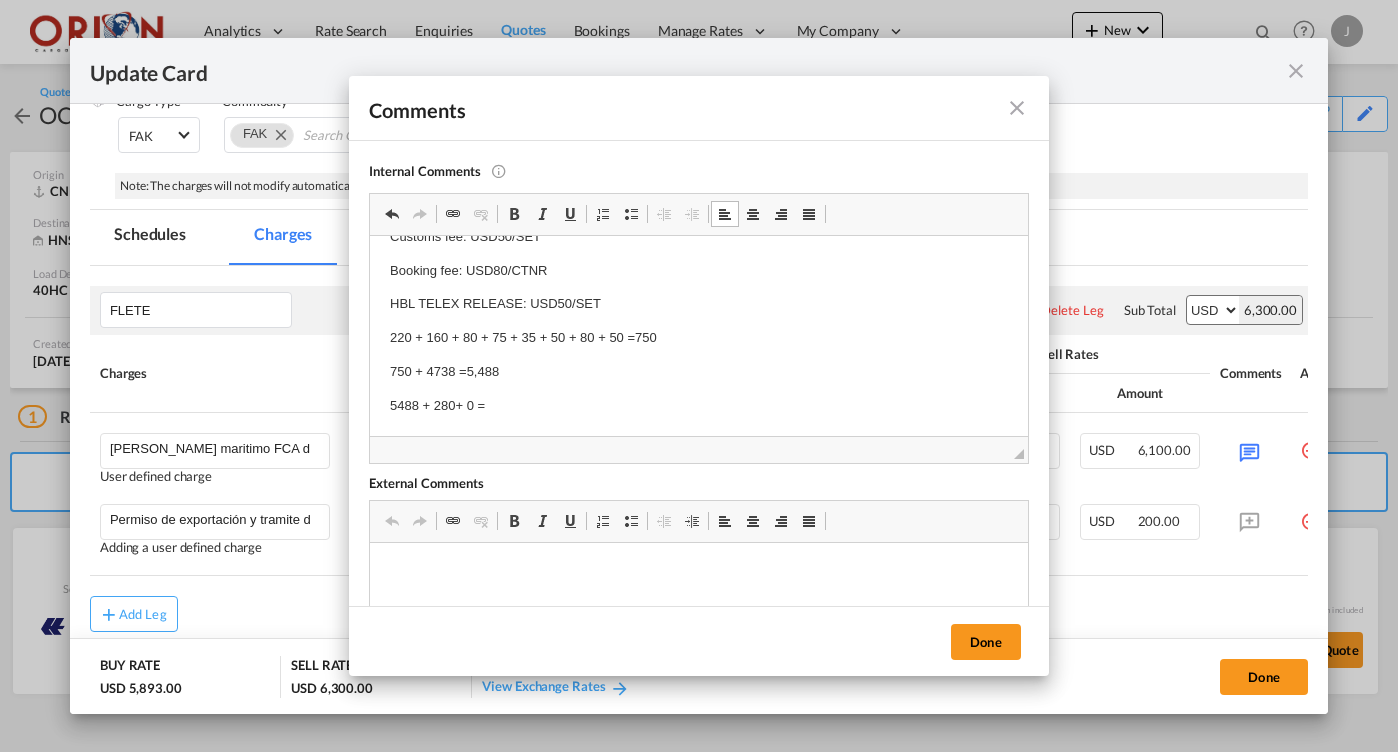 click on "750 + 4738 =5,488" at bounding box center [699, 372] 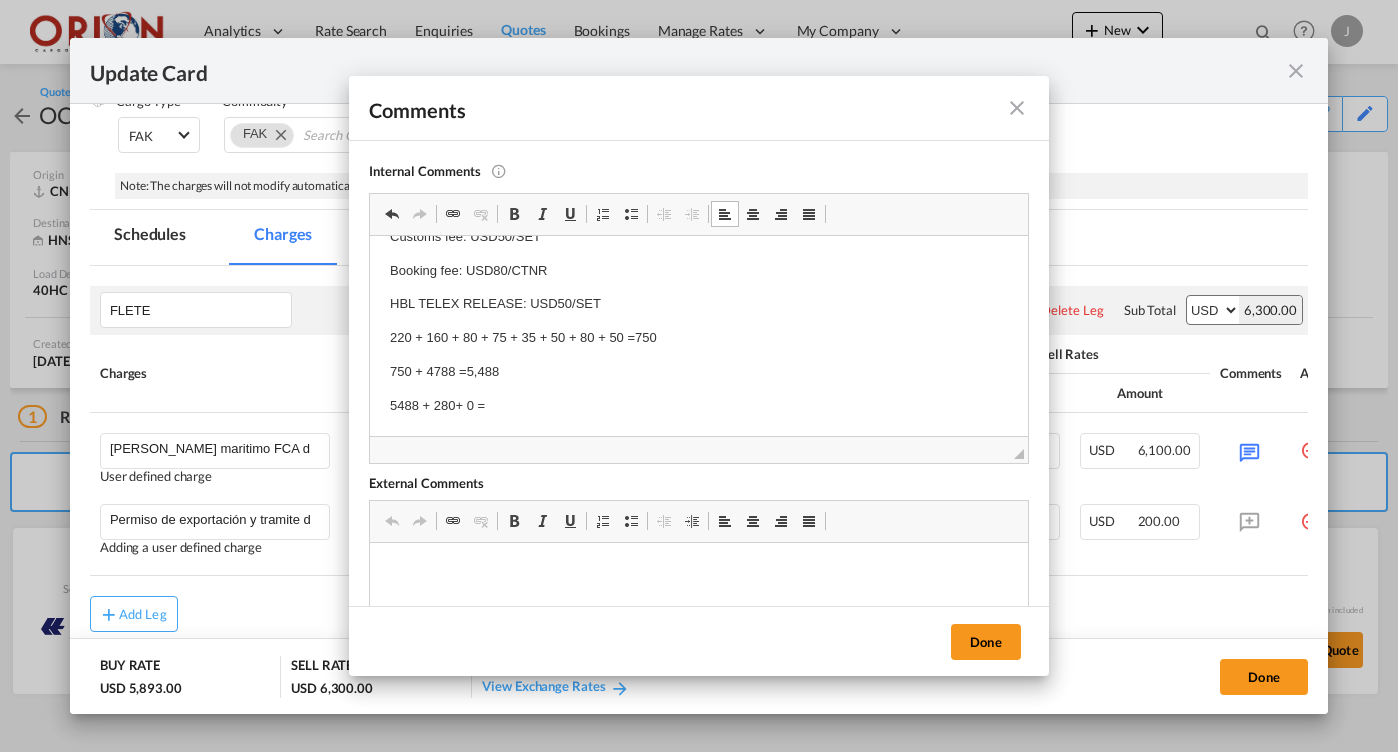 click on "750 + 4788 =5,488" at bounding box center (699, 372) 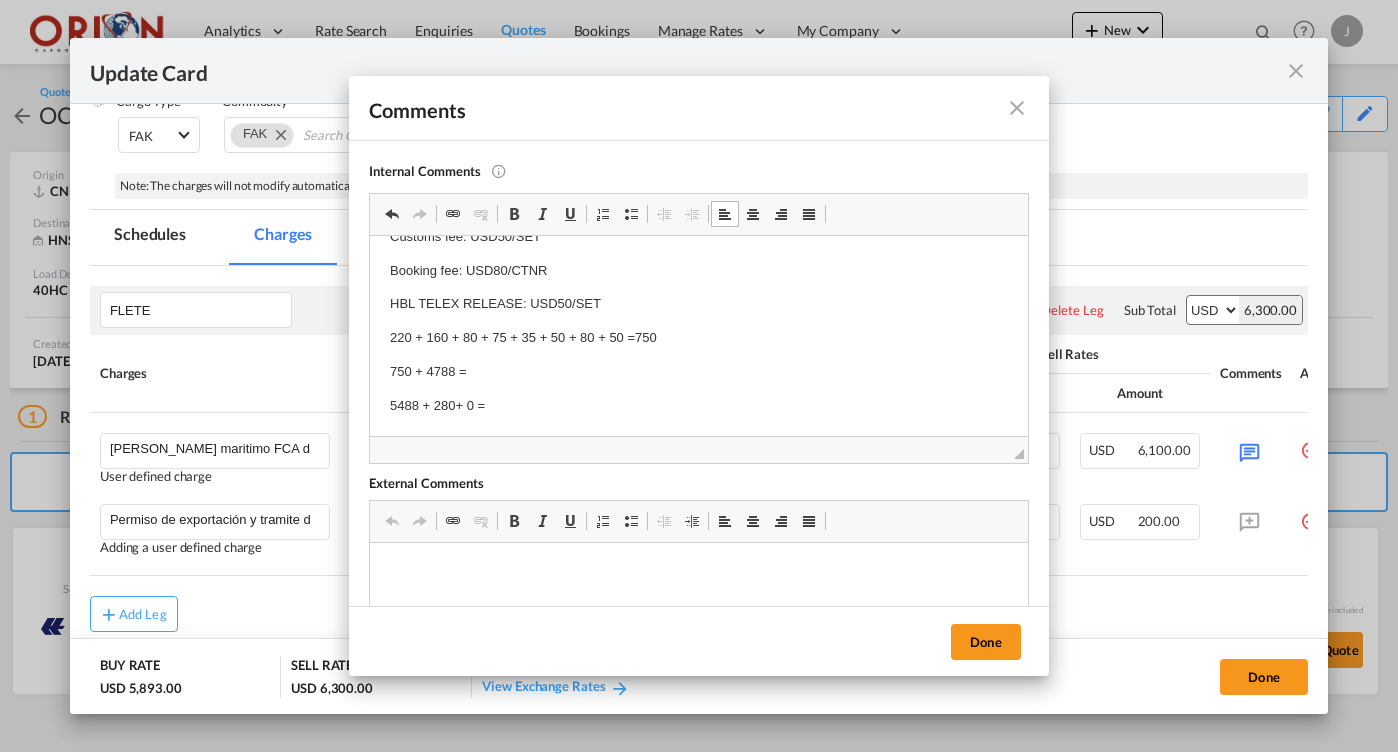 click on "750 + 4788 =" at bounding box center [699, 372] 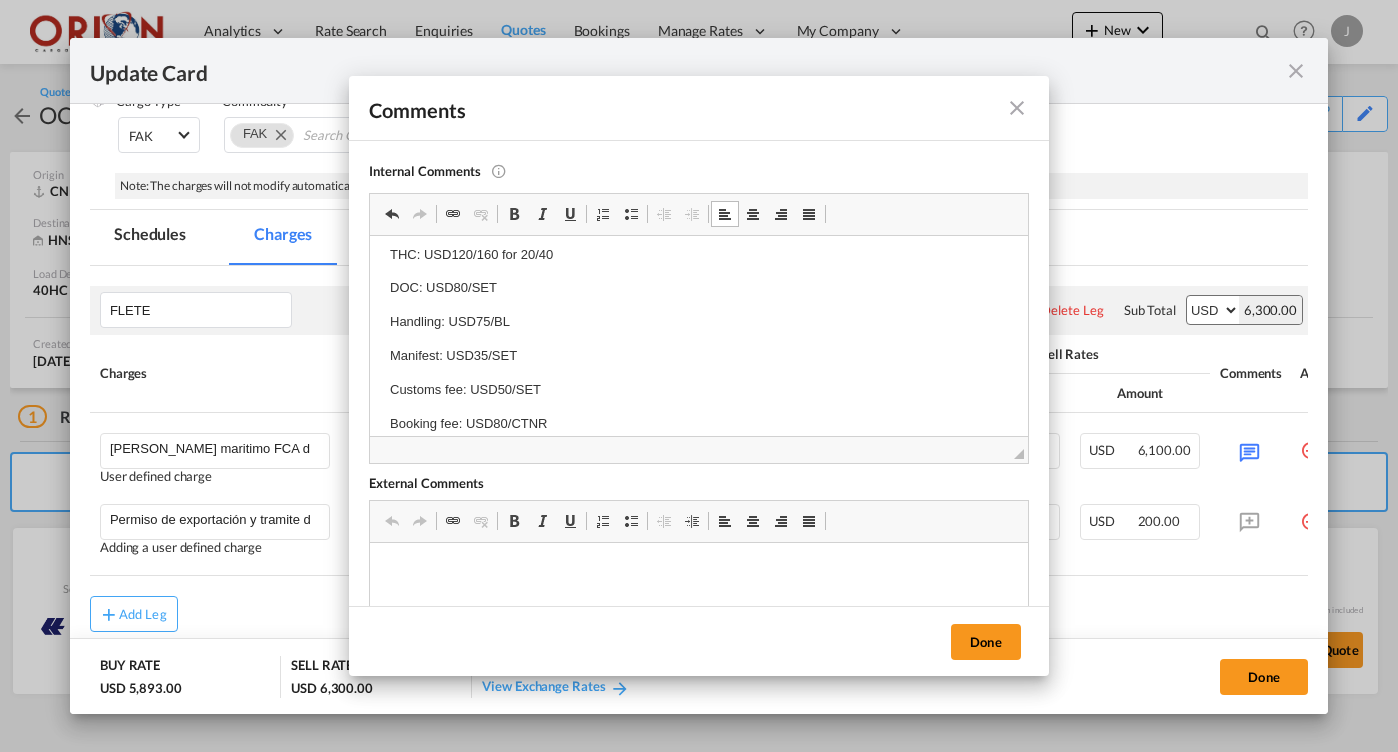 scroll, scrollTop: 84, scrollLeft: 0, axis: vertical 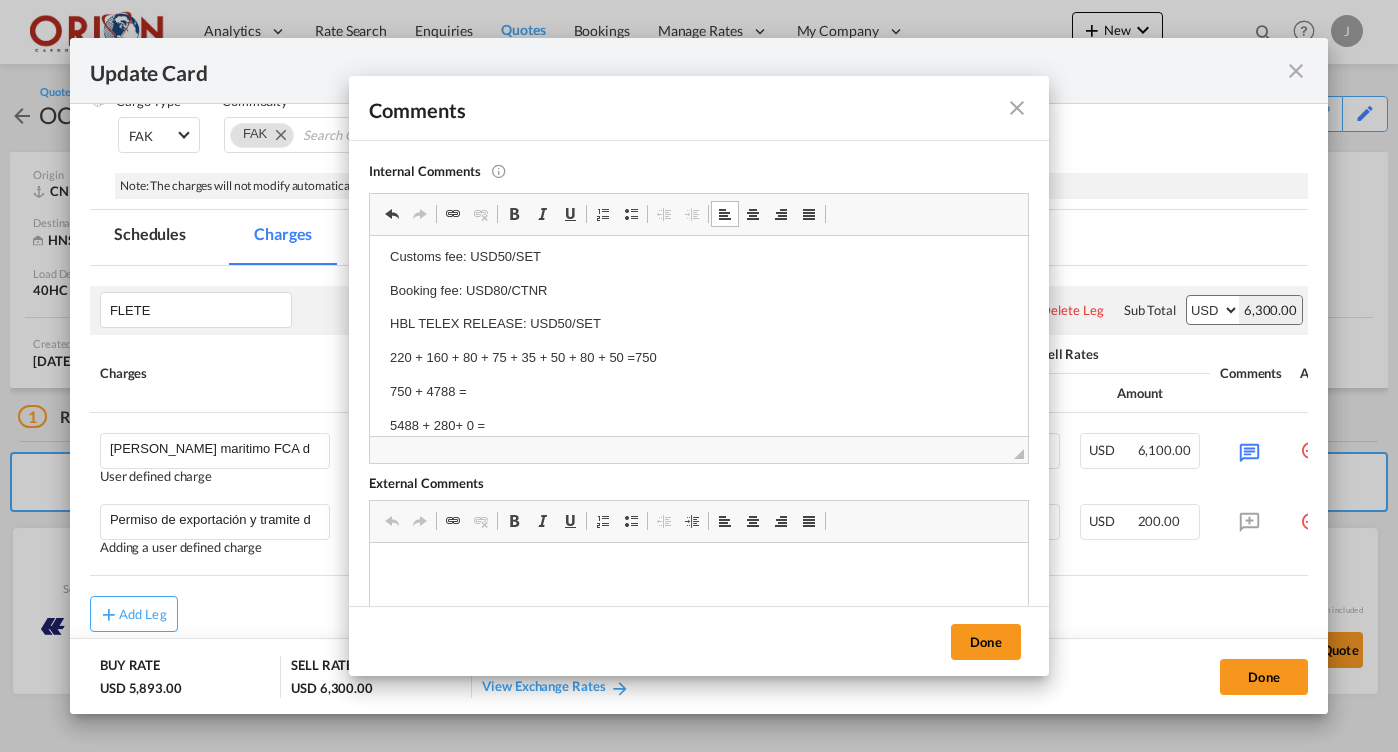 click on "220 + 160 + 80 + 75 + 35 + 50 + 80 + 50 =750" at bounding box center (699, 358) 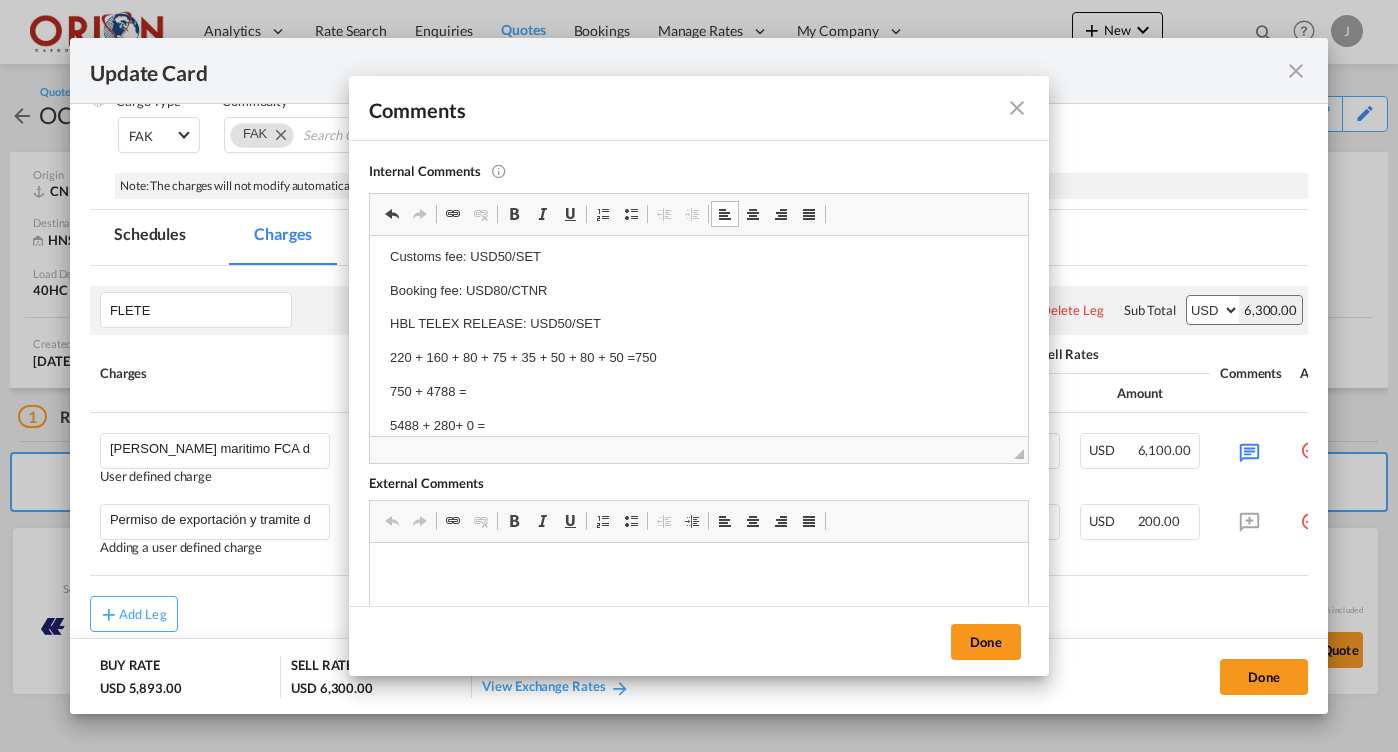 type 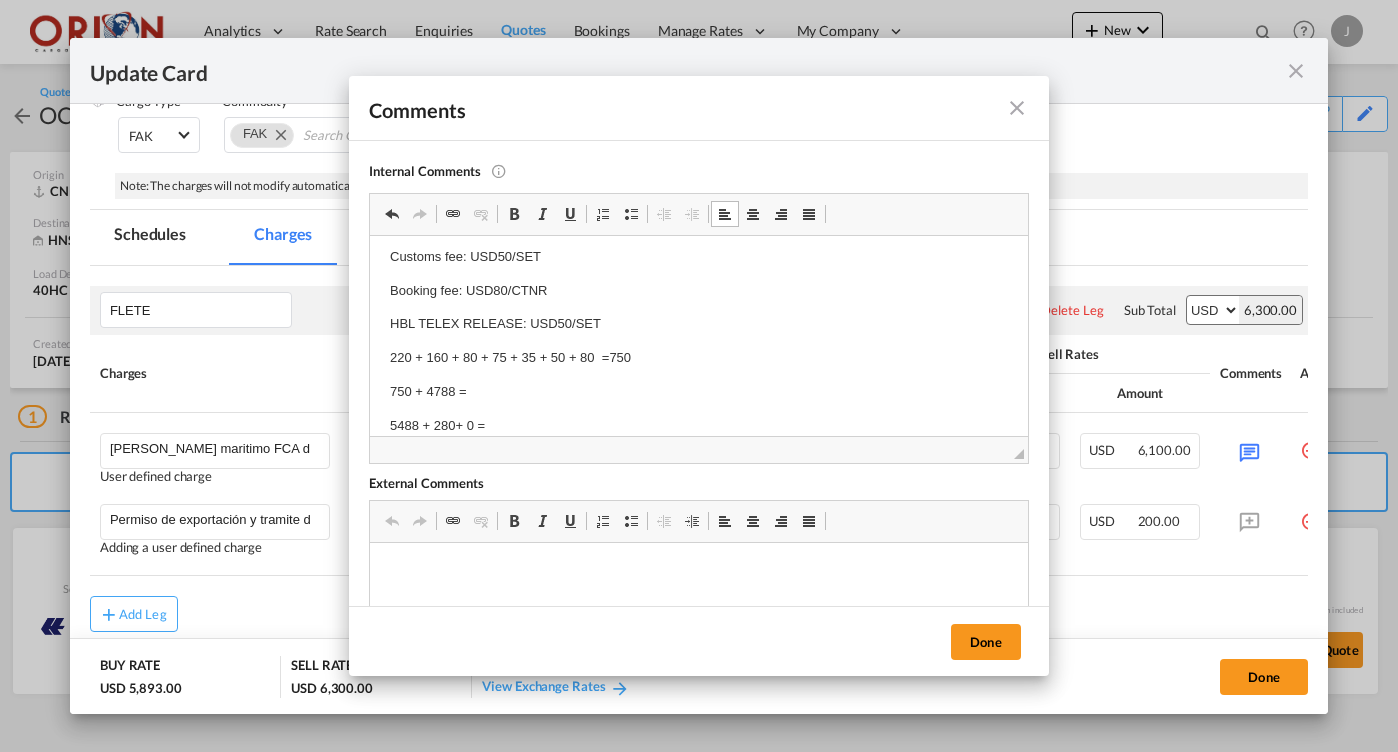 click on "220 + 160 + 80 + 75 + 35 + 50 + 80  =750" at bounding box center [699, 358] 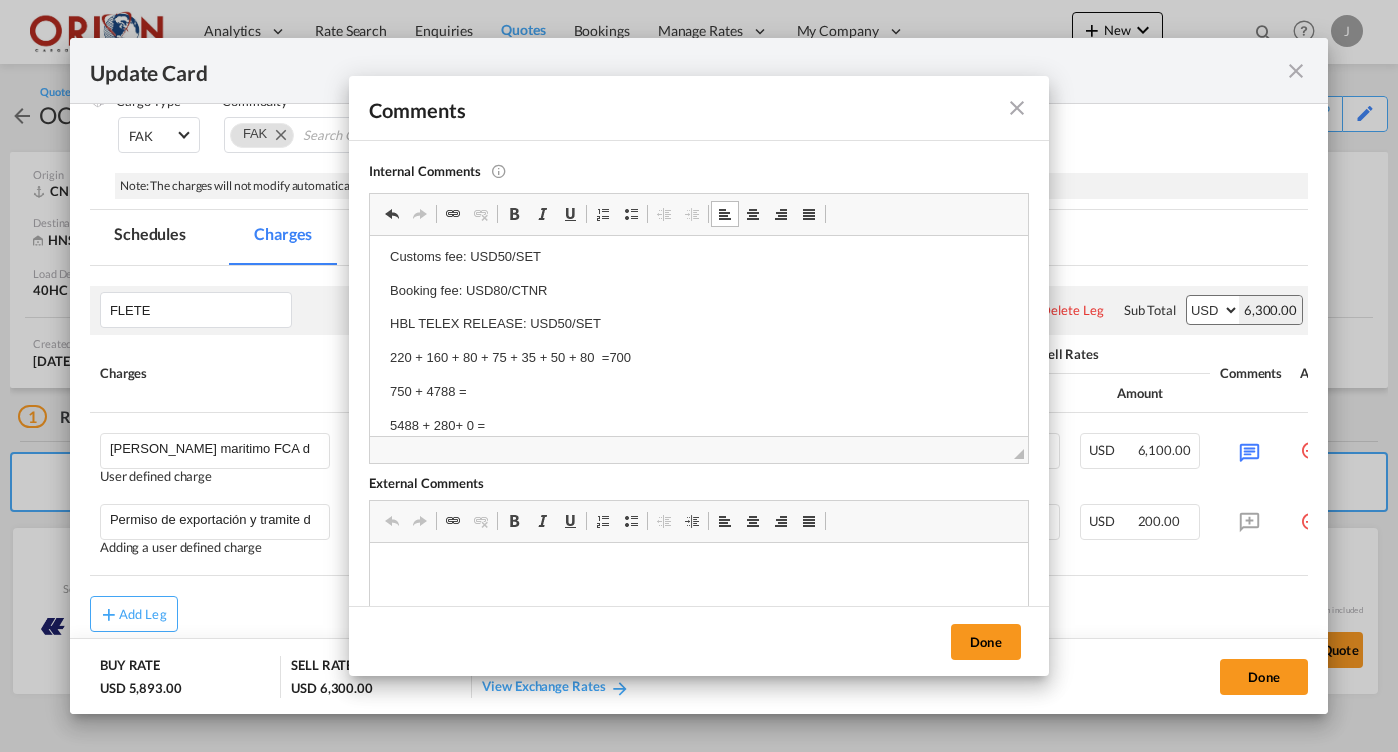 click on "750 + 4788 =" at bounding box center [699, 392] 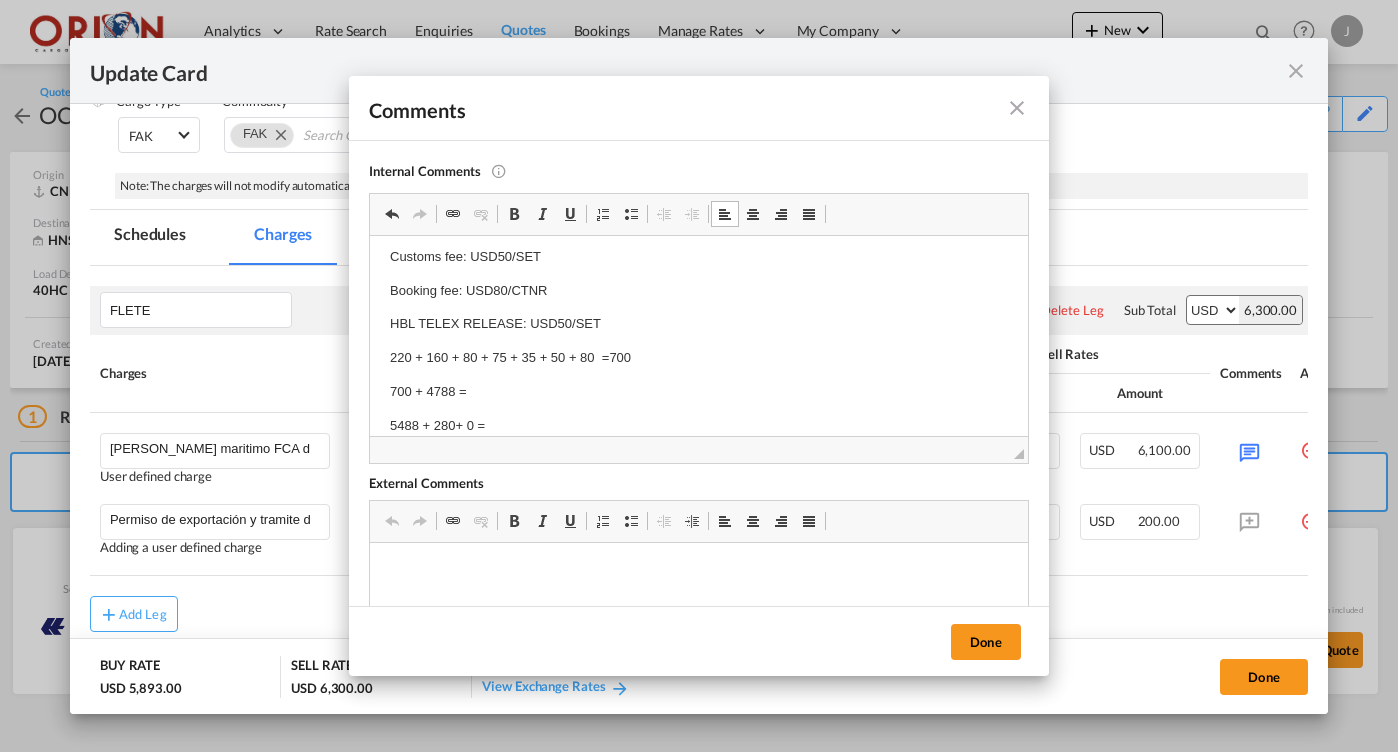 click on "700 + 4788 =" at bounding box center (699, 392) 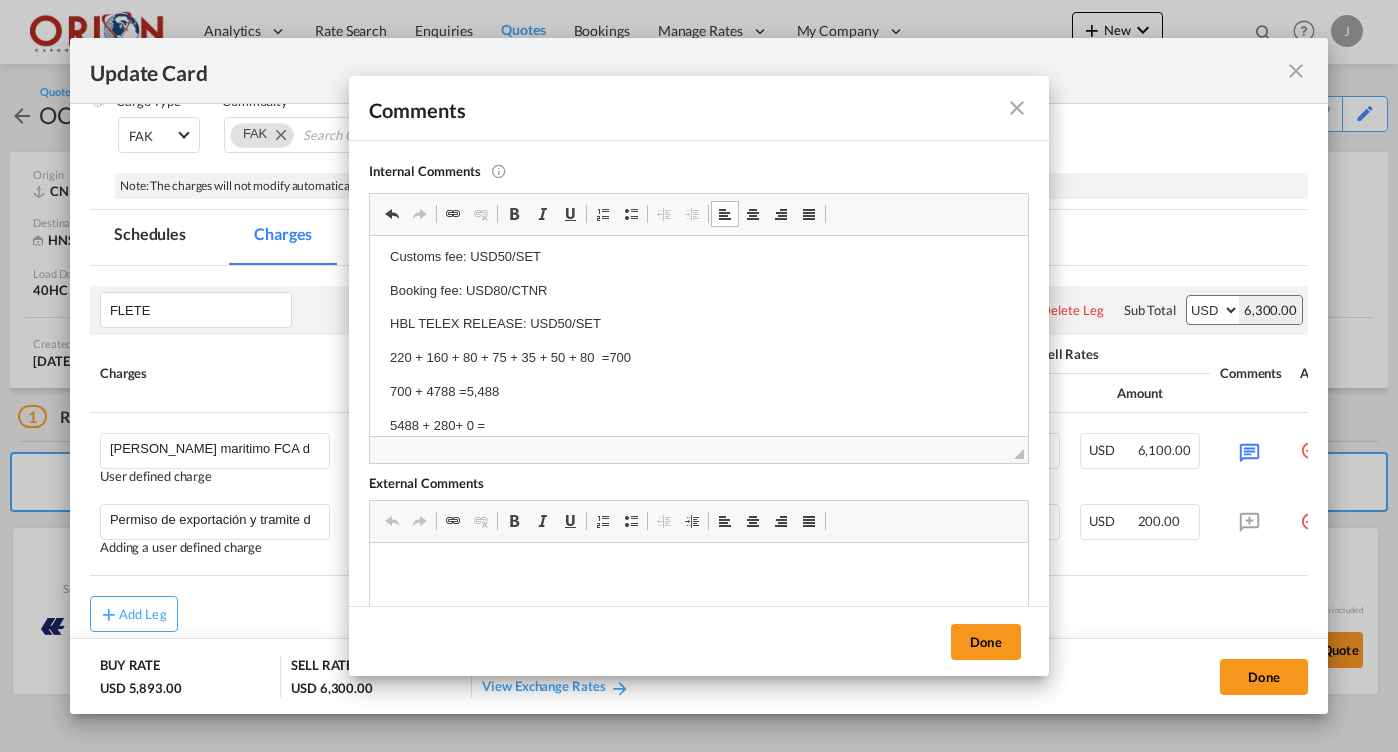 drag, startPoint x: 484, startPoint y: 374, endPoint x: 506, endPoint y: 418, distance: 49.193497 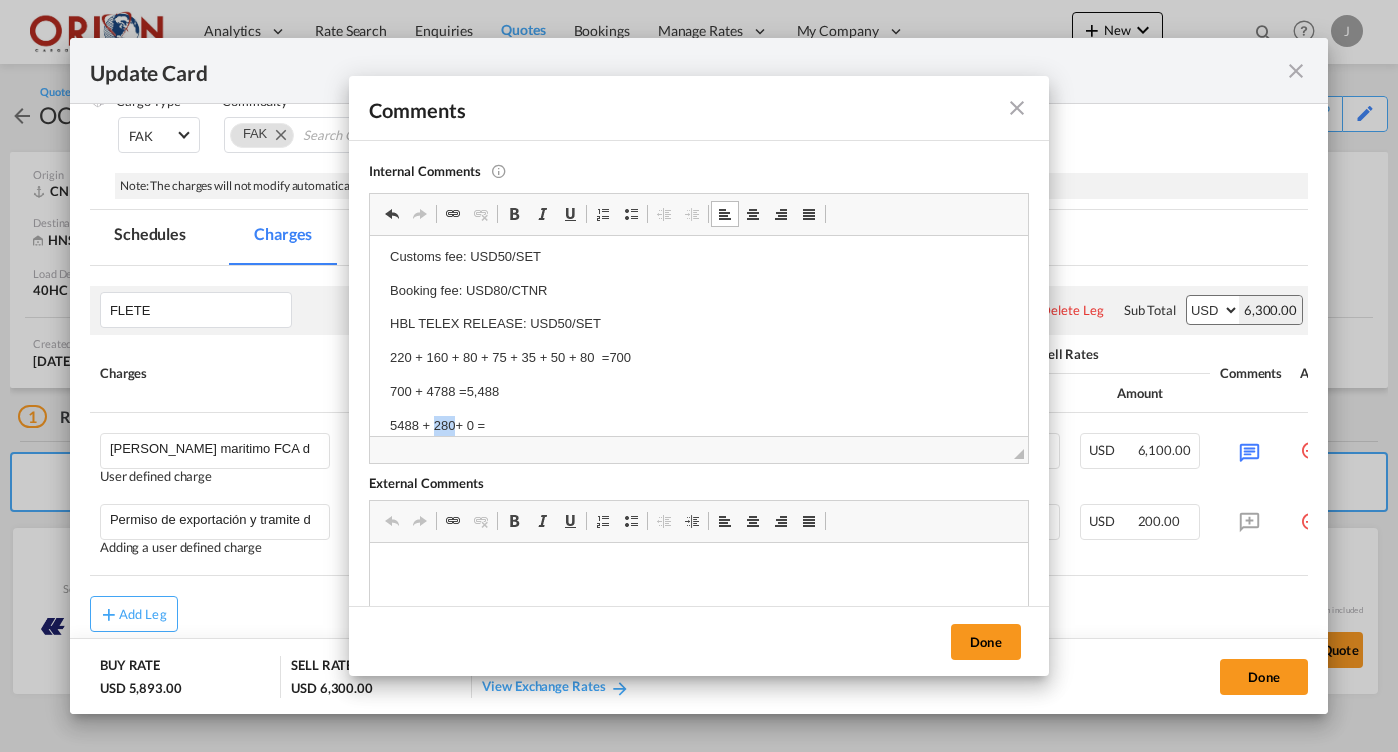click on "5488 + 280+ 0 =" at bounding box center (699, 426) 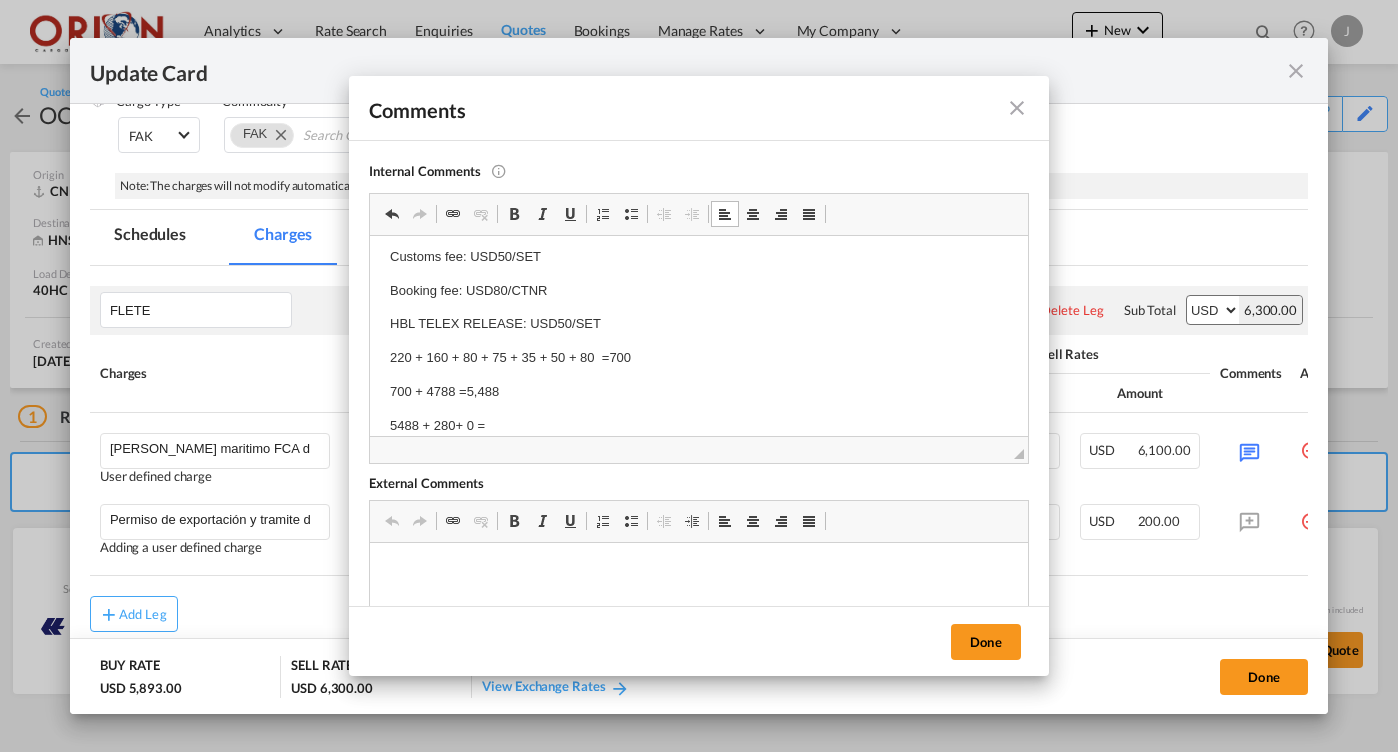 click on "5488 + 280+ 0 =" at bounding box center (699, 426) 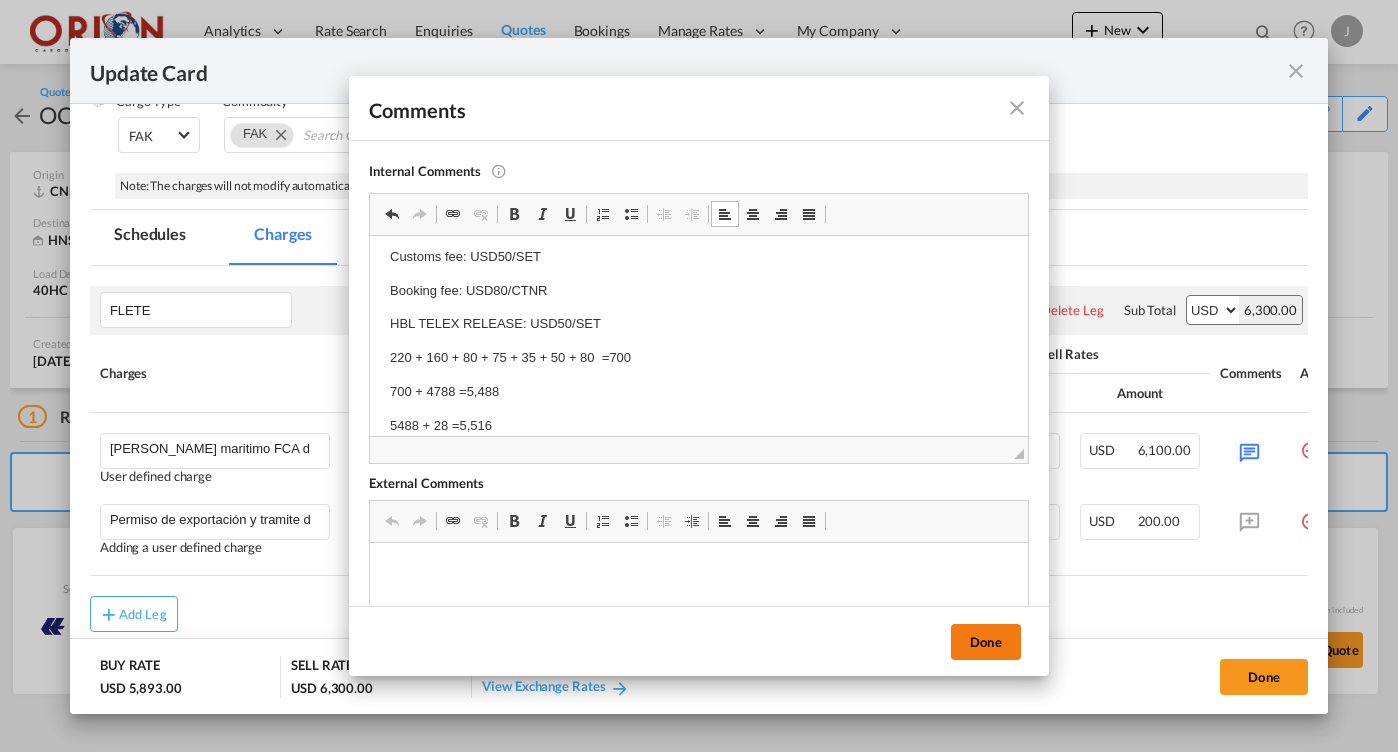 drag, startPoint x: 120, startPoint y: 176, endPoint x: 980, endPoint y: 640, distance: 977.1878 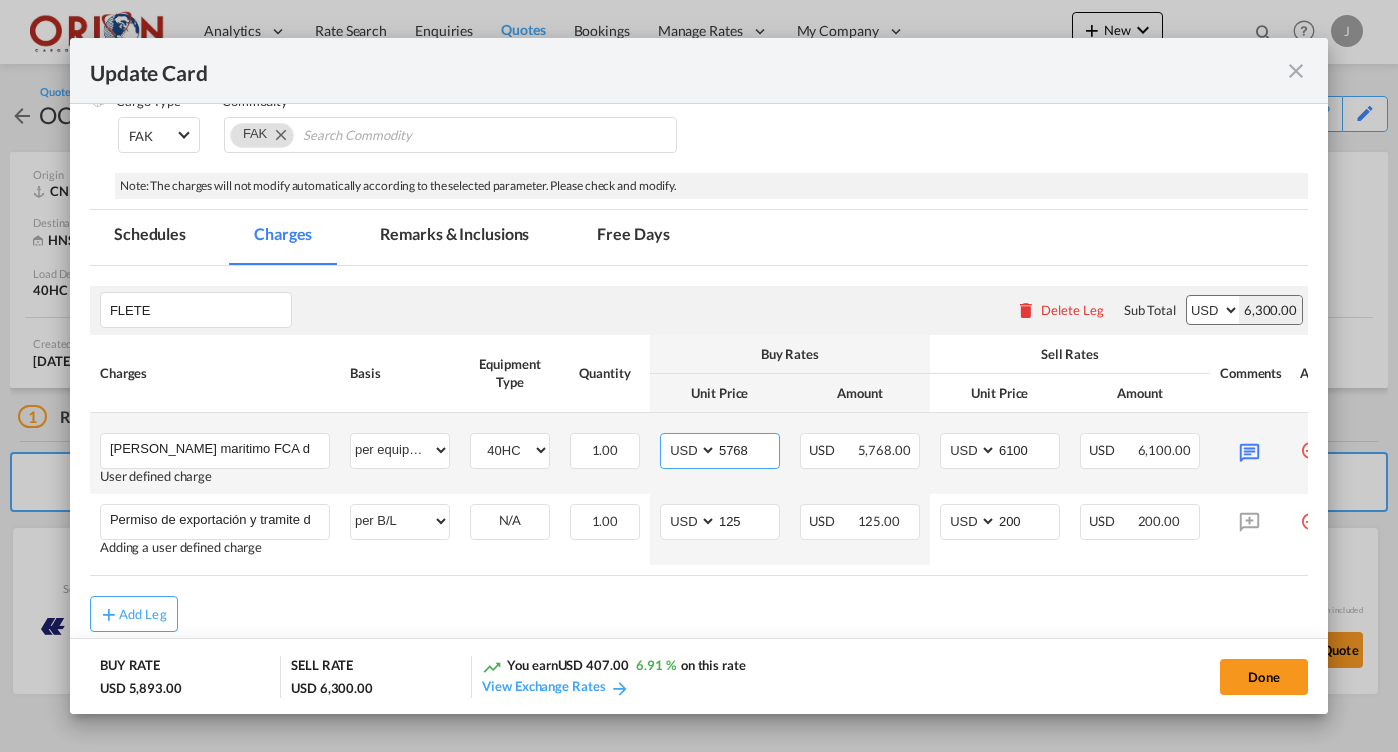 click on "5768" at bounding box center [748, 449] 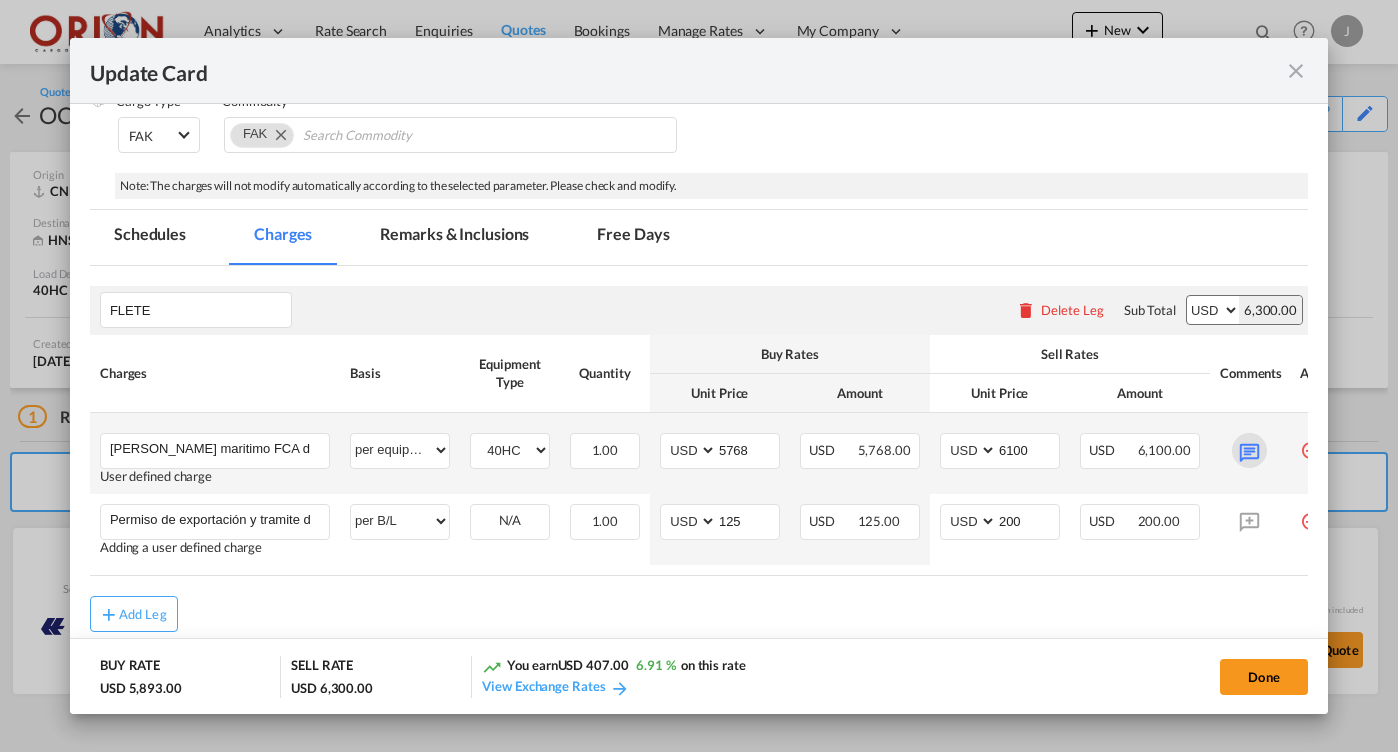 click at bounding box center [1249, 450] 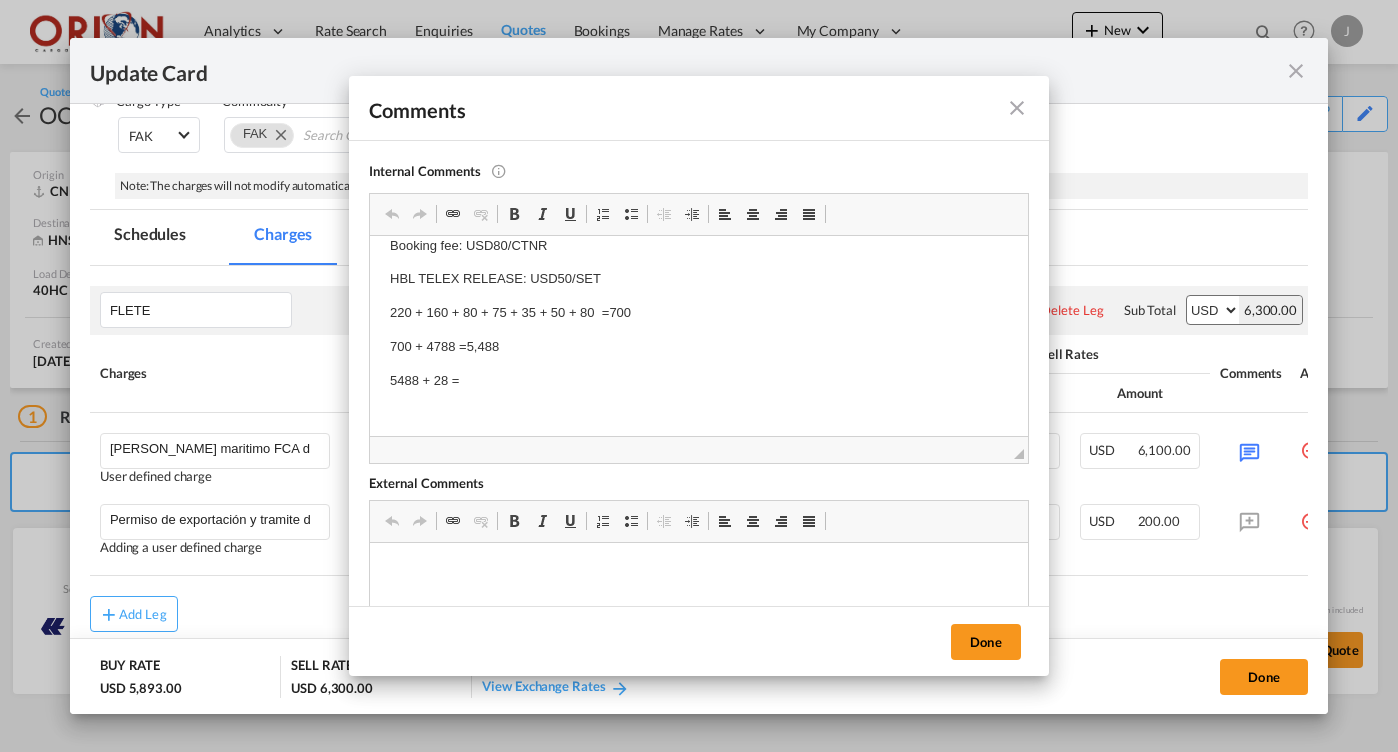 scroll, scrollTop: 256, scrollLeft: 0, axis: vertical 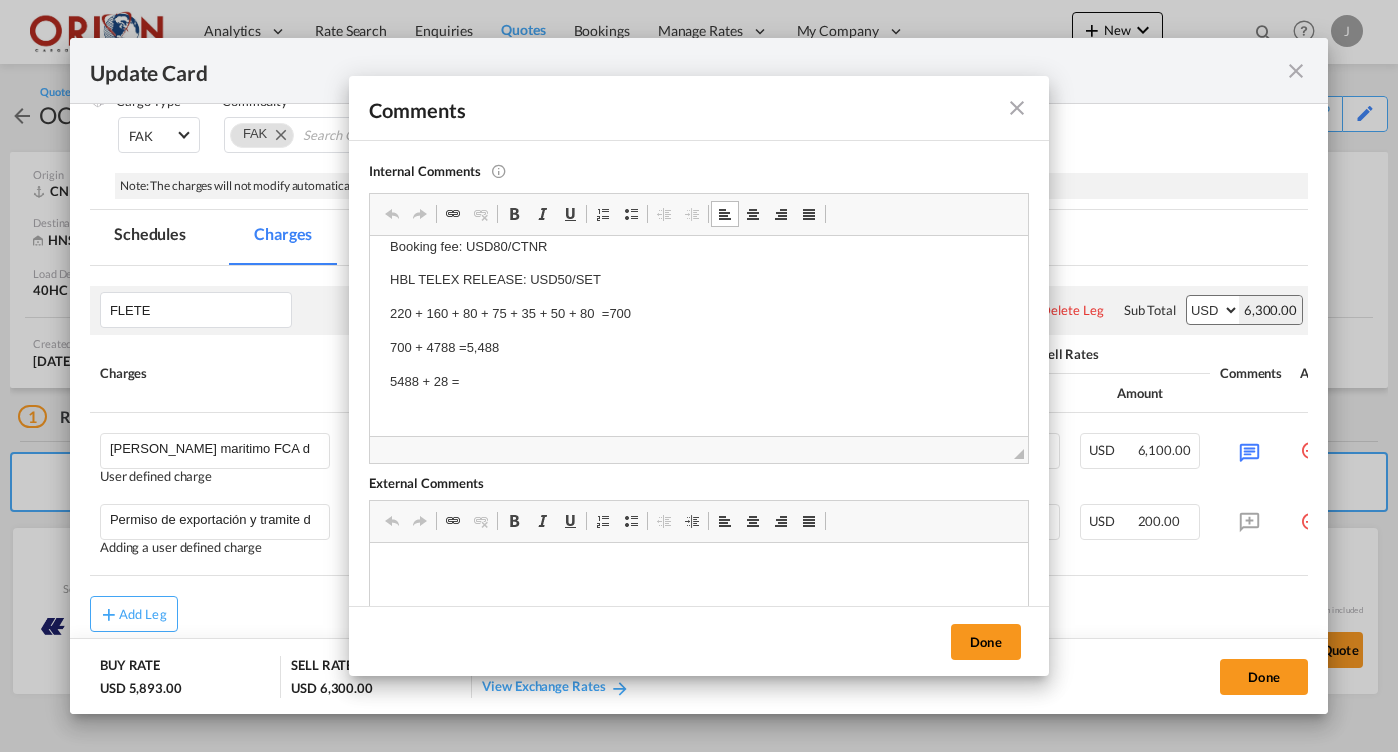 click on "5488 + 28 =" at bounding box center [699, 382] 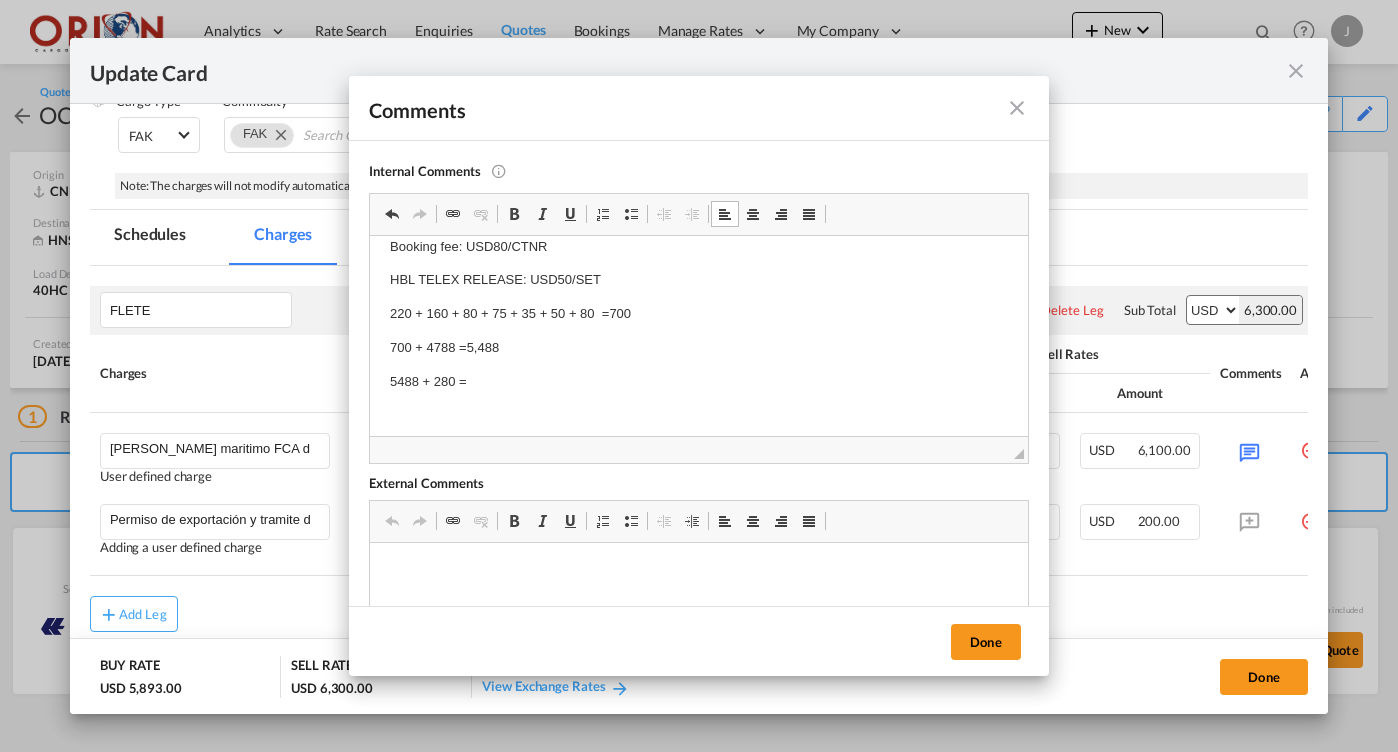 click on "5488 + 280 =" at bounding box center [699, 382] 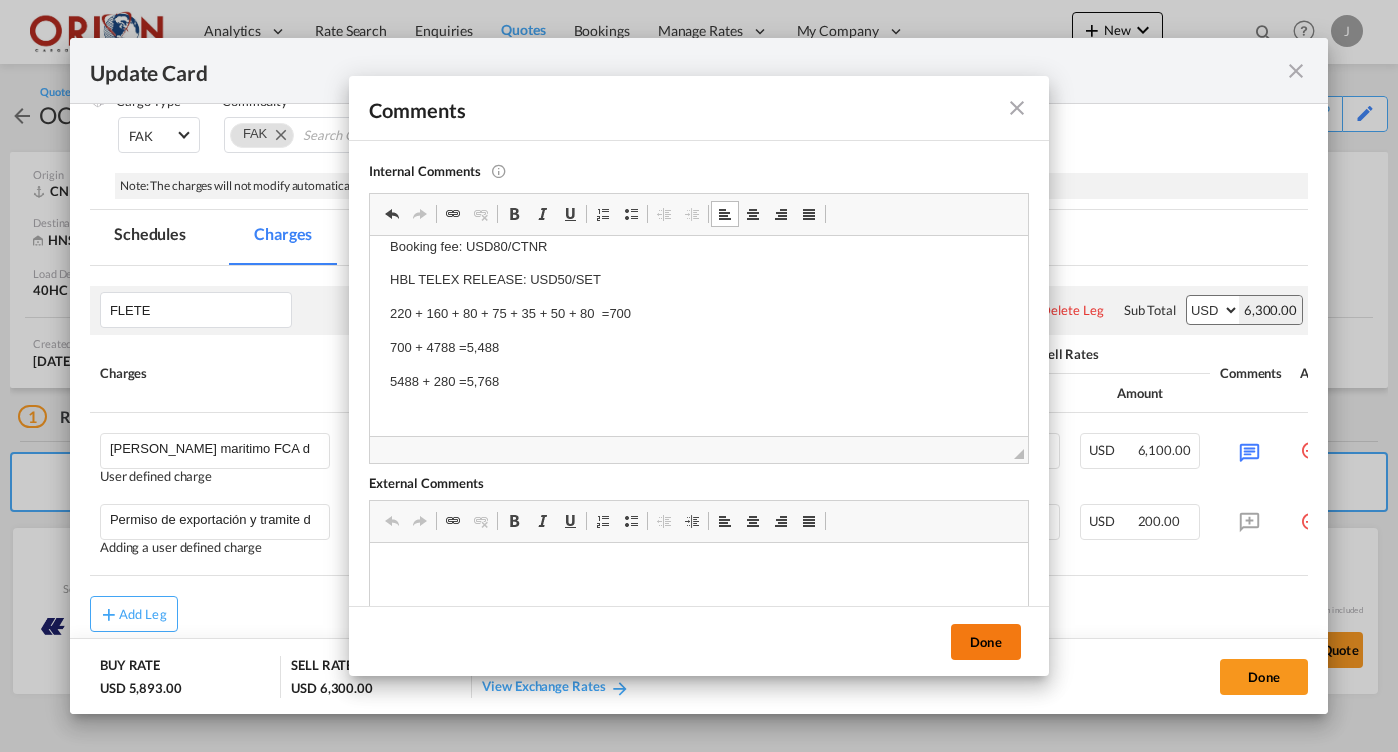 click on "Done" at bounding box center [986, 642] 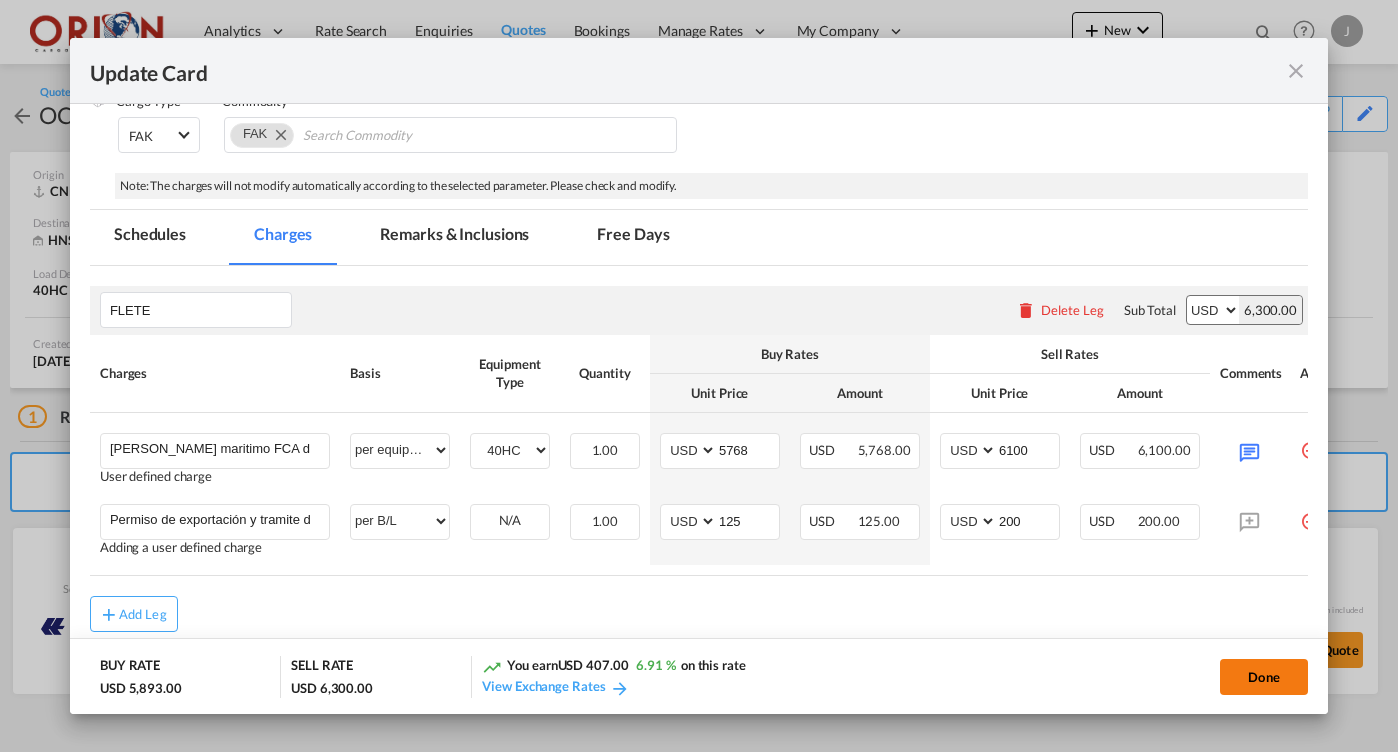 click on "Done" 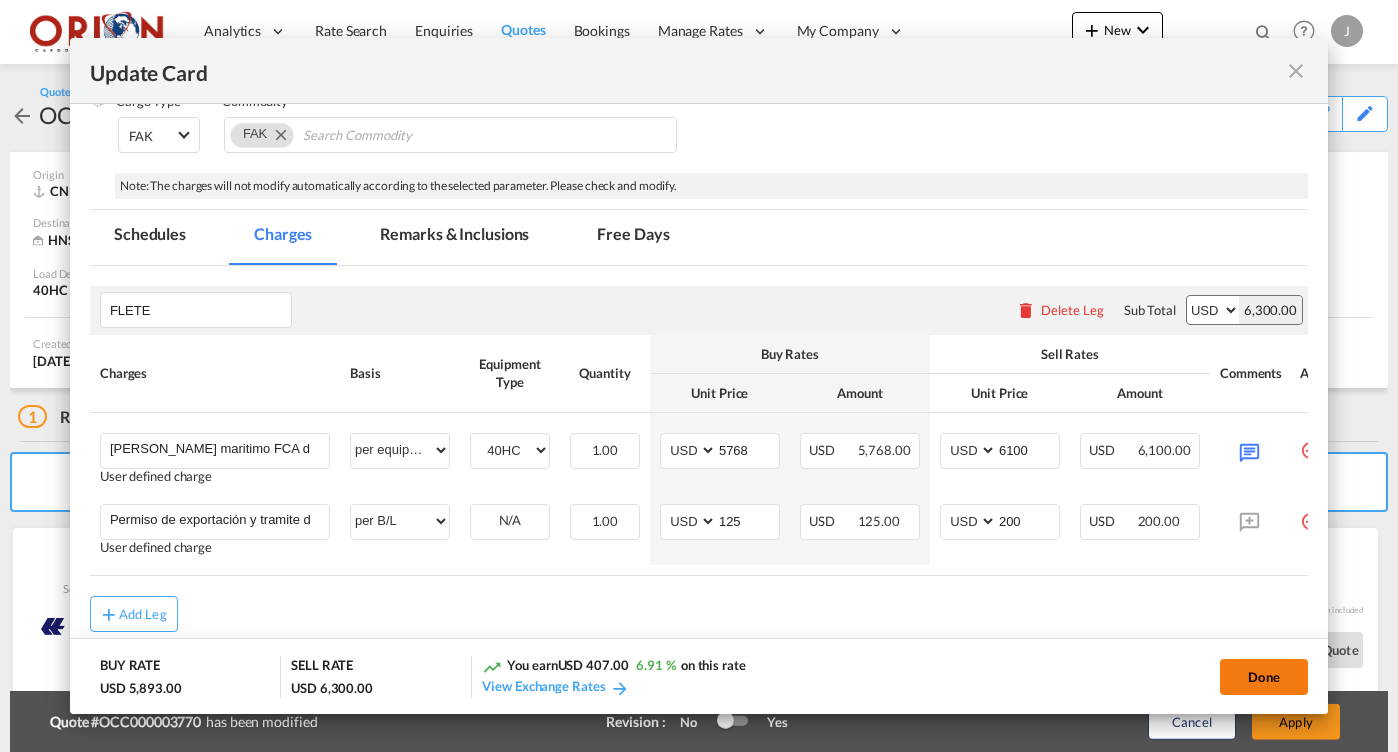 type on "[DATE]" 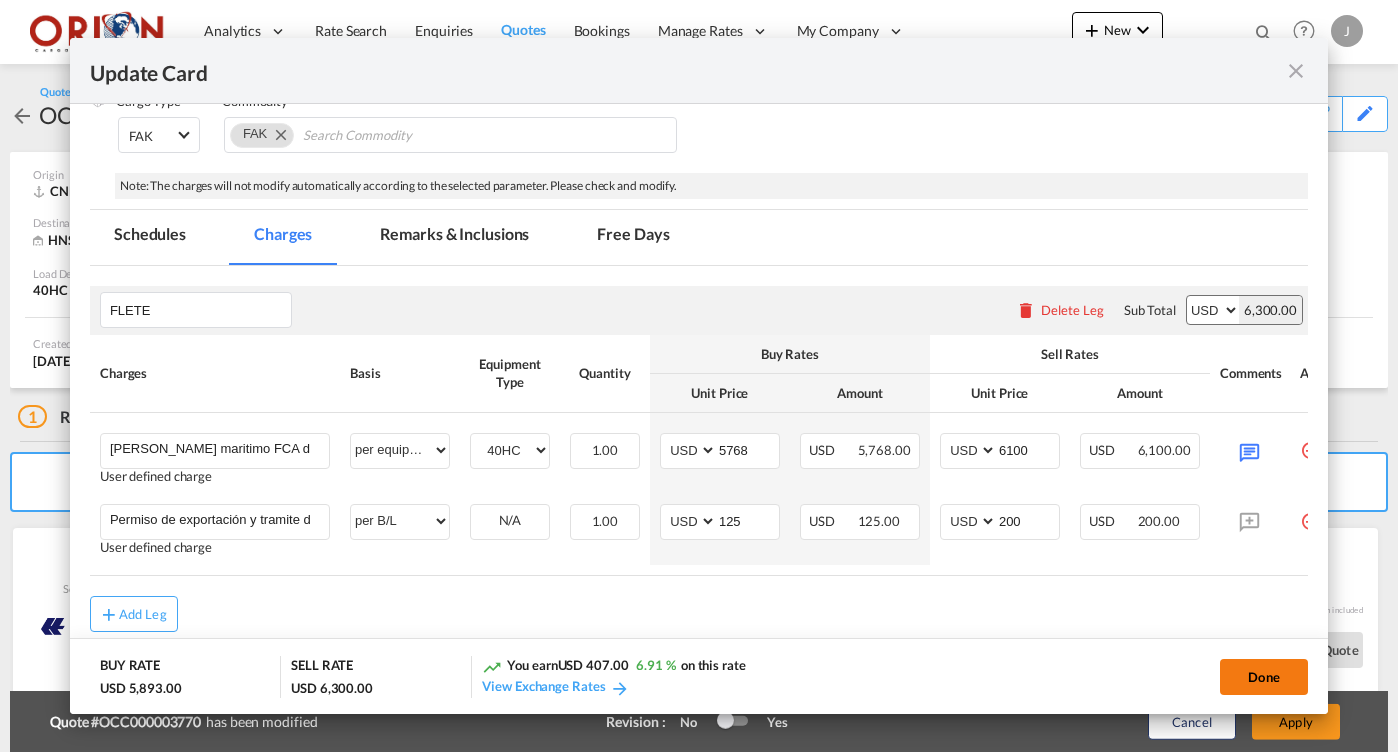 type on "[DATE]" 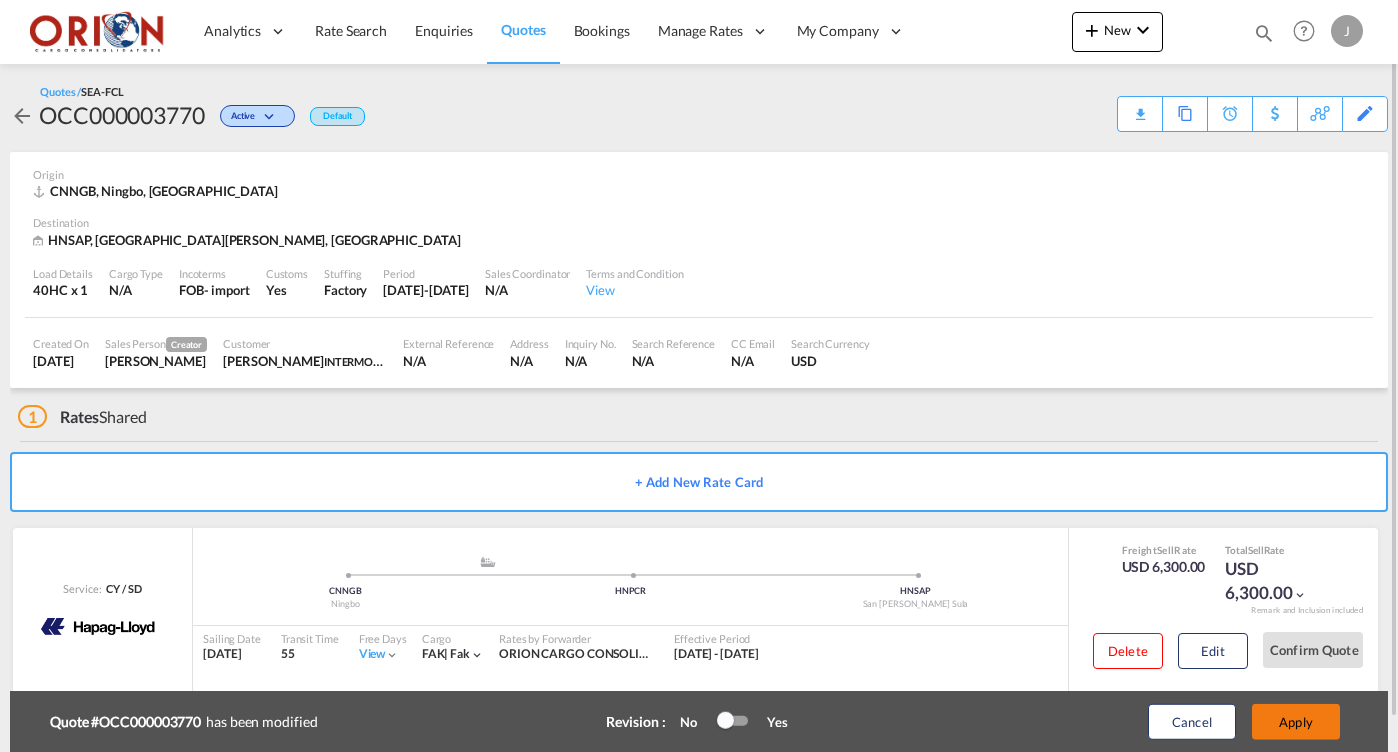 click on "Apply" at bounding box center (1296, 722) 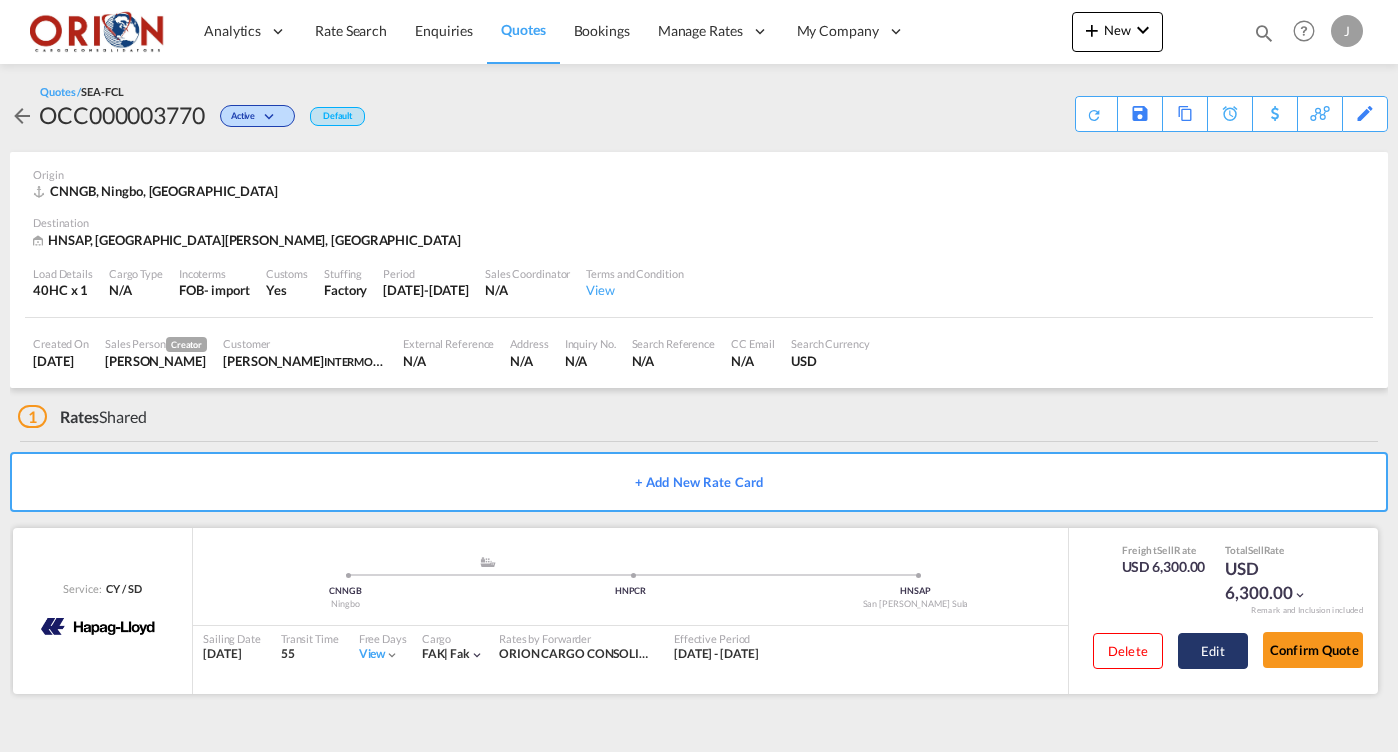 click on "Edit" at bounding box center (1213, 651) 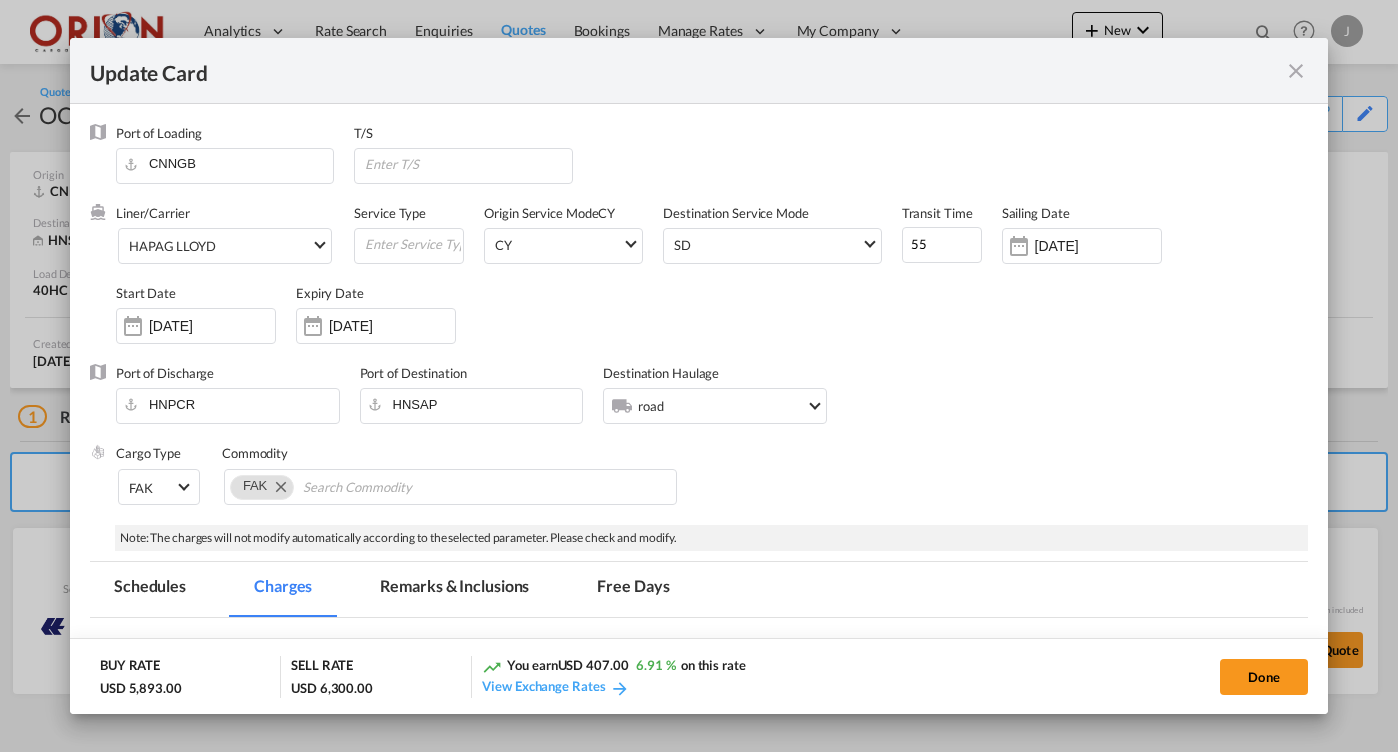 click on "Remarks & Inclusions" at bounding box center [454, 589] 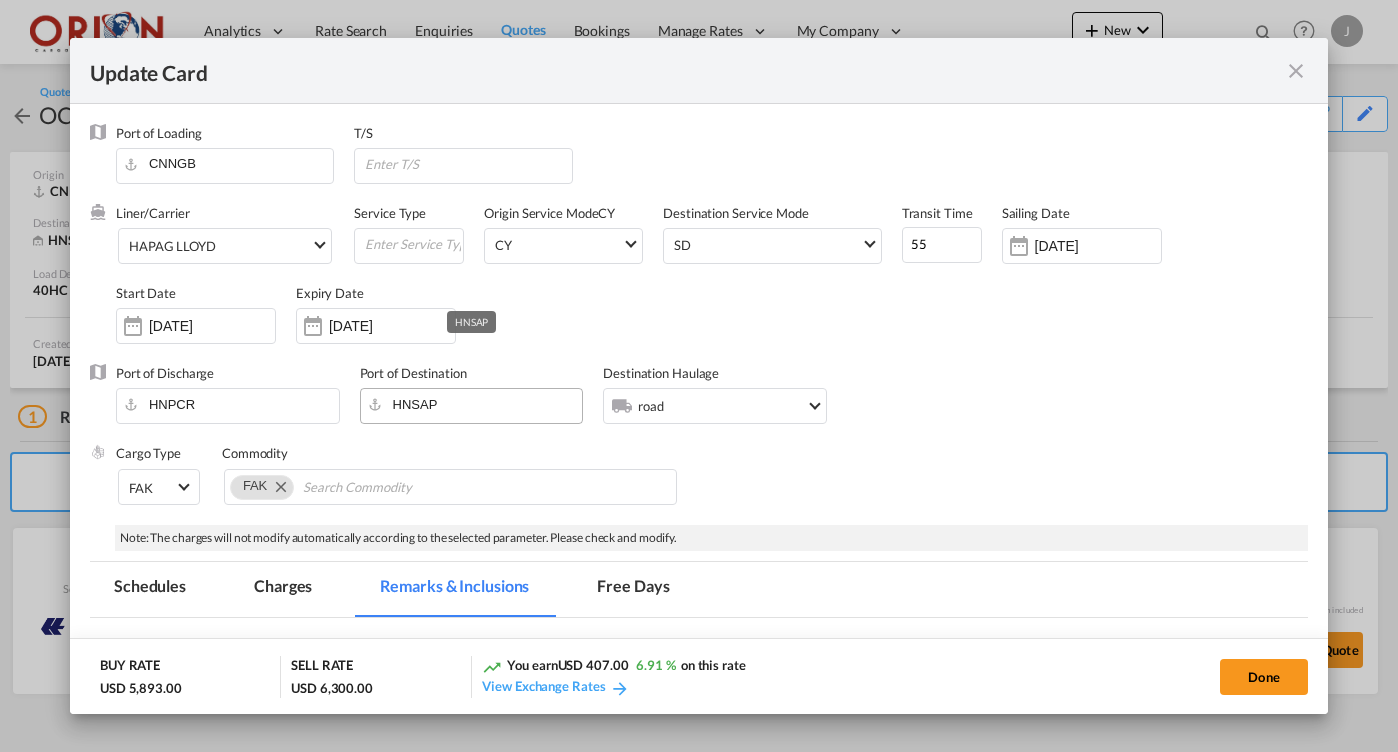 scroll, scrollTop: 0, scrollLeft: 0, axis: both 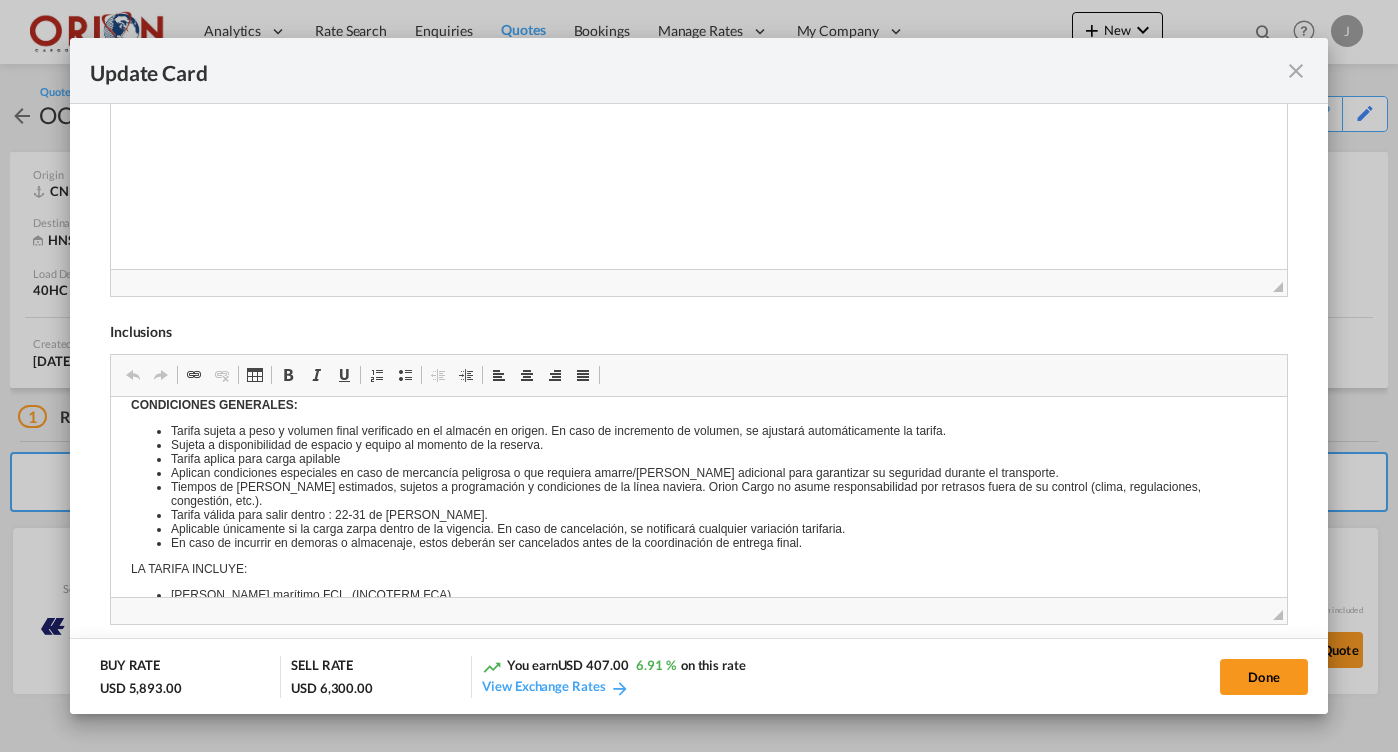drag, startPoint x: 344, startPoint y: 561, endPoint x: 477, endPoint y: 999, distance: 457.74774 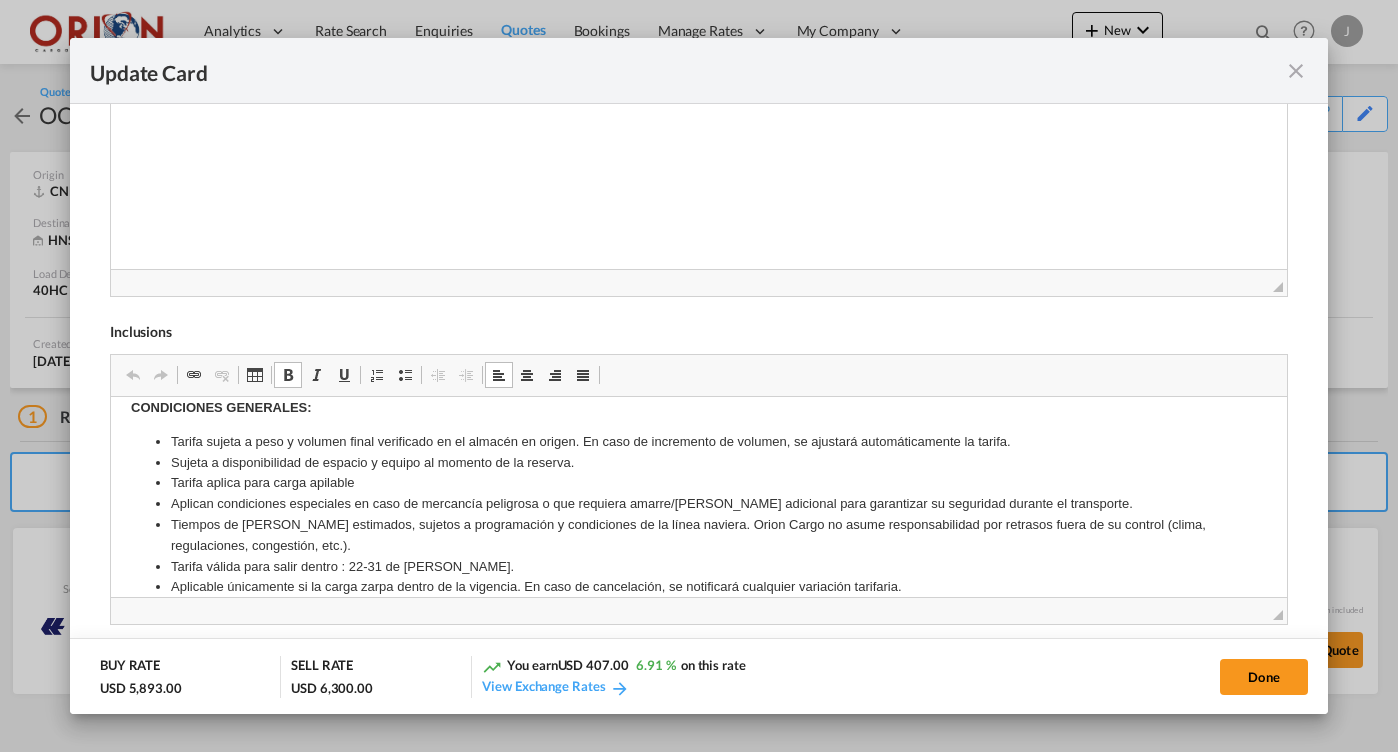 click on "Tarifa válida para salir dentro : 22-31 de [PERSON_NAME]." at bounding box center [698, 567] 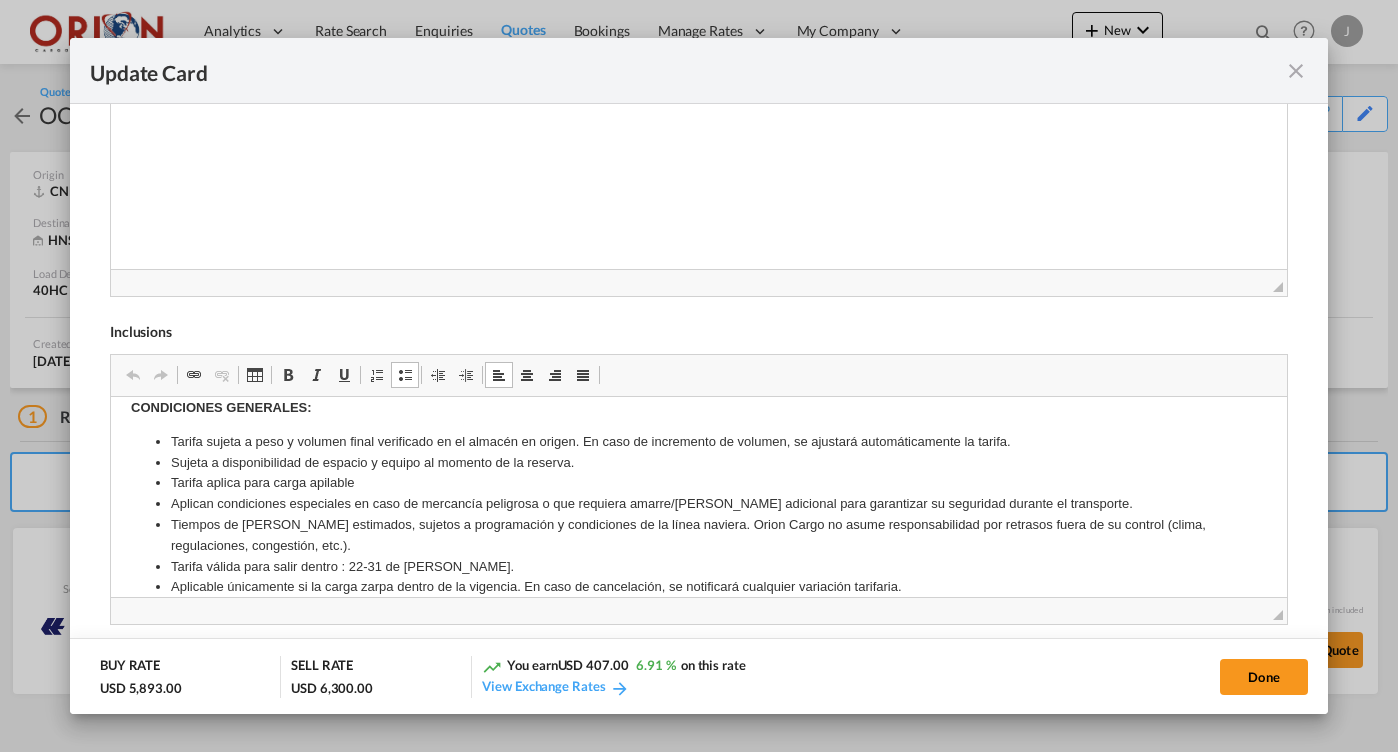 type 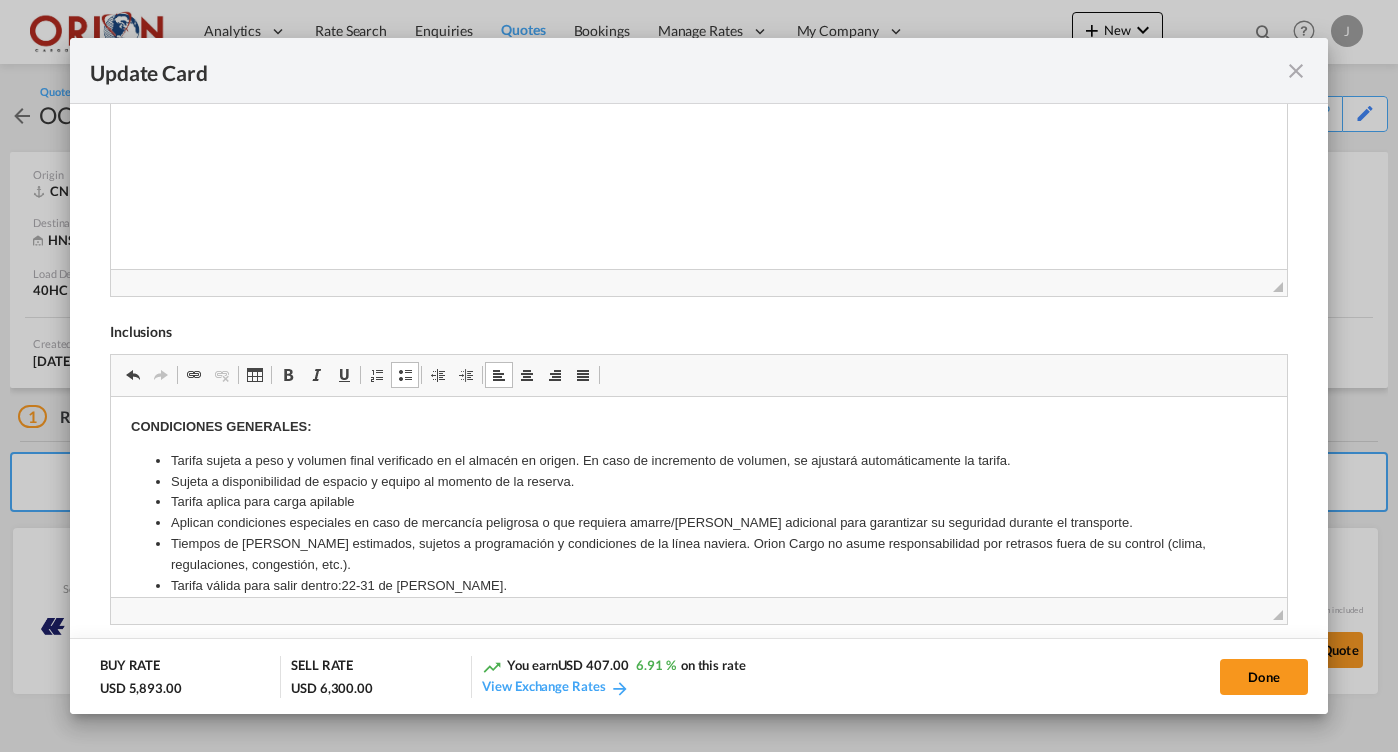 scroll, scrollTop: 0, scrollLeft: 0, axis: both 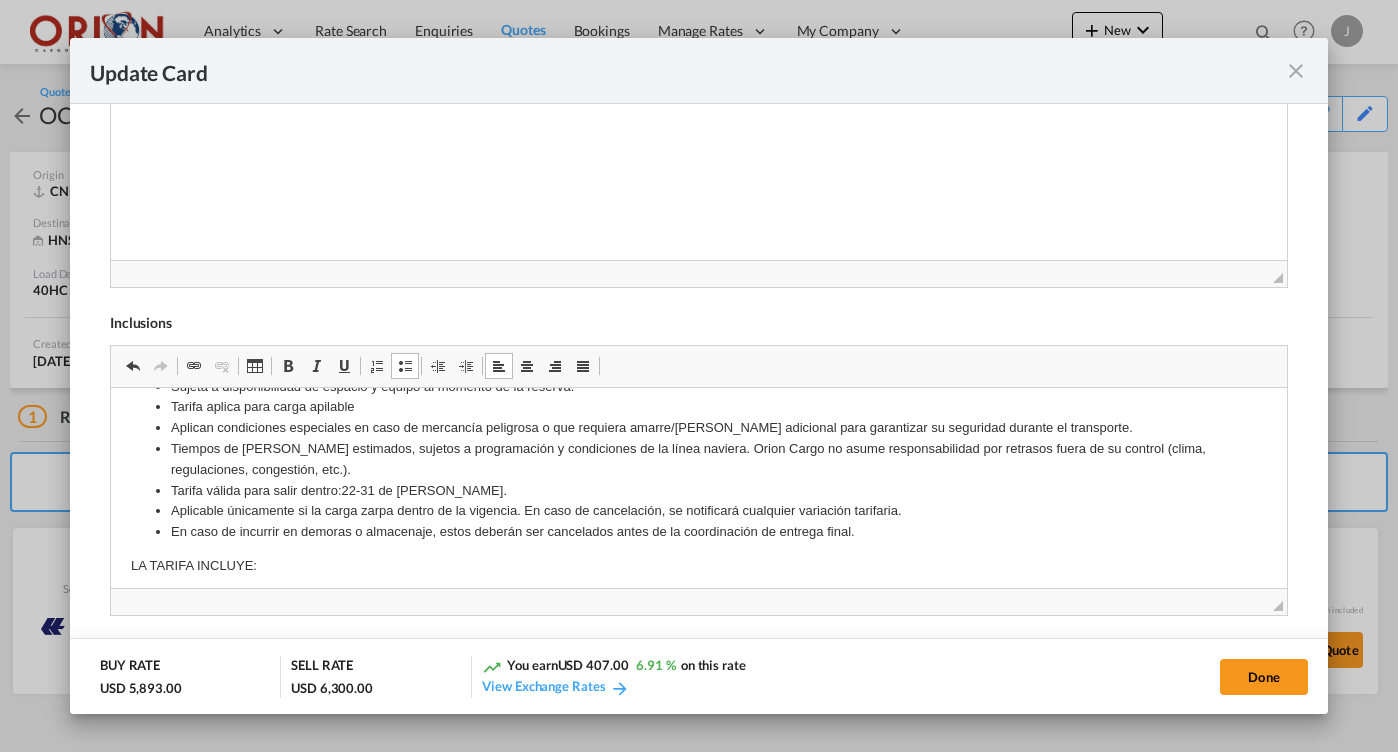 click on "En caso de incurrir en demoras o almacenaje, estos deberán ser cancelados antes de la coordinación de entrega final." at bounding box center (698, 532) 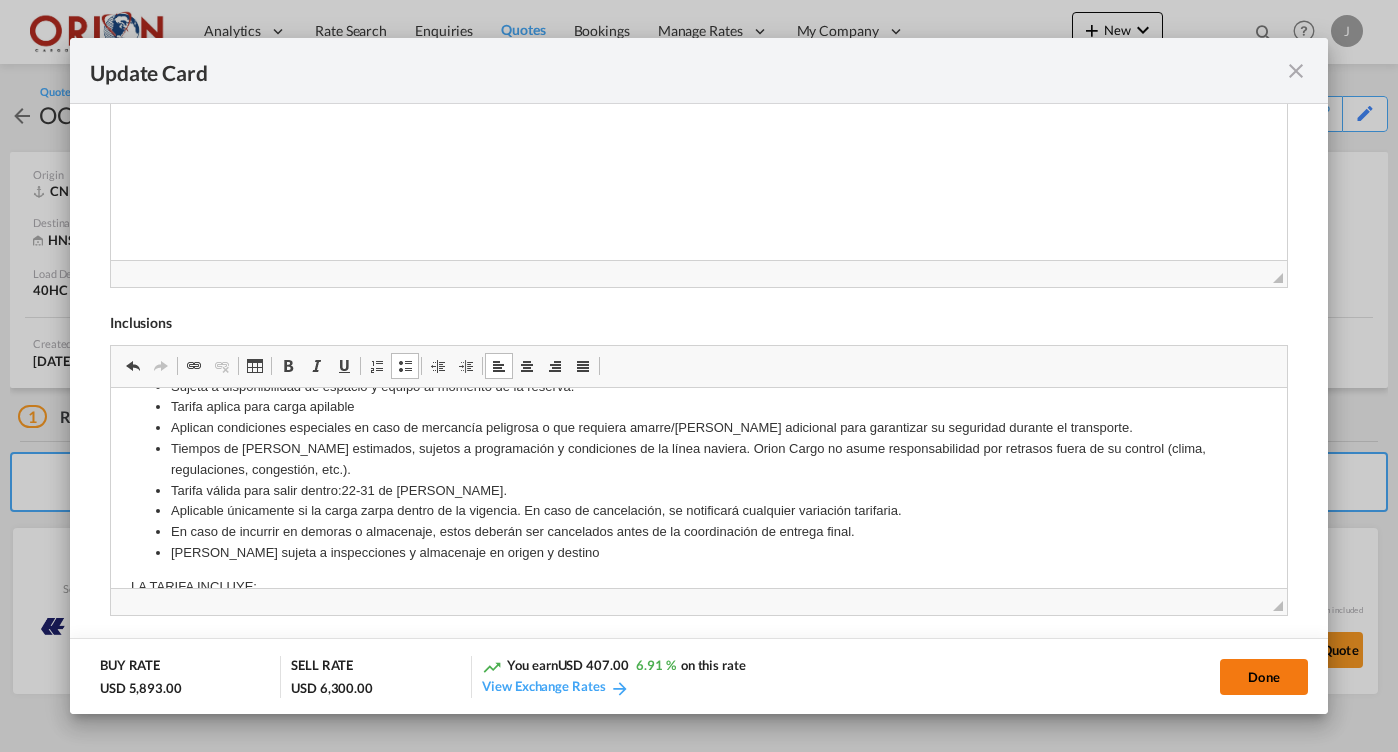 click on "Done" 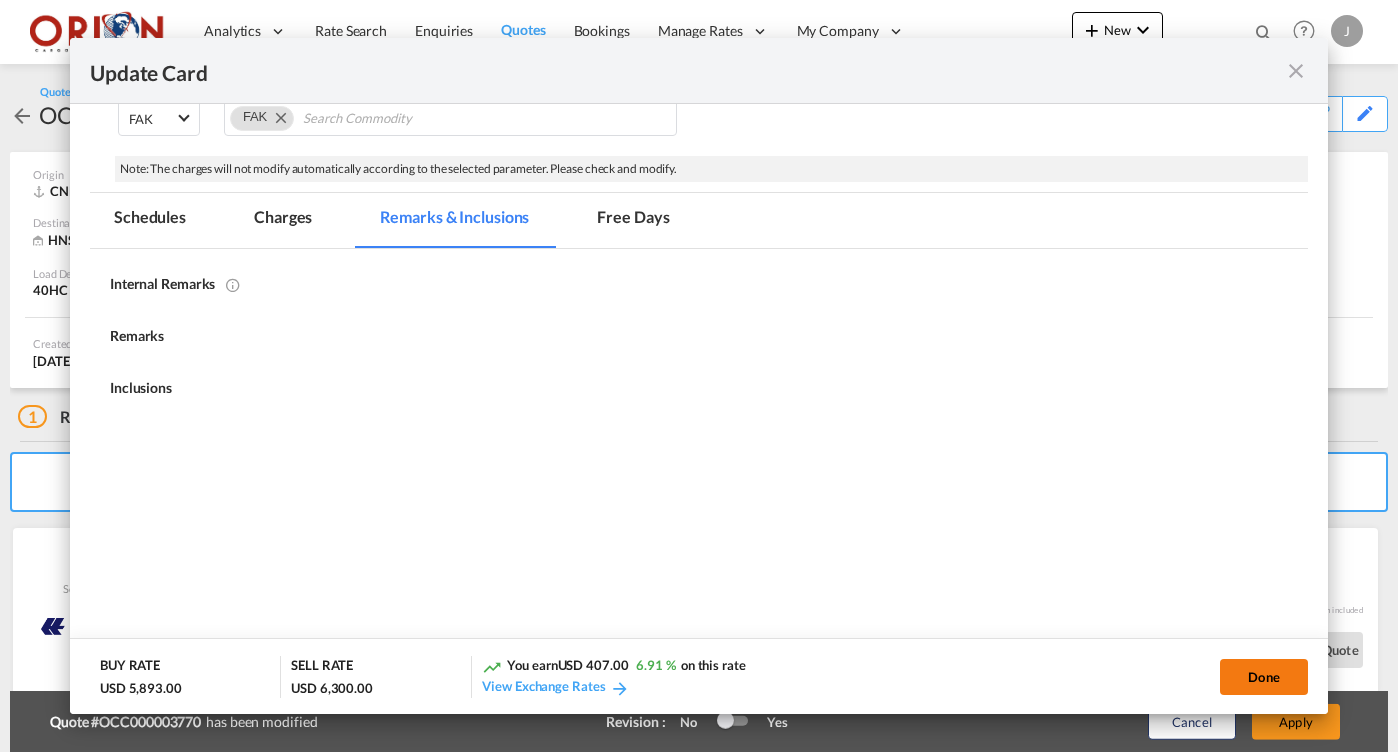 type on "[DATE]" 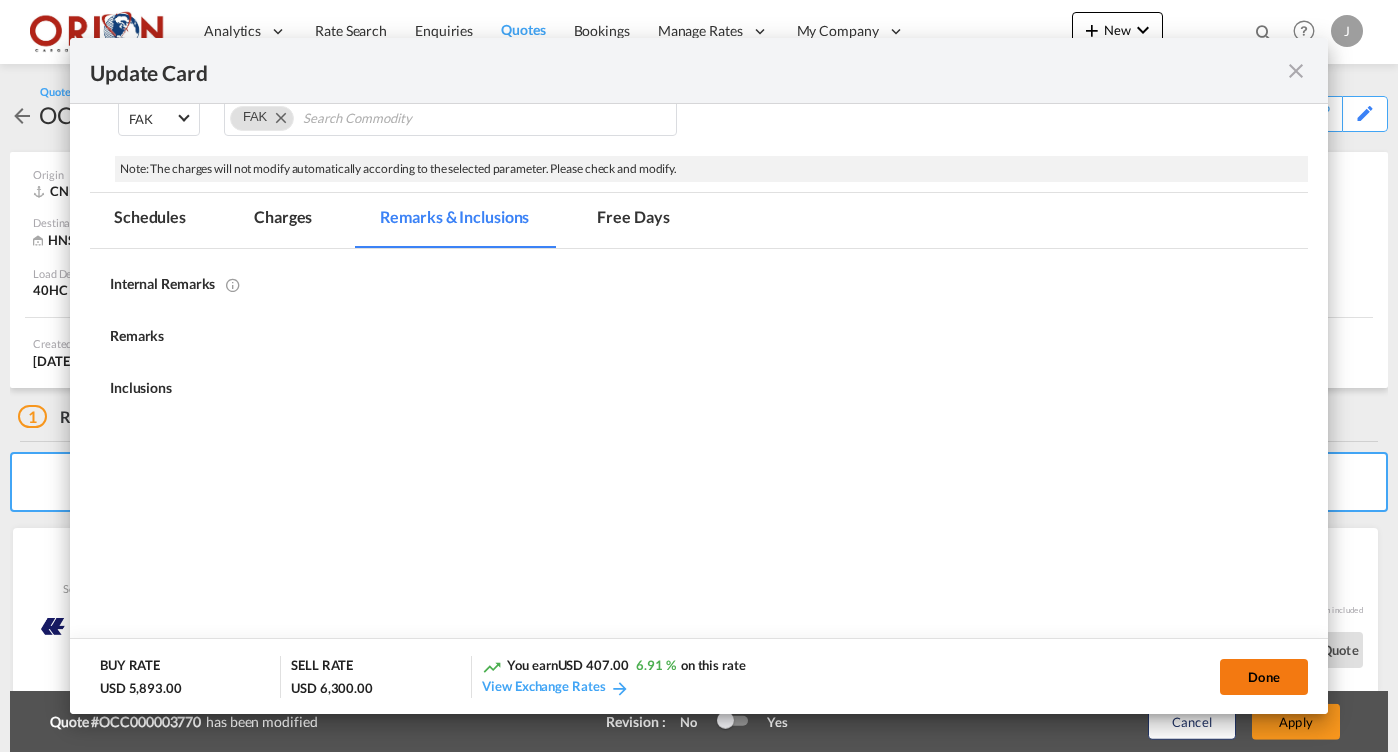 type on "[DATE]" 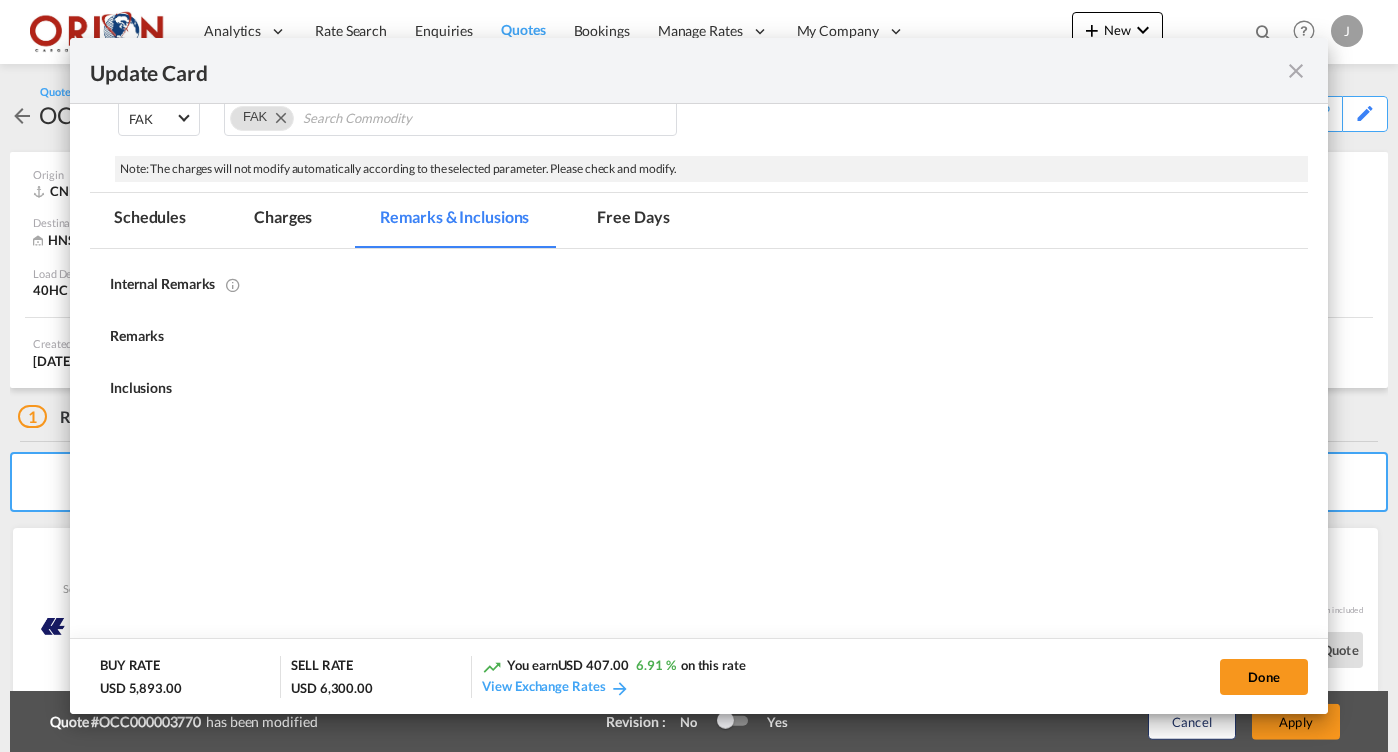scroll, scrollTop: 367, scrollLeft: 0, axis: vertical 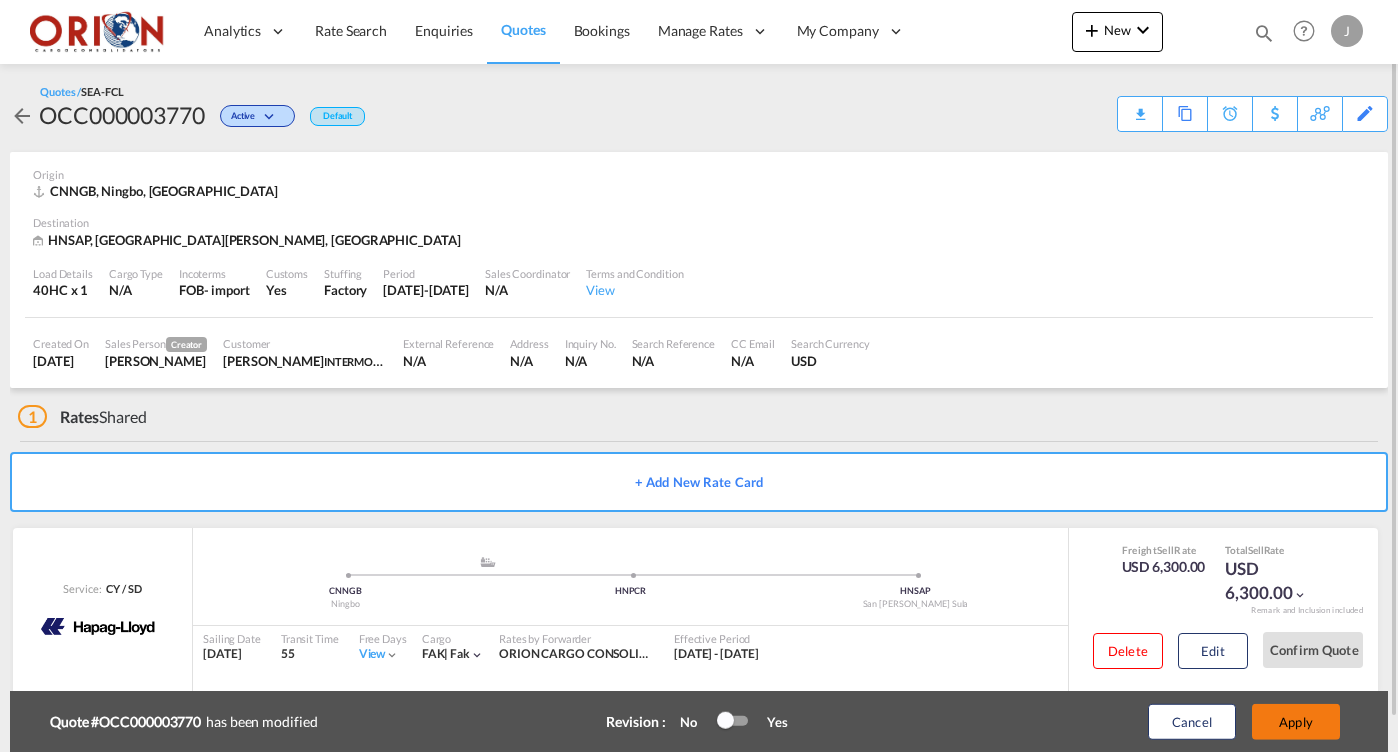 click on "Apply" at bounding box center [1296, 722] 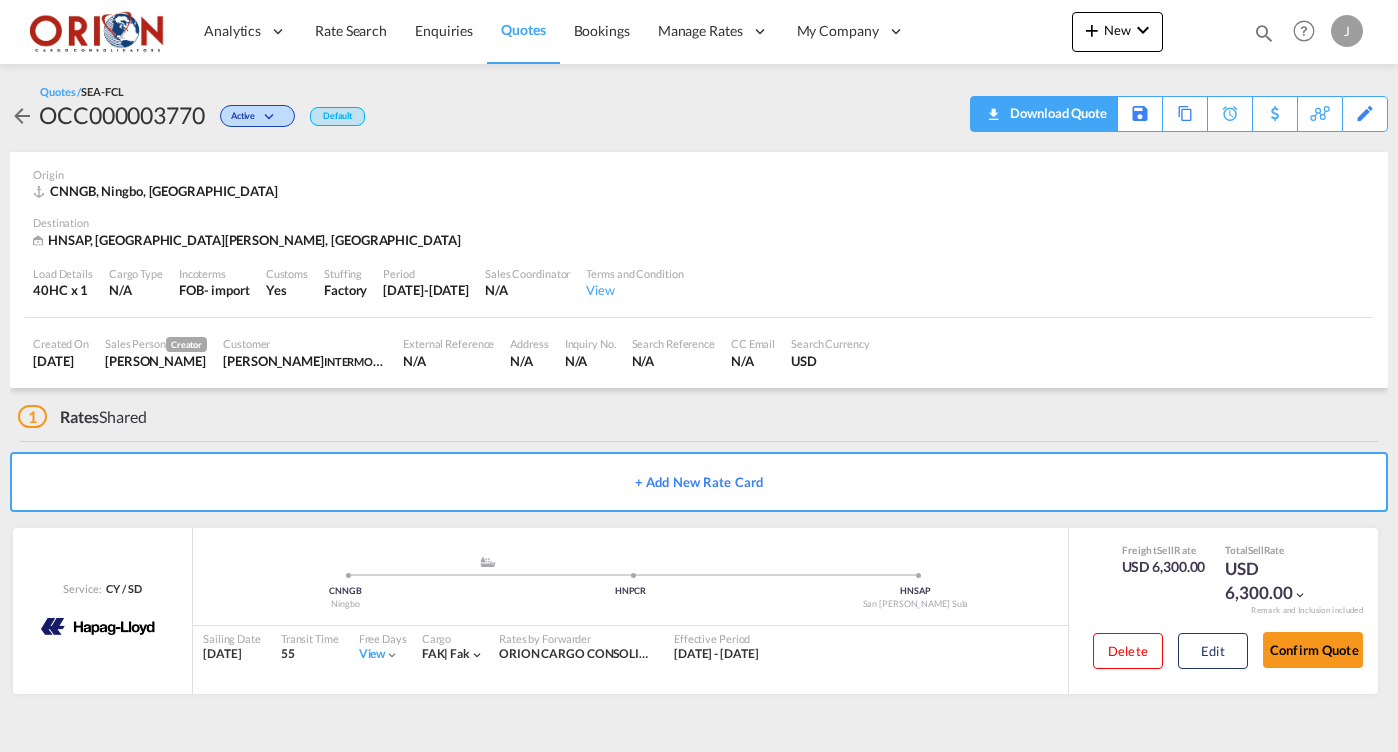 click on "Download Quote" at bounding box center (1044, 114) 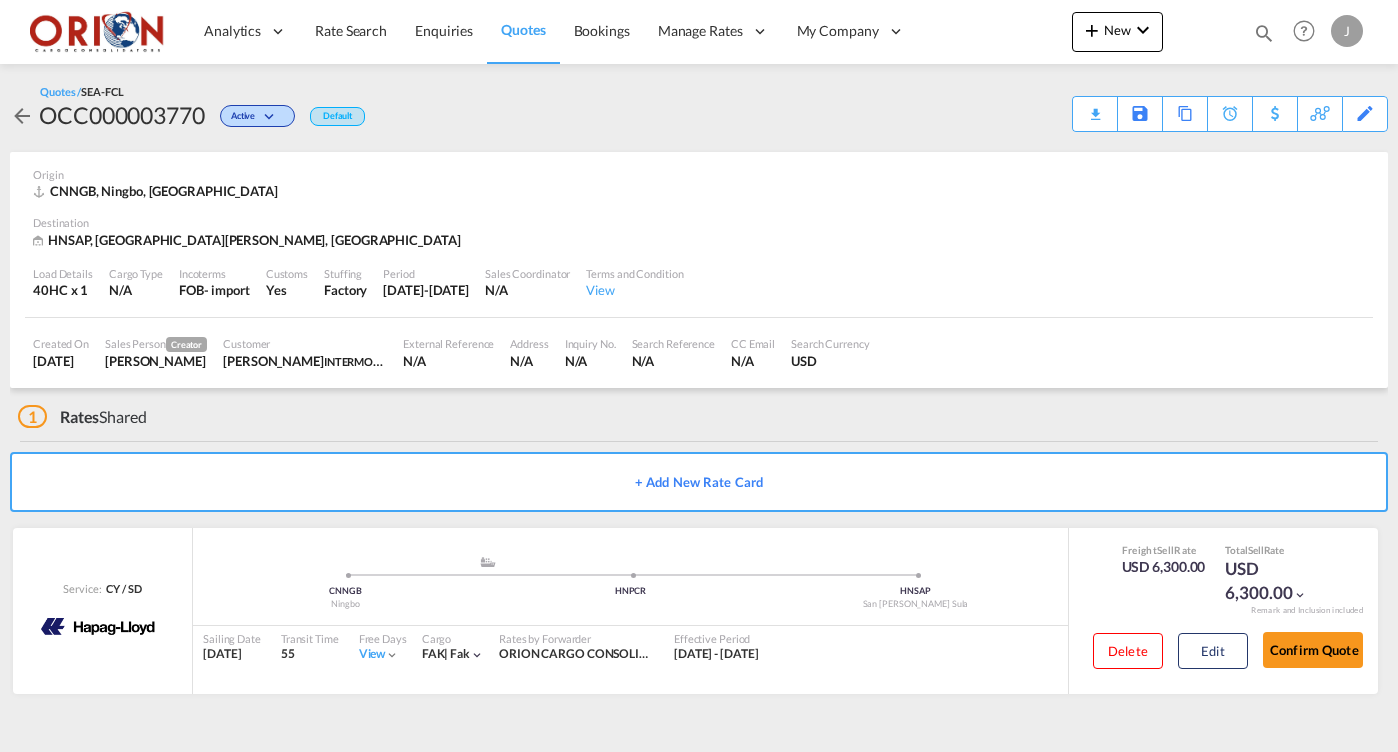 click on "Quotes" at bounding box center (523, 29) 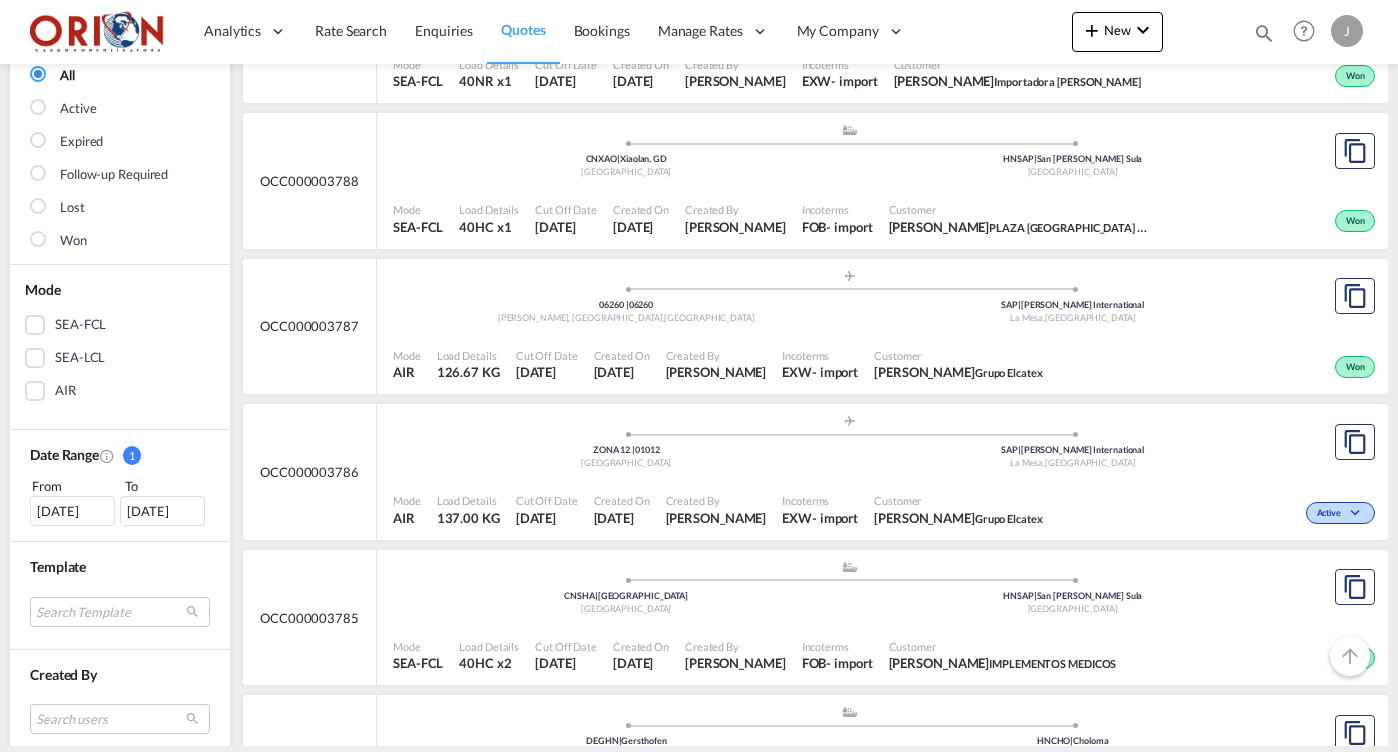scroll, scrollTop: 191, scrollLeft: 0, axis: vertical 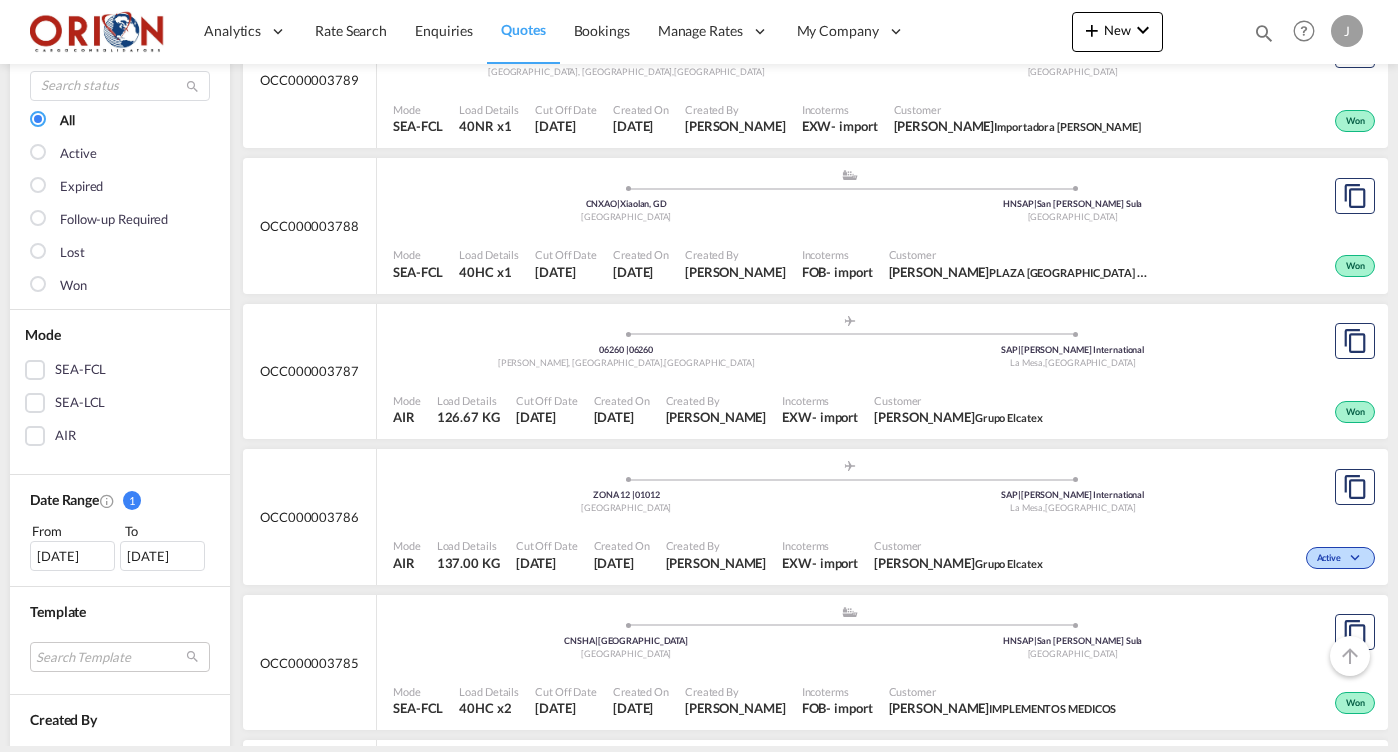 click on "Created By" at bounding box center (735, 254) 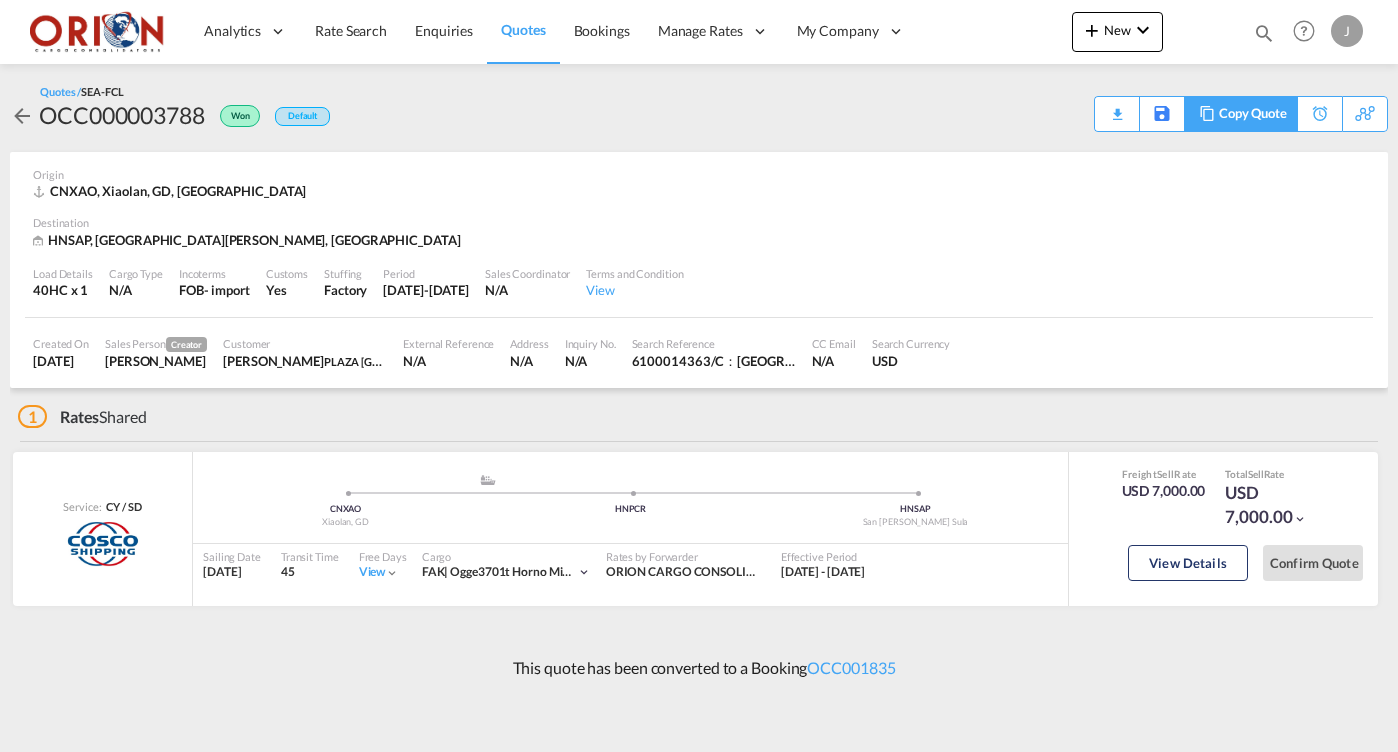 click on "Copy Quote" at bounding box center (1240, 114) 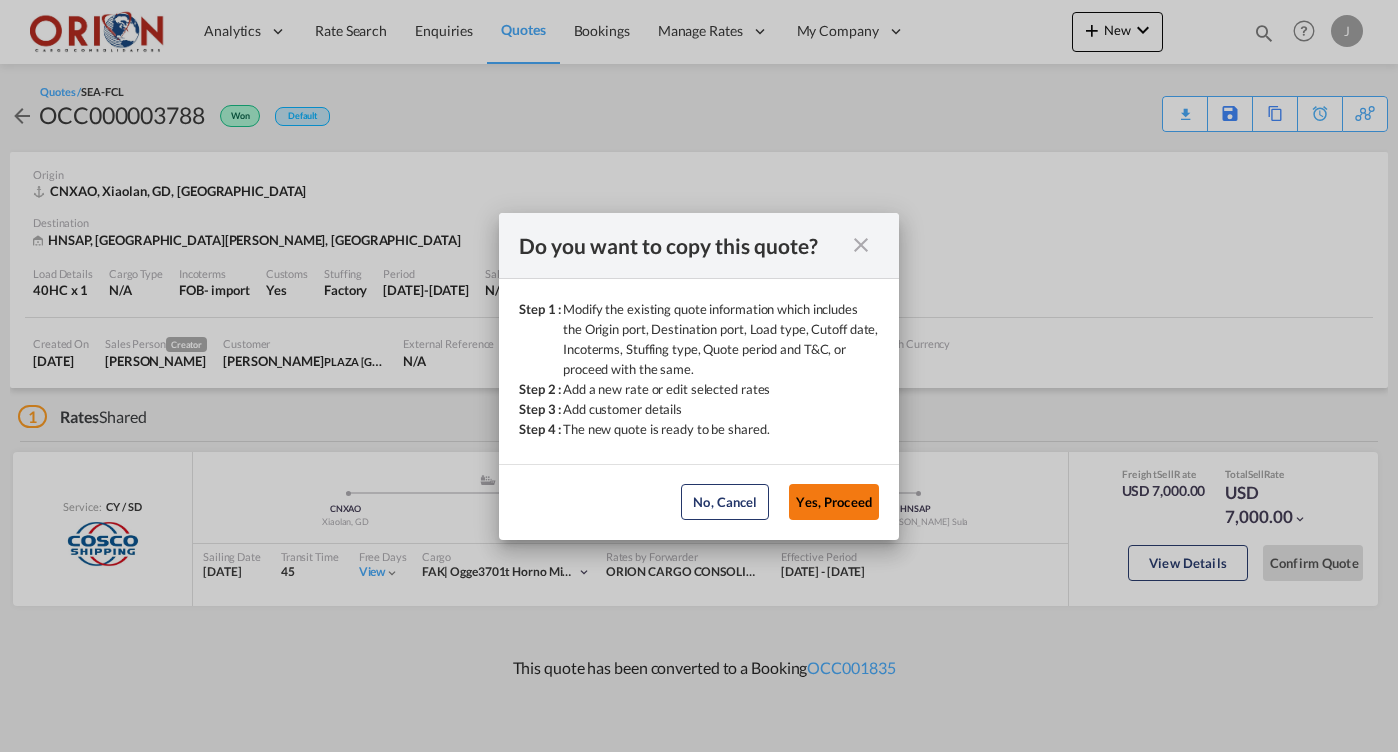 click on "Yes, Proceed" 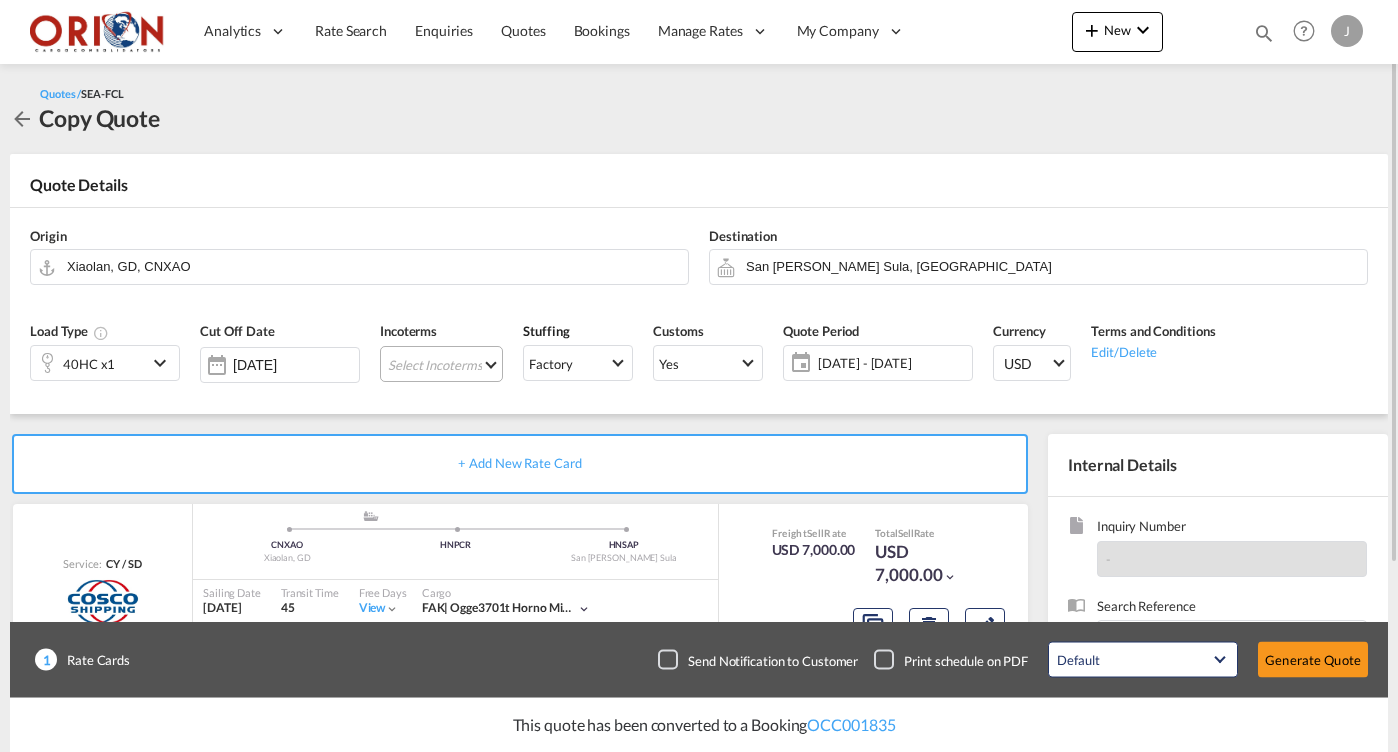 click on "Select Incoterms
DPU - import
Delivery at Place Unloaded CFR - import
Cost and Freight CPT - import
Carrier Paid to CPT - export
Carrier Paid to DAP - export
Delivered at Place DPU - export
Delivery at Place Unloaded FAS - import
Free Alongside Ship FOB - export
Free on Board FOB - import
Free on Board CIF - export
Cost,Insurance and Freight CIP - export
Carriage and Insurance Paid to CIF - import
Cost,Insurance and Freight DDP - export
Delivery Duty Paid FAS - export
Free Alongside Ship FCA - import
Free Carrier EXW - import
Ex Works CFR - export
Cost and Freight DAP - import
Delivered at Place CIP - import
Carriage and Insurance Paid to FCA - export
Free Carrier" at bounding box center [441, 364] 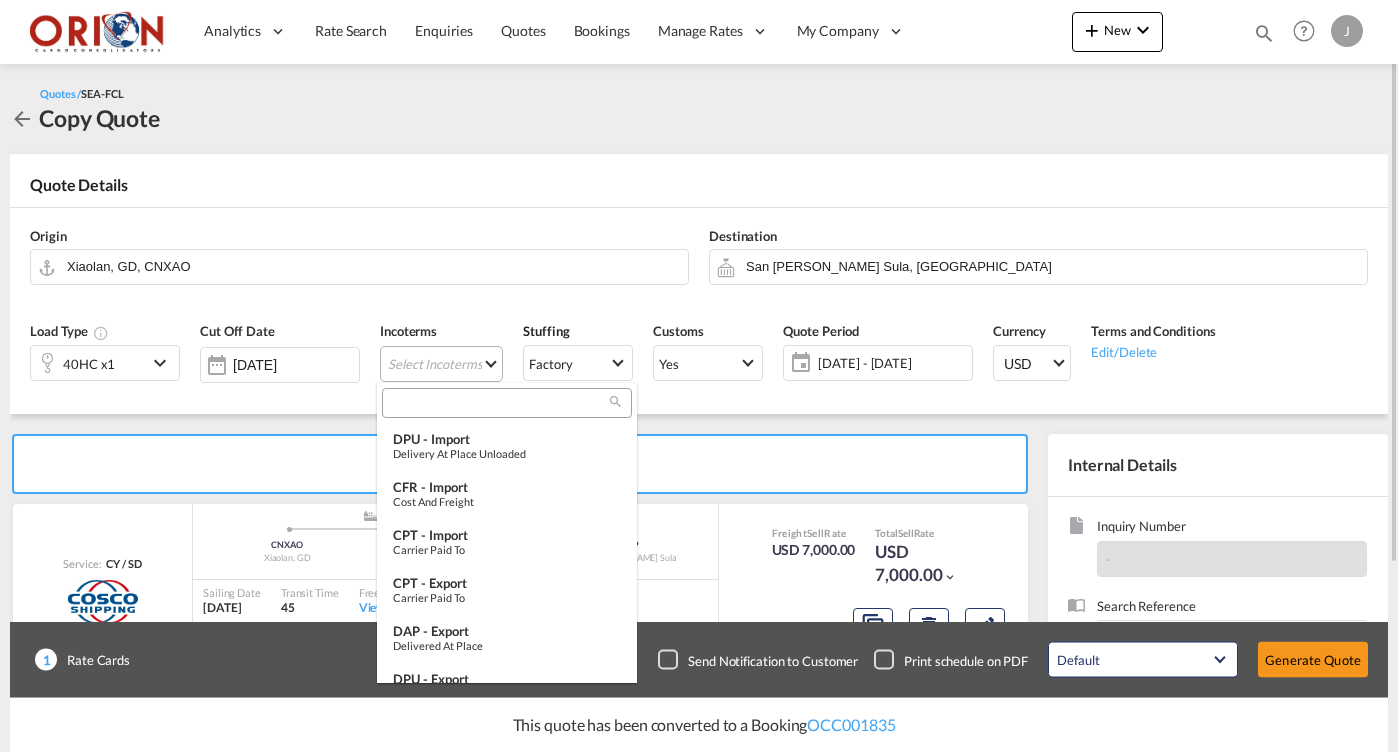 type on "[object Object]" 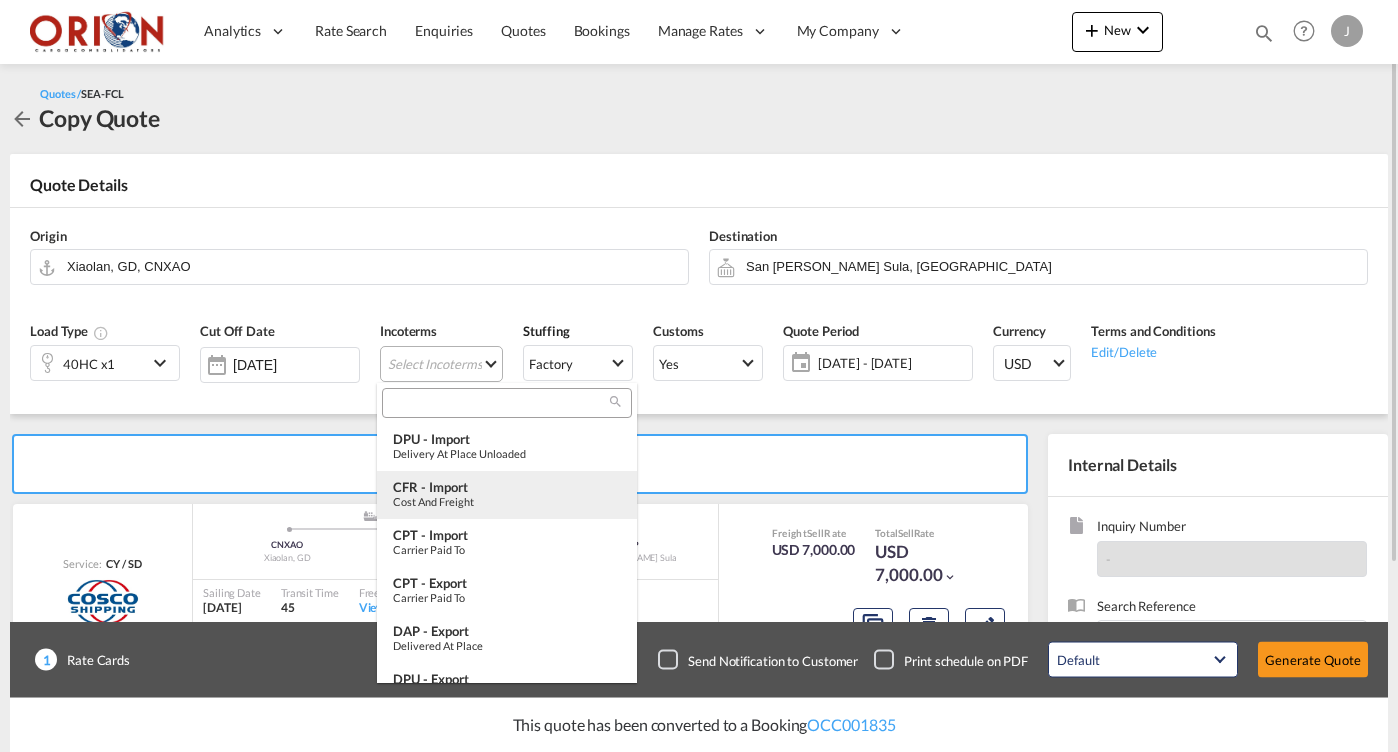 type on "[object Object]" 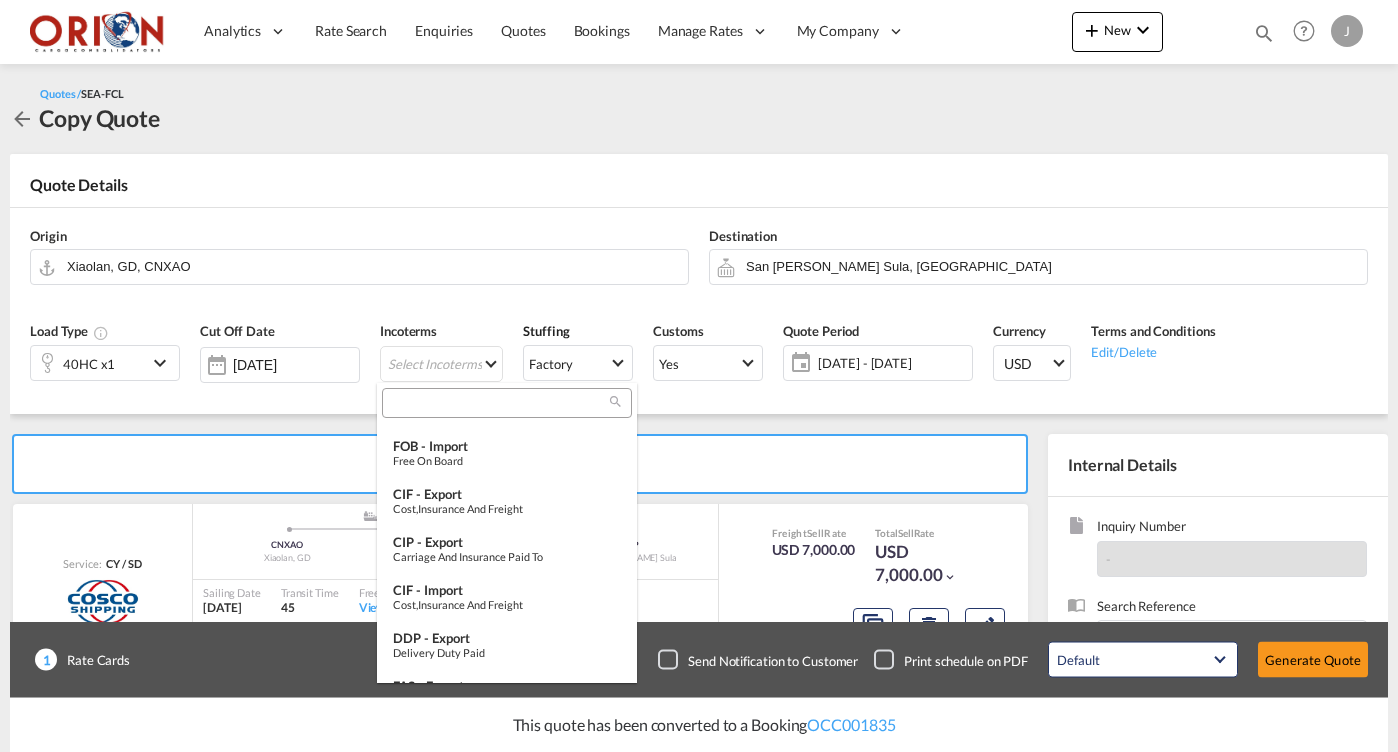scroll, scrollTop: 381, scrollLeft: 0, axis: vertical 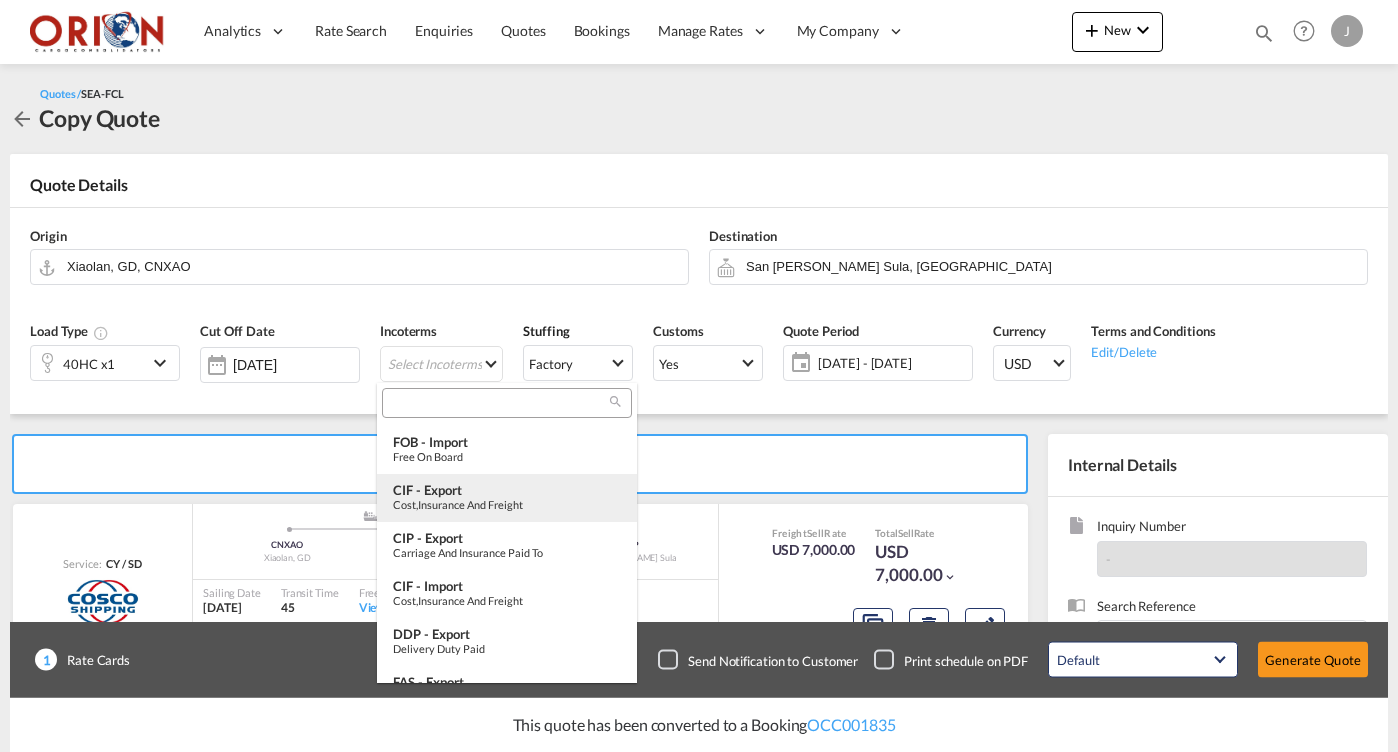 click on "Cost,Insurance and Freight" at bounding box center (507, 504) 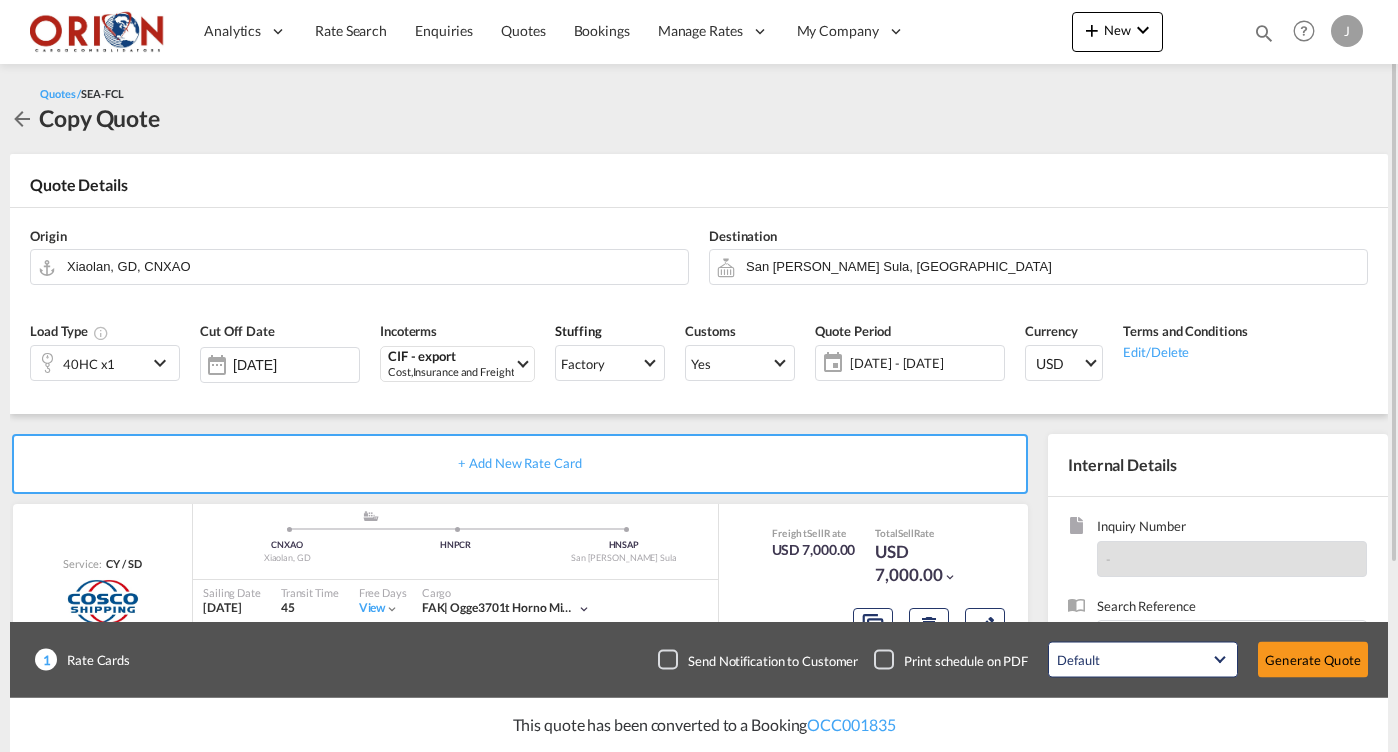 click on "[DATE] - [DATE]" 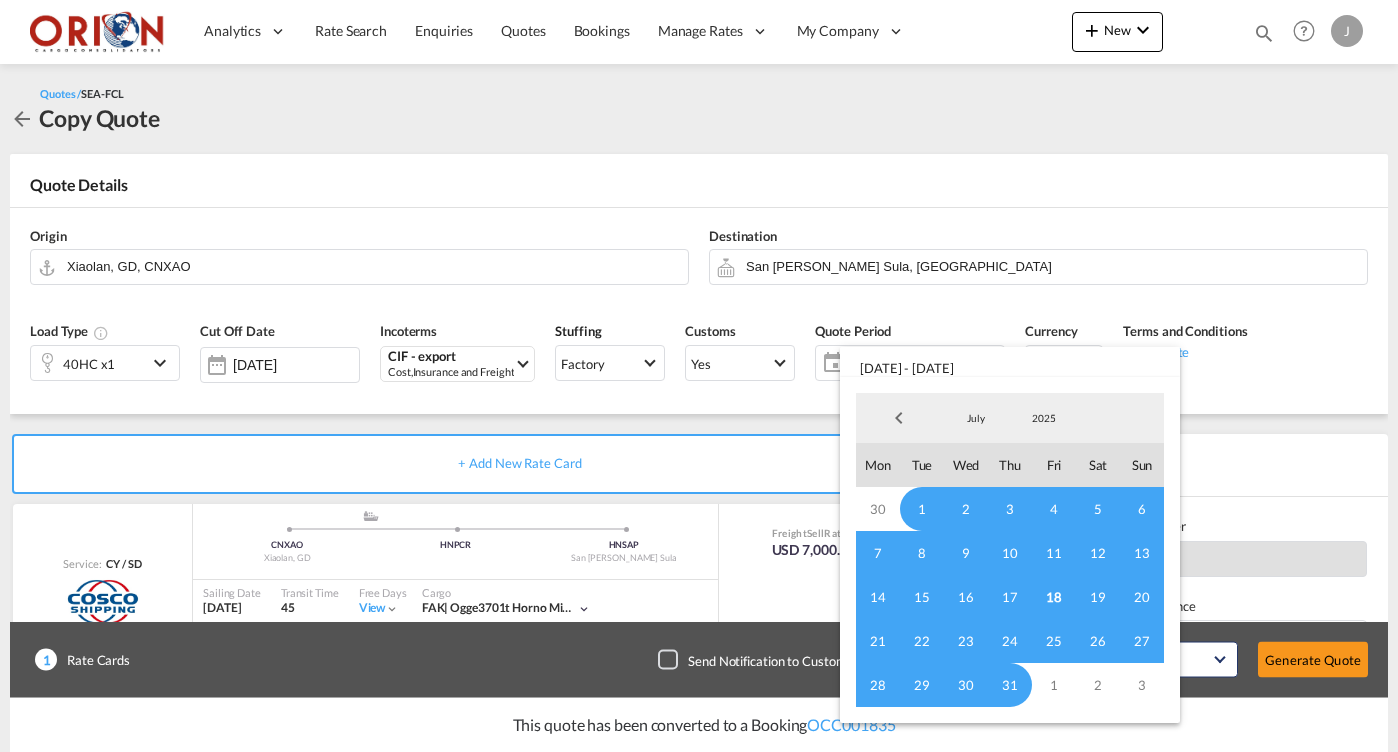 click on "17" at bounding box center [1010, 597] 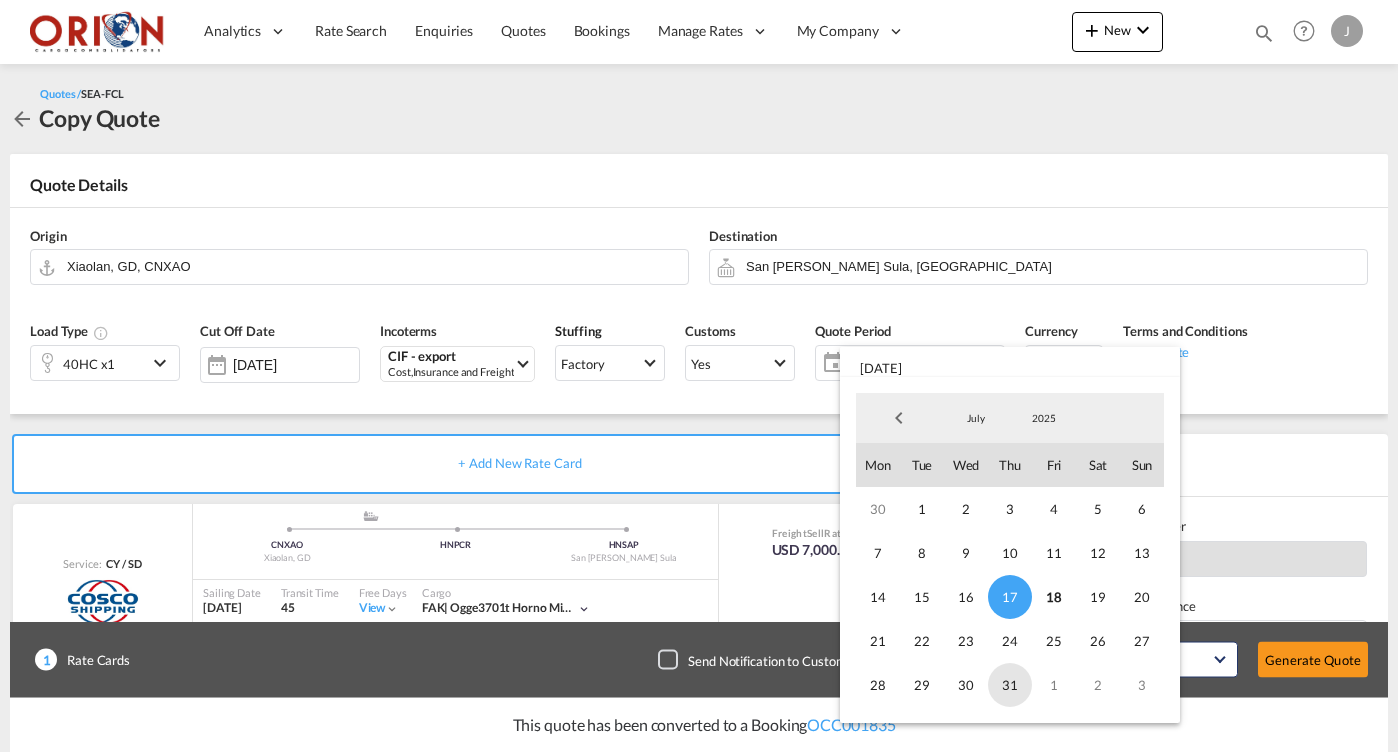 click on "31" at bounding box center [1010, 685] 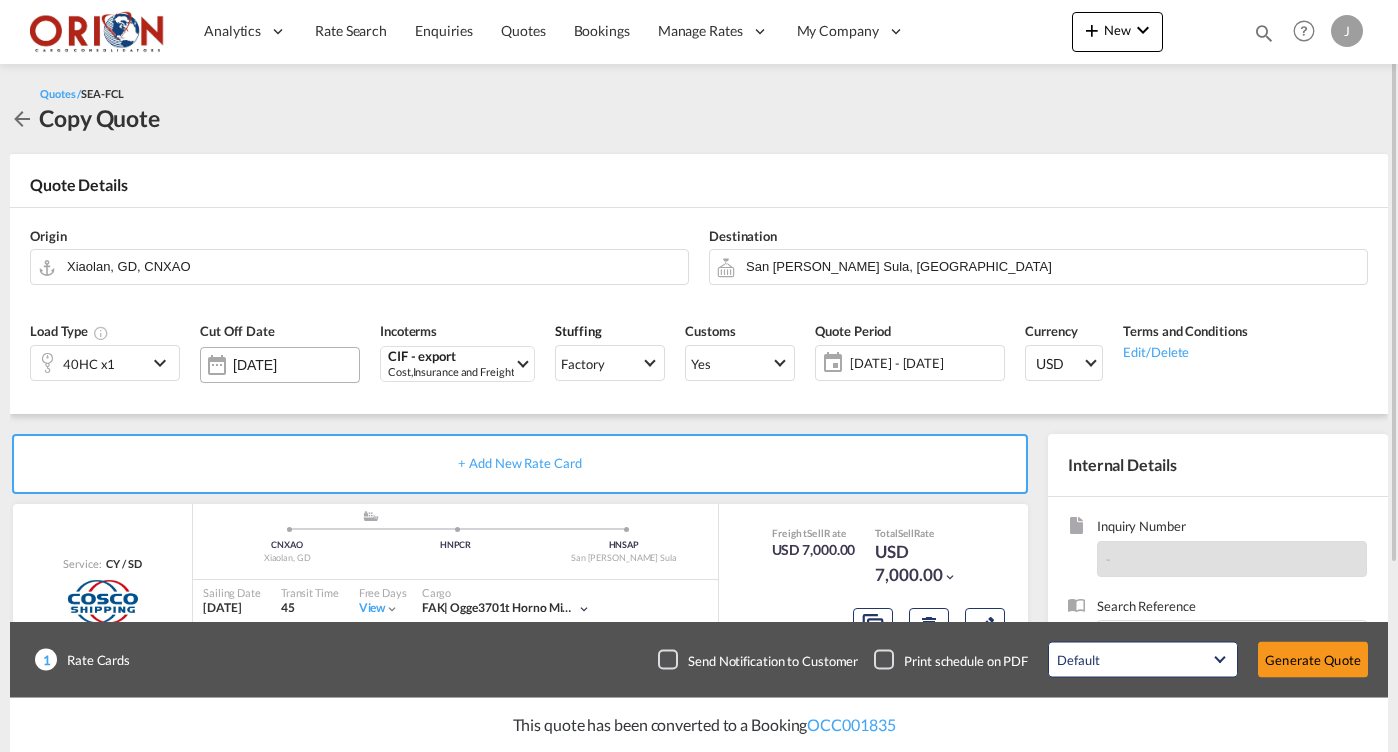 click on "[DATE]" at bounding box center (280, 365) 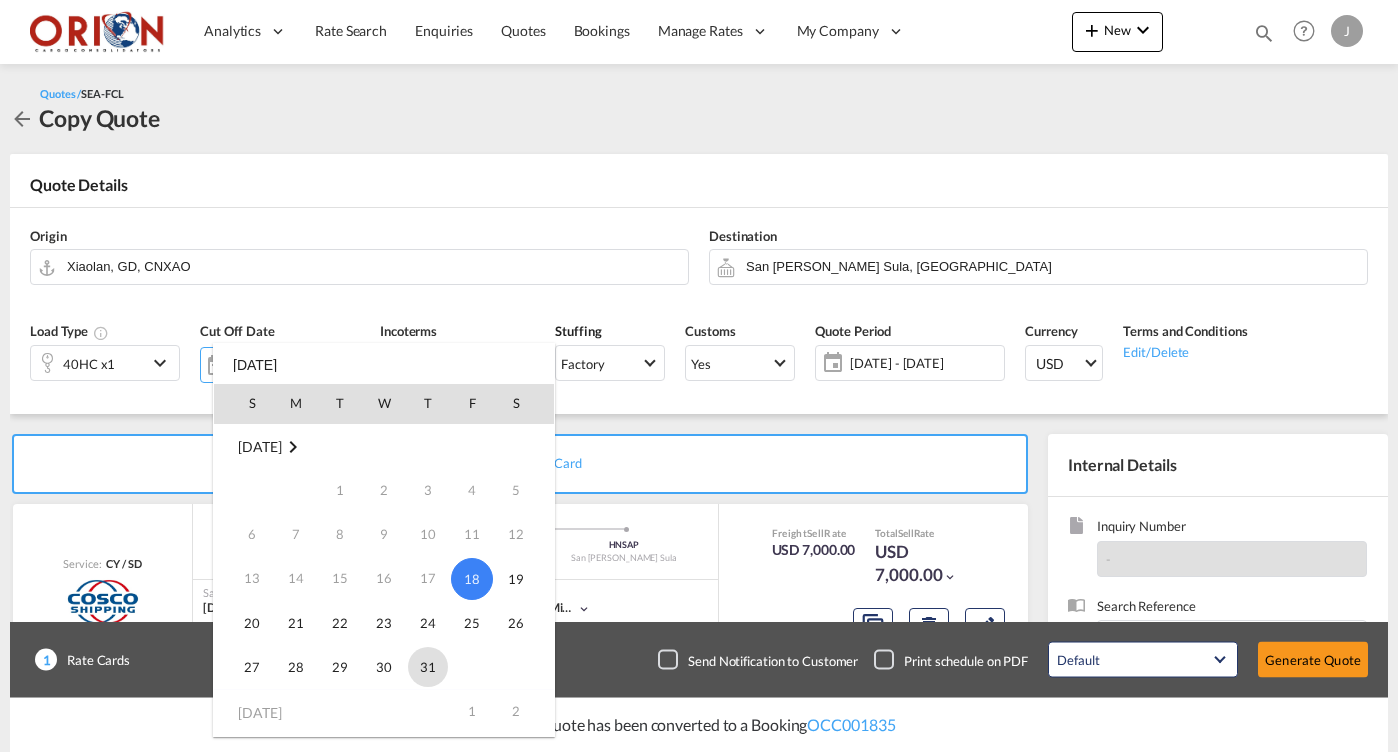 click on "31" at bounding box center [428, 667] 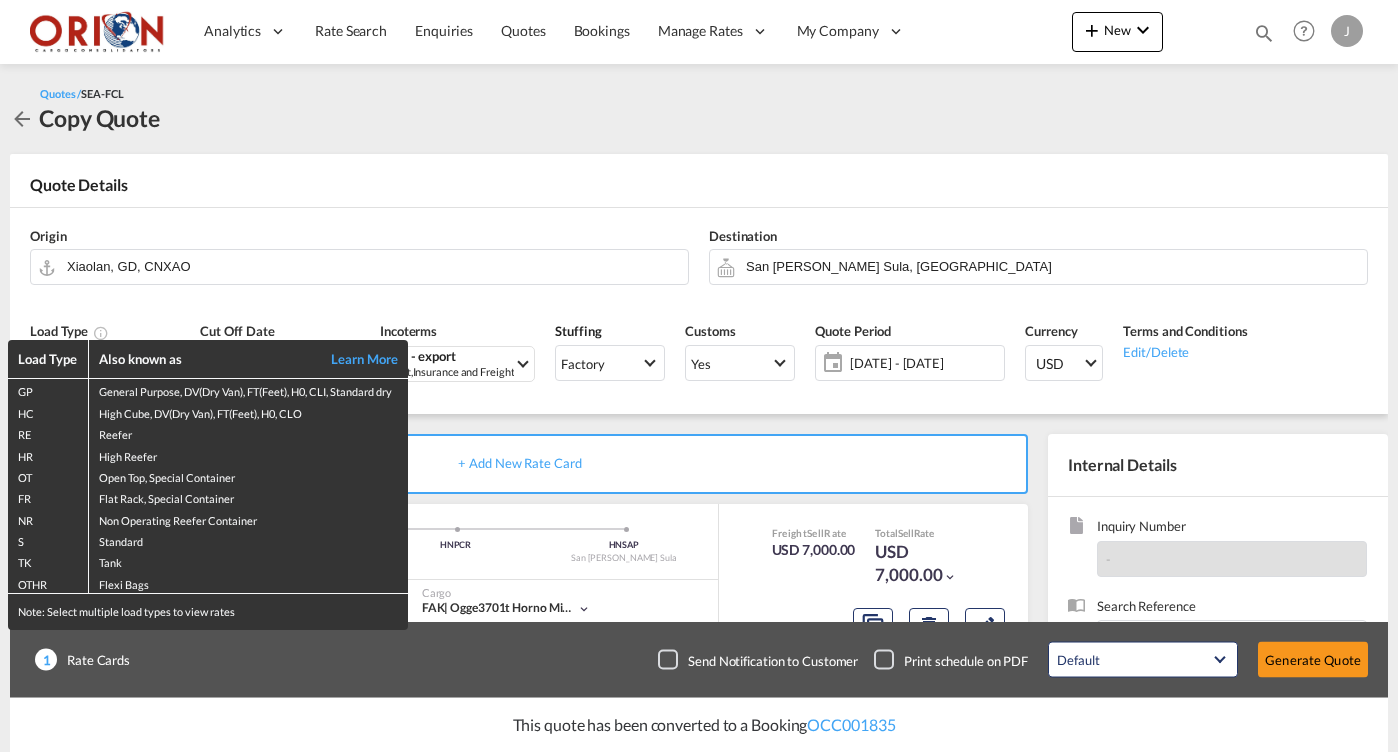 click on "Load Type Also known as Learn More GP
General Purpose, DV(Dry Van), FT(Feet), H0, CLI, Standard dry HC
High Cube, DV(Dry Van), FT(Feet), H0, CLO RE
Reefer HR
High Reefer OT
Open Top, Special Container FR
Flat Rack, Special Container NR
Non Operating Reefer Container S
Standard TK
Tank OTHR
Flexi Bags Note: Select multiple load types to view rates" at bounding box center [699, 376] 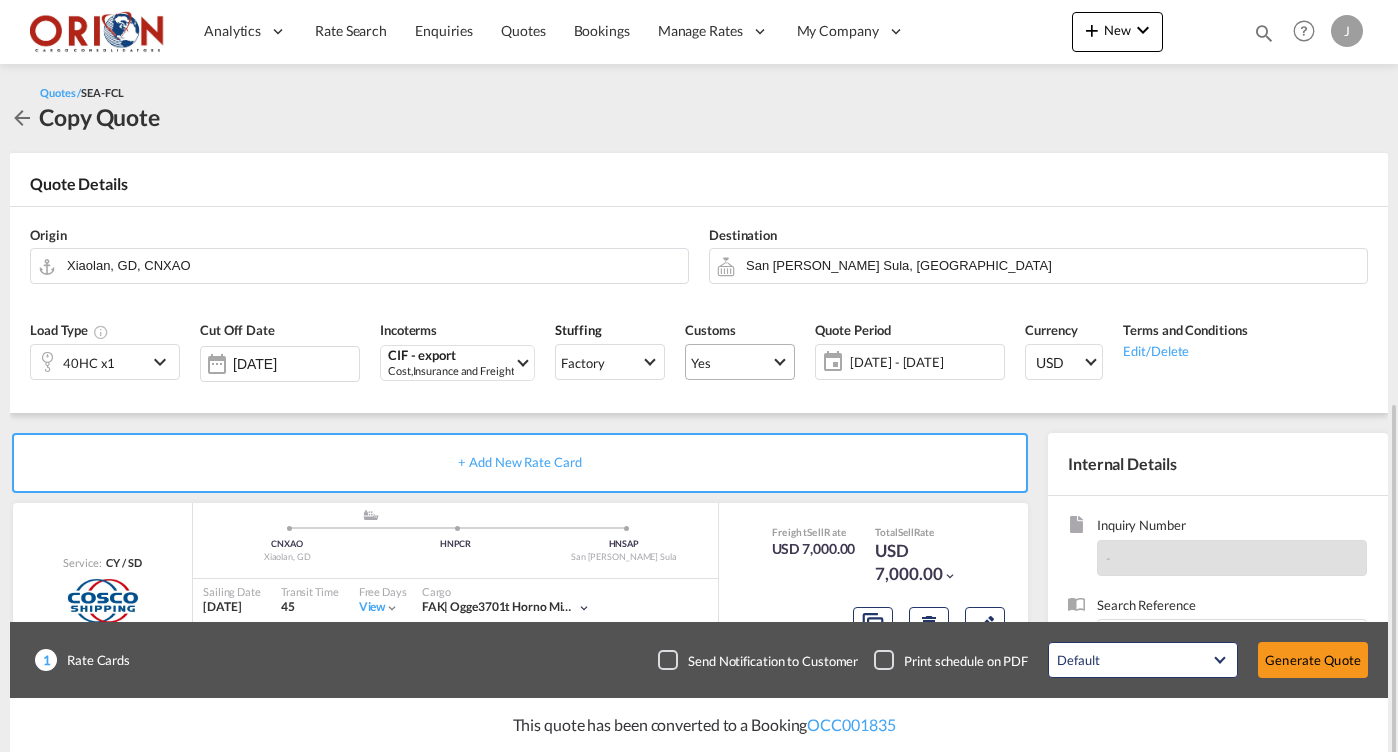 scroll, scrollTop: 231, scrollLeft: 0, axis: vertical 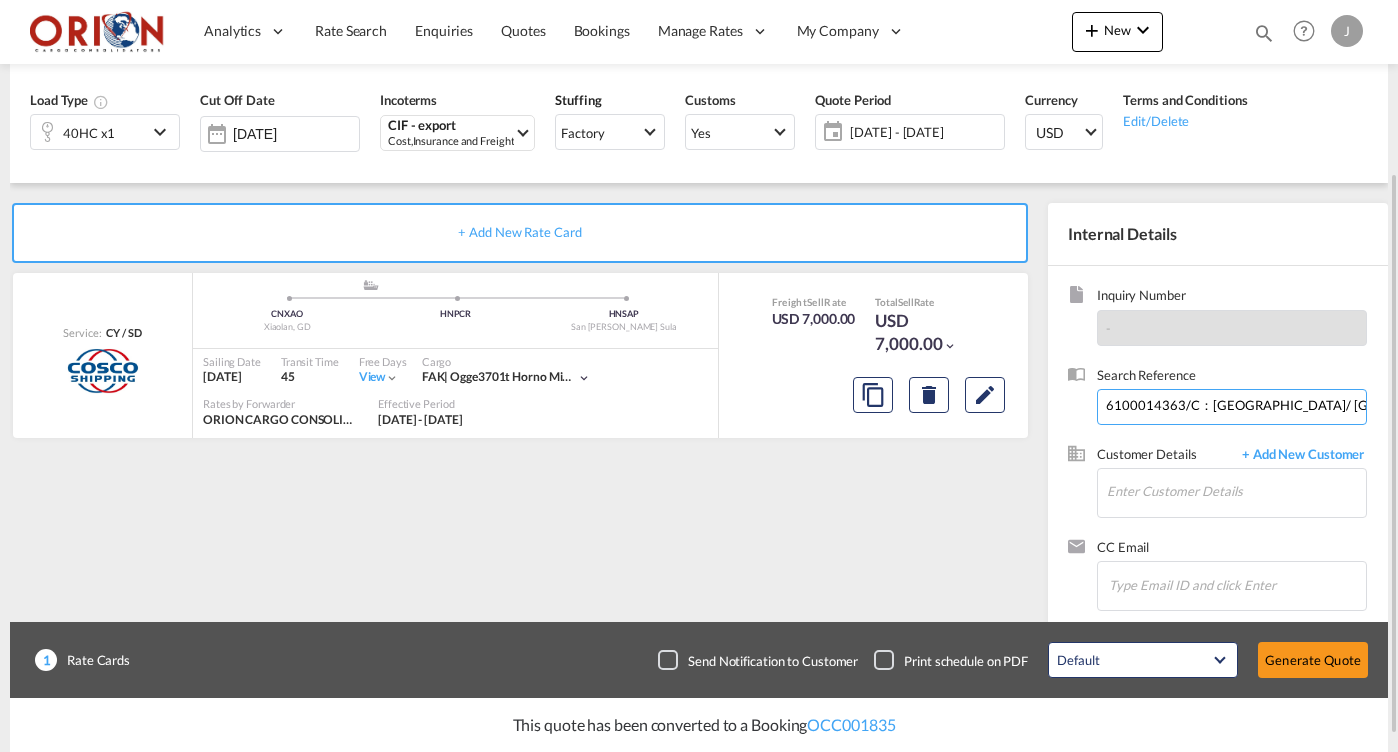 click on "6100014363/C：[GEOGRAPHIC_DATA]/ [GEOGRAPHIC_DATA] to [GEOGRAPHIC_DATA][PERSON_NAME] // 1X40HQ // APS20250700291" at bounding box center [1232, 407] 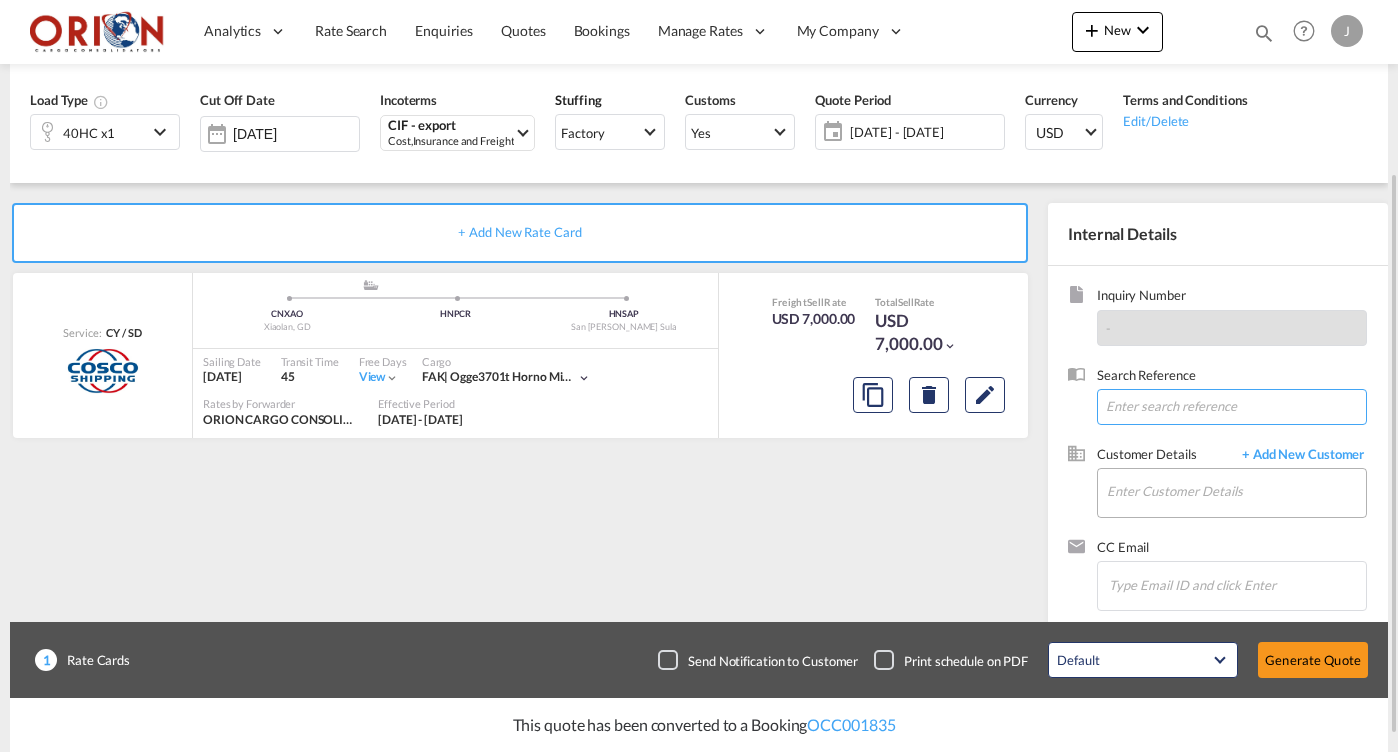 type 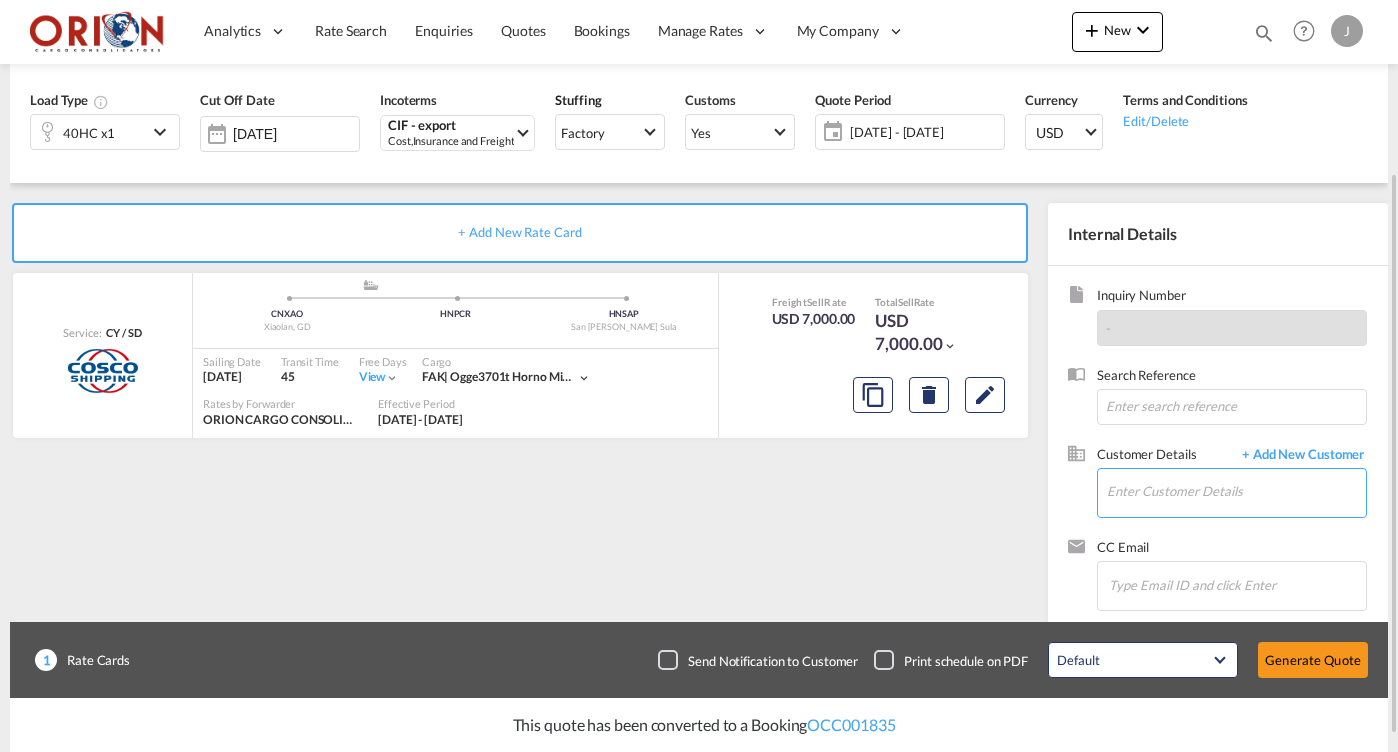 click on "Enter Customer Details" at bounding box center [1236, 491] 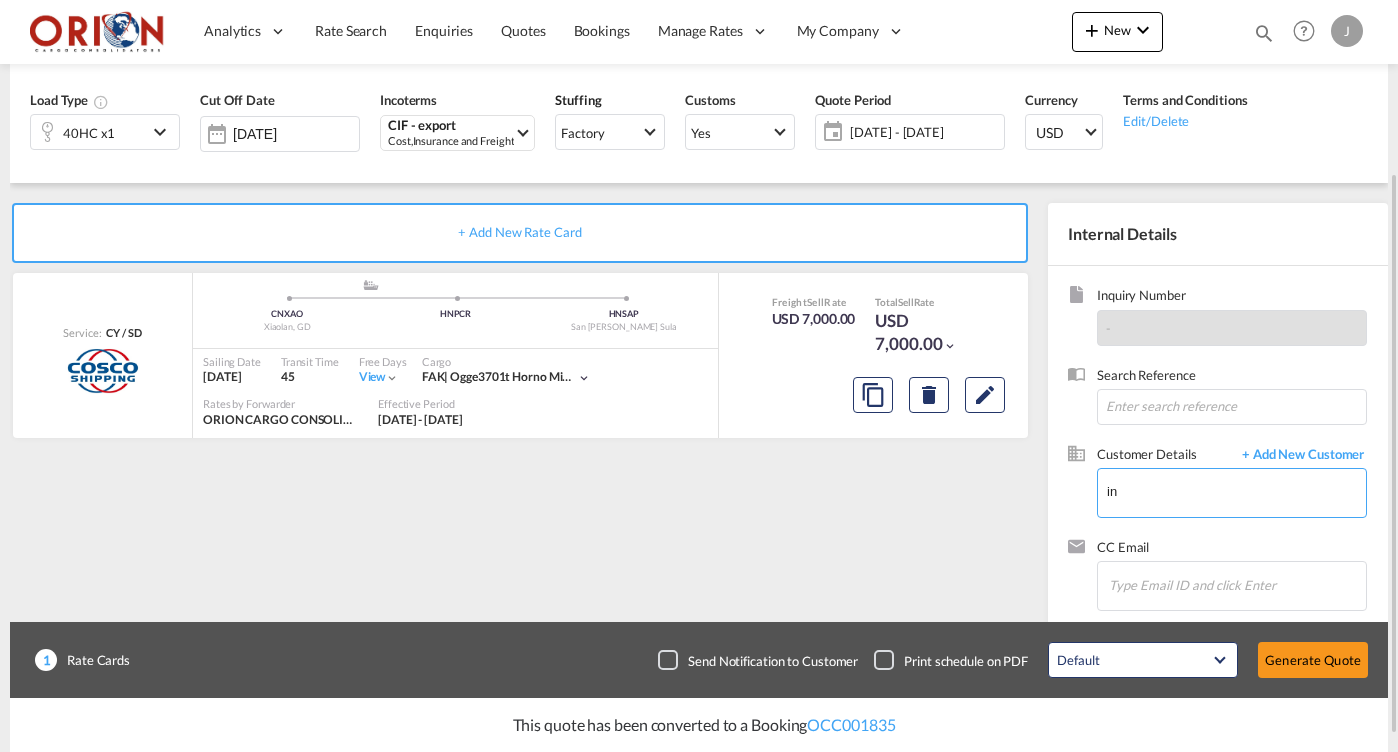 type on "i" 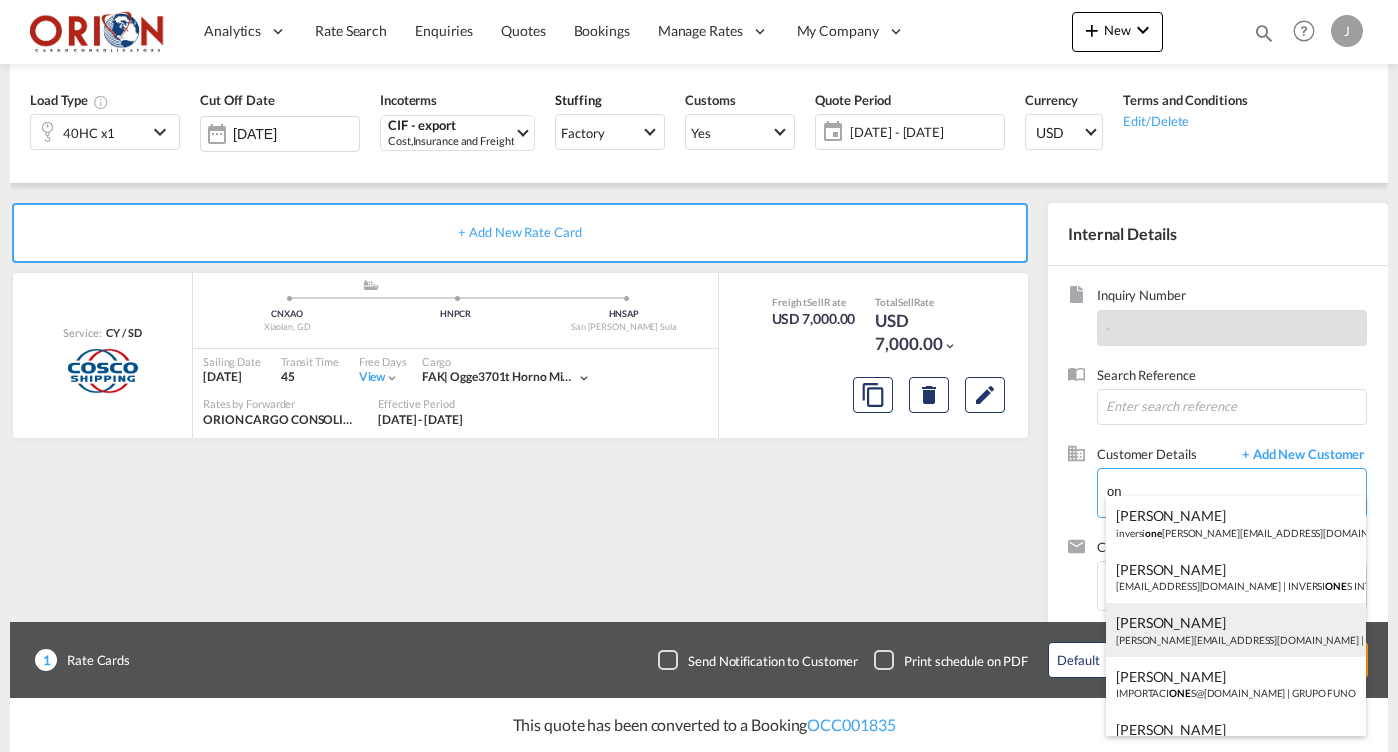 type on "o" 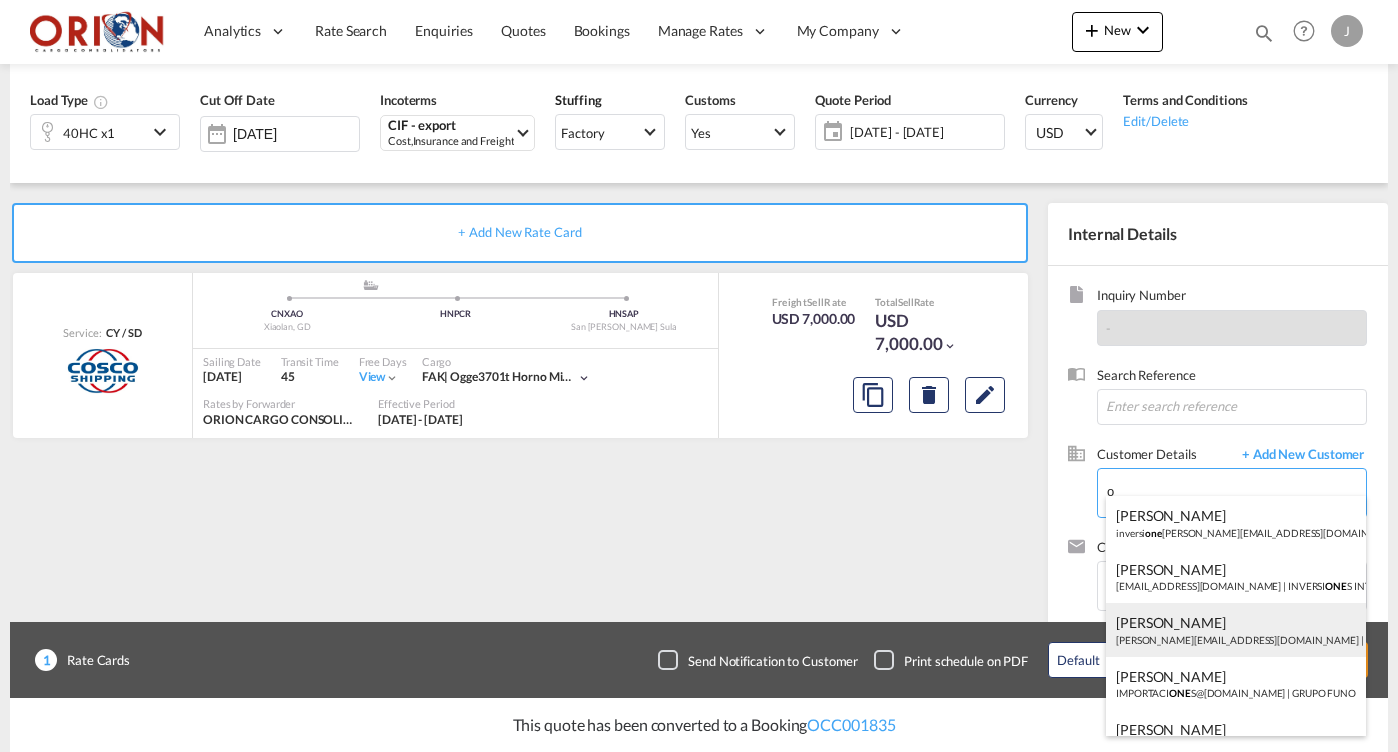 type 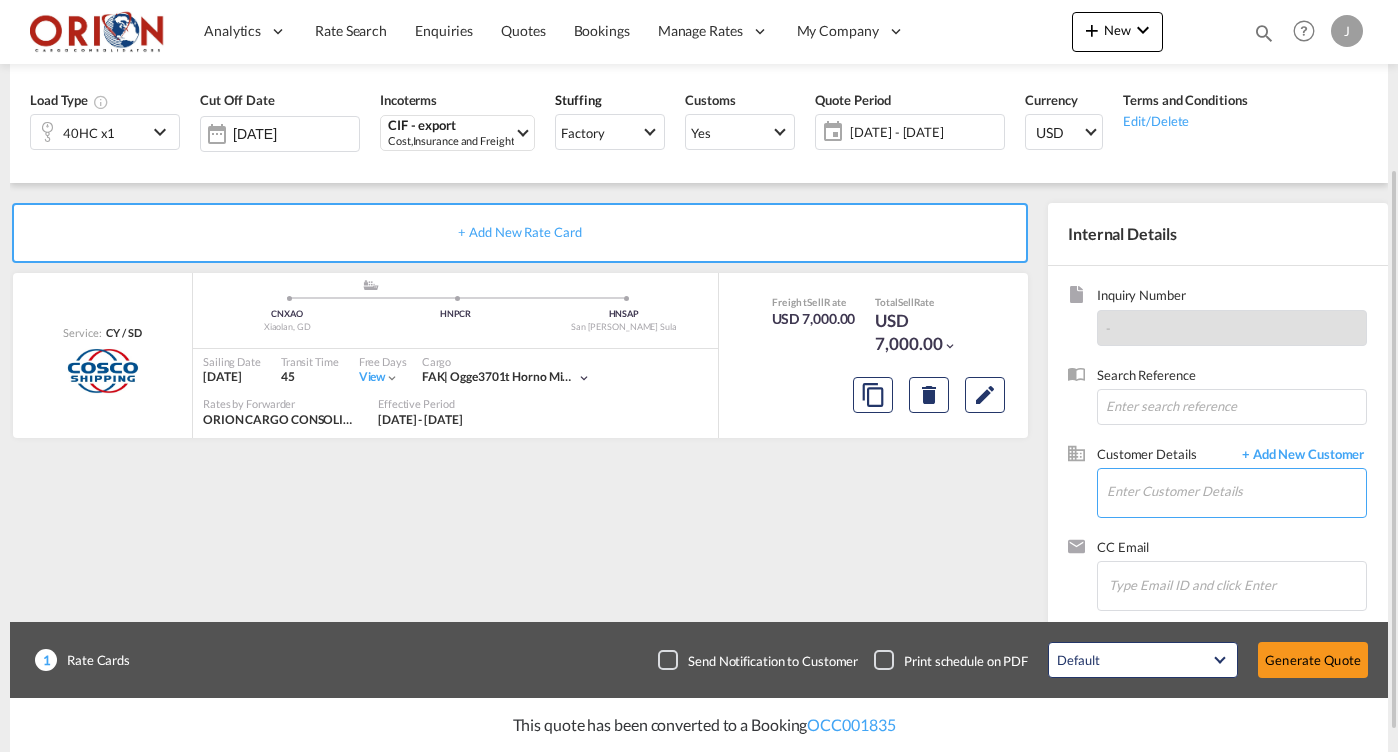 scroll, scrollTop: 0, scrollLeft: 0, axis: both 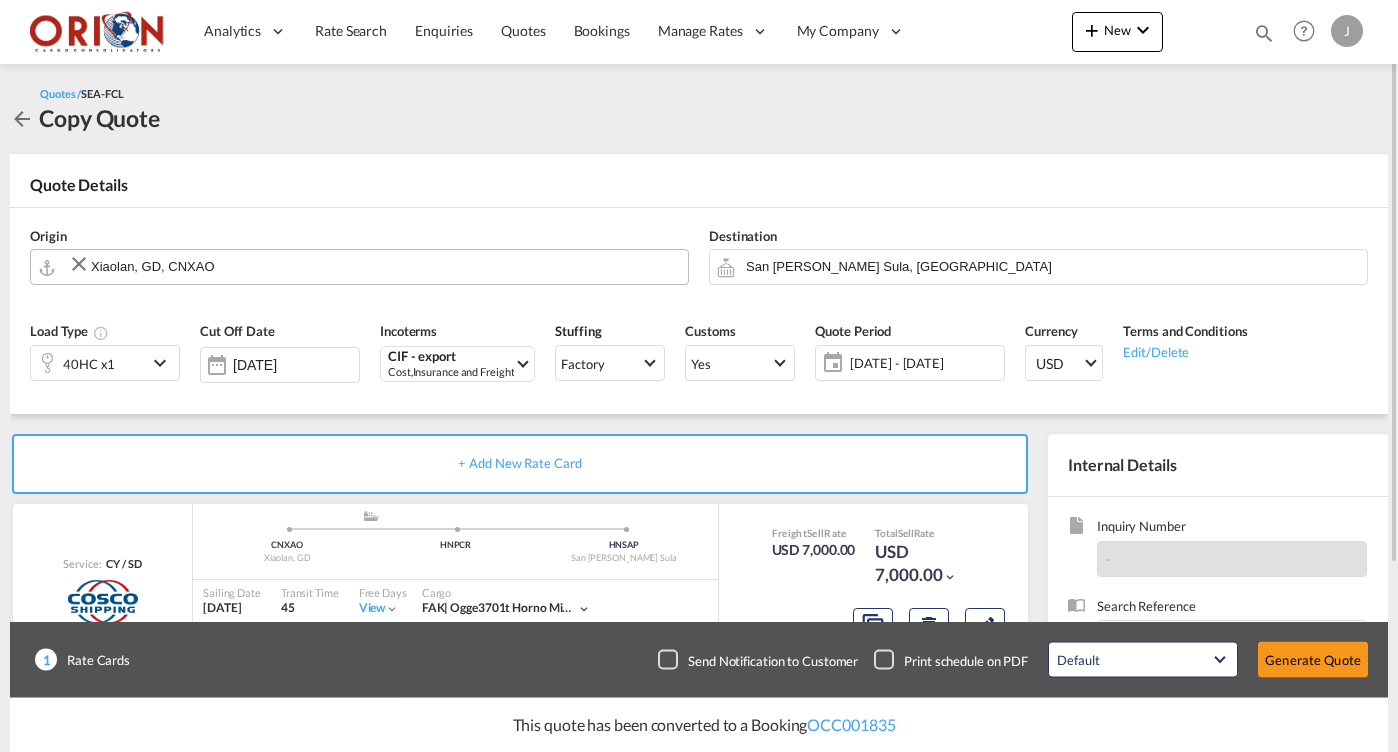 click on "Xiaolan, GD, CNXAO" at bounding box center [372, 264] 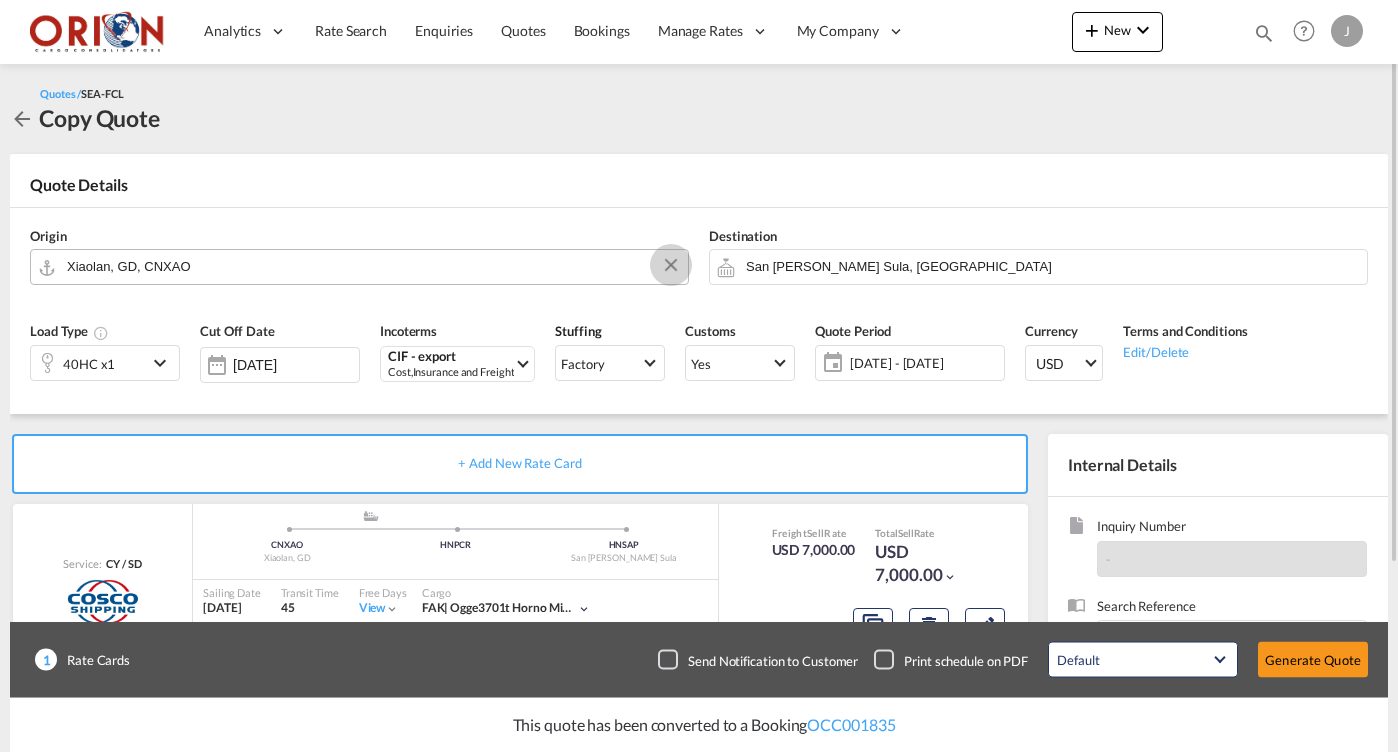 click at bounding box center (671, 265) 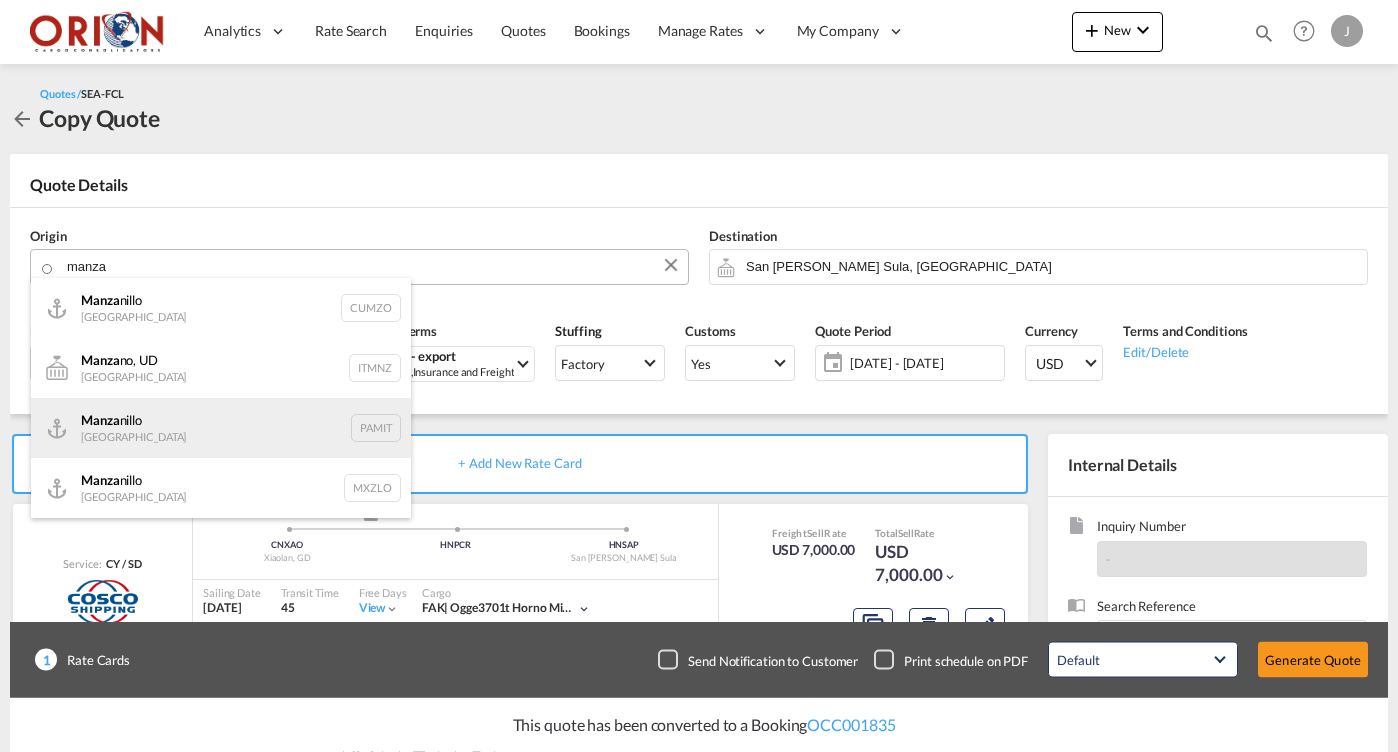 click on "Manza nillo Panama
PAMIT" at bounding box center (221, 428) 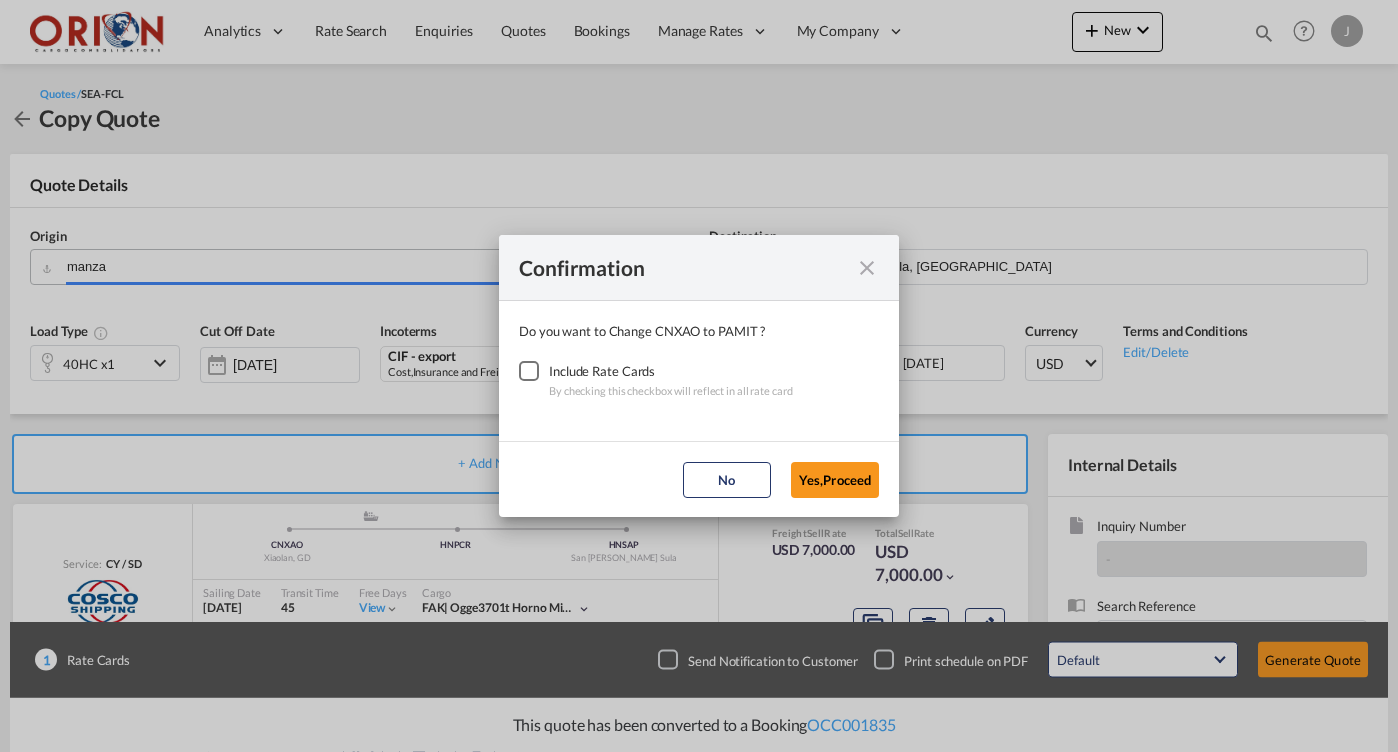 type on "Manzanillo, PAMIT" 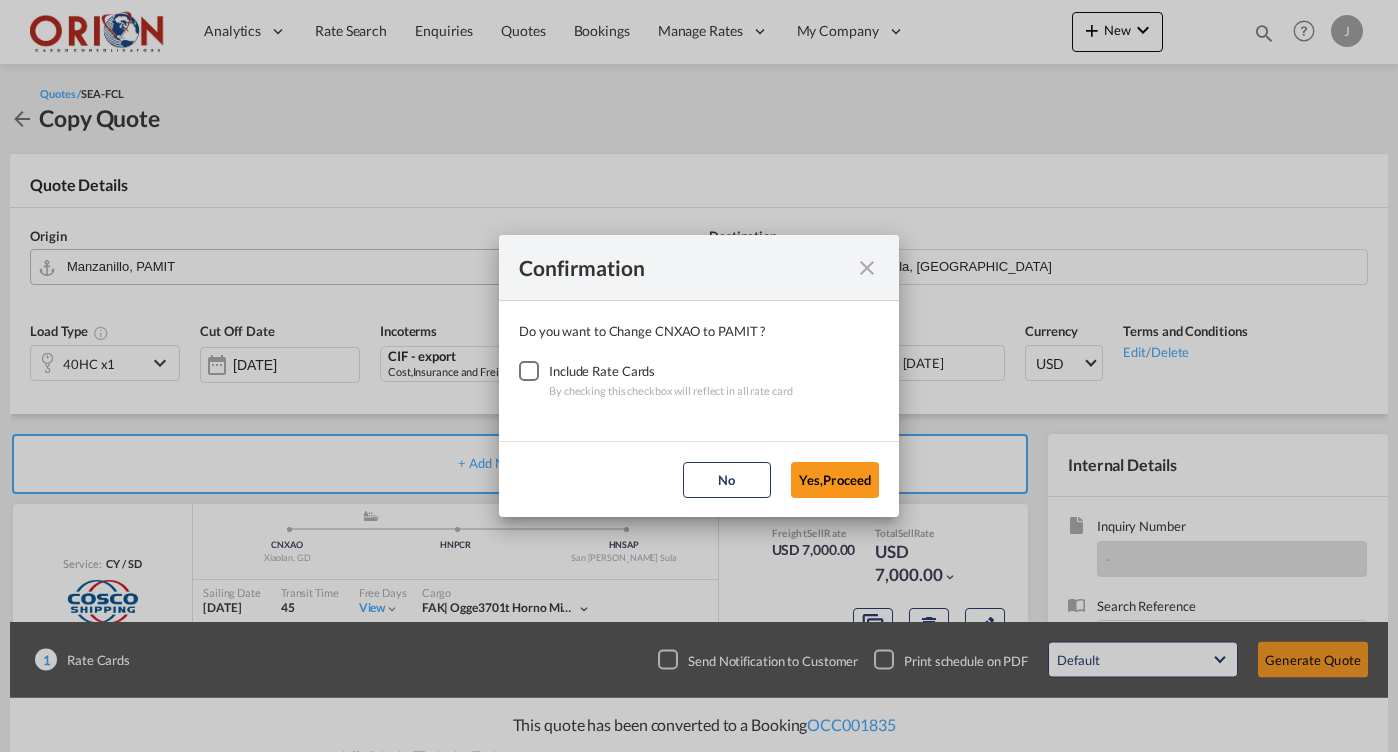 click at bounding box center [529, 371] 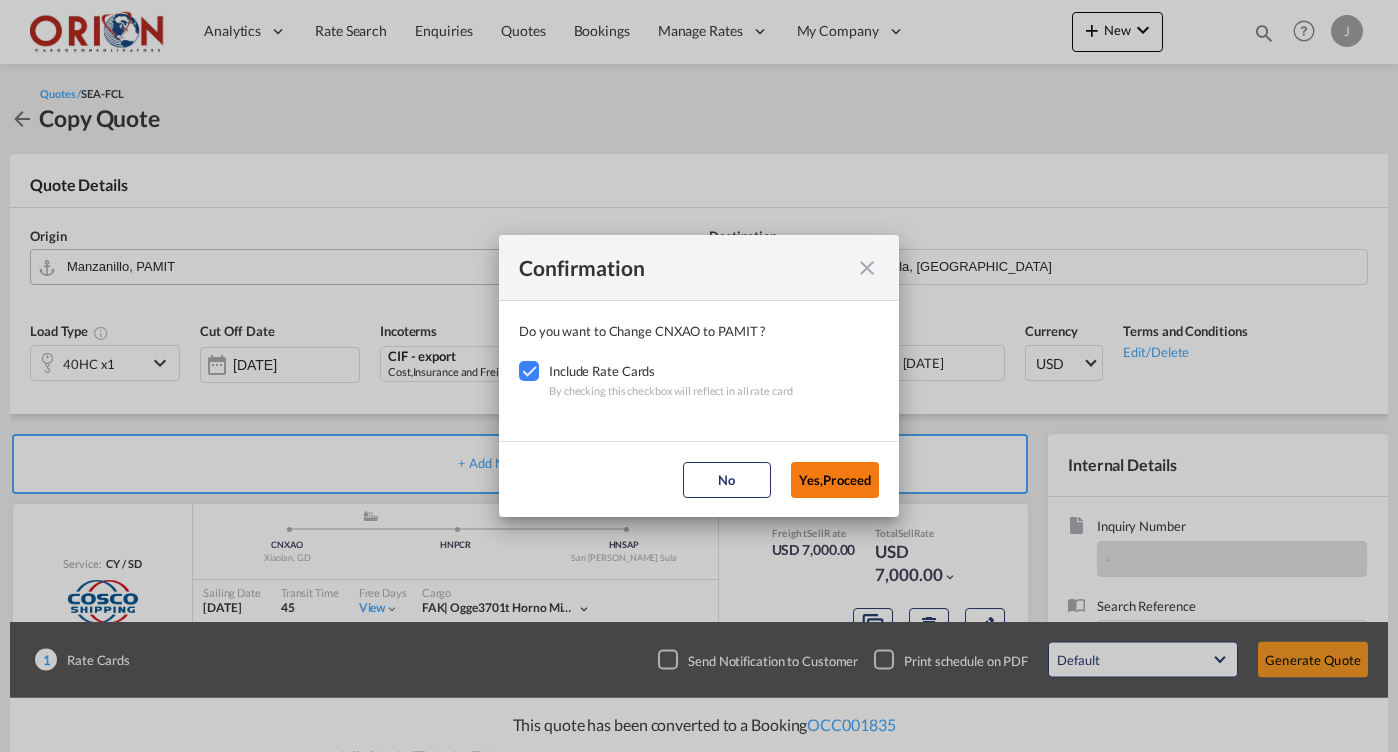 click on "Yes,Proceed" at bounding box center (835, 480) 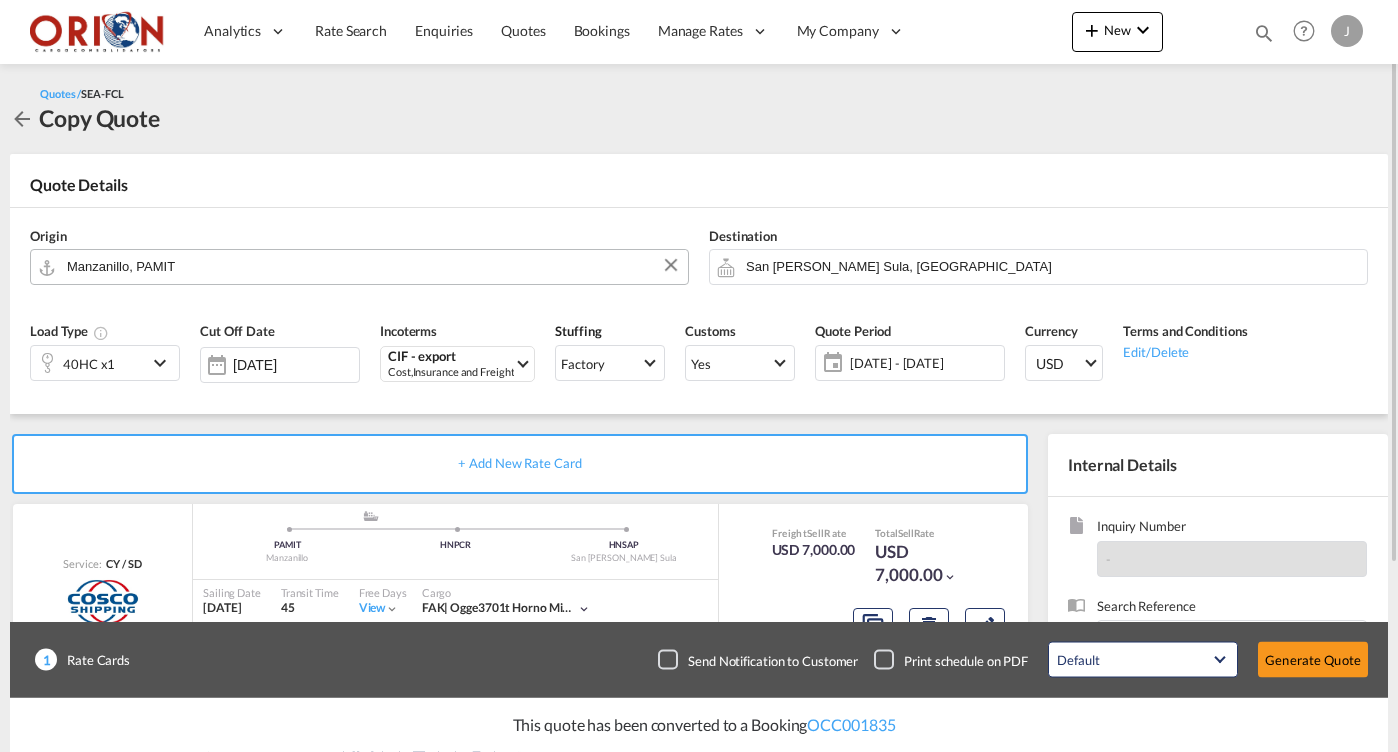 click on "[DATE] - [DATE]" 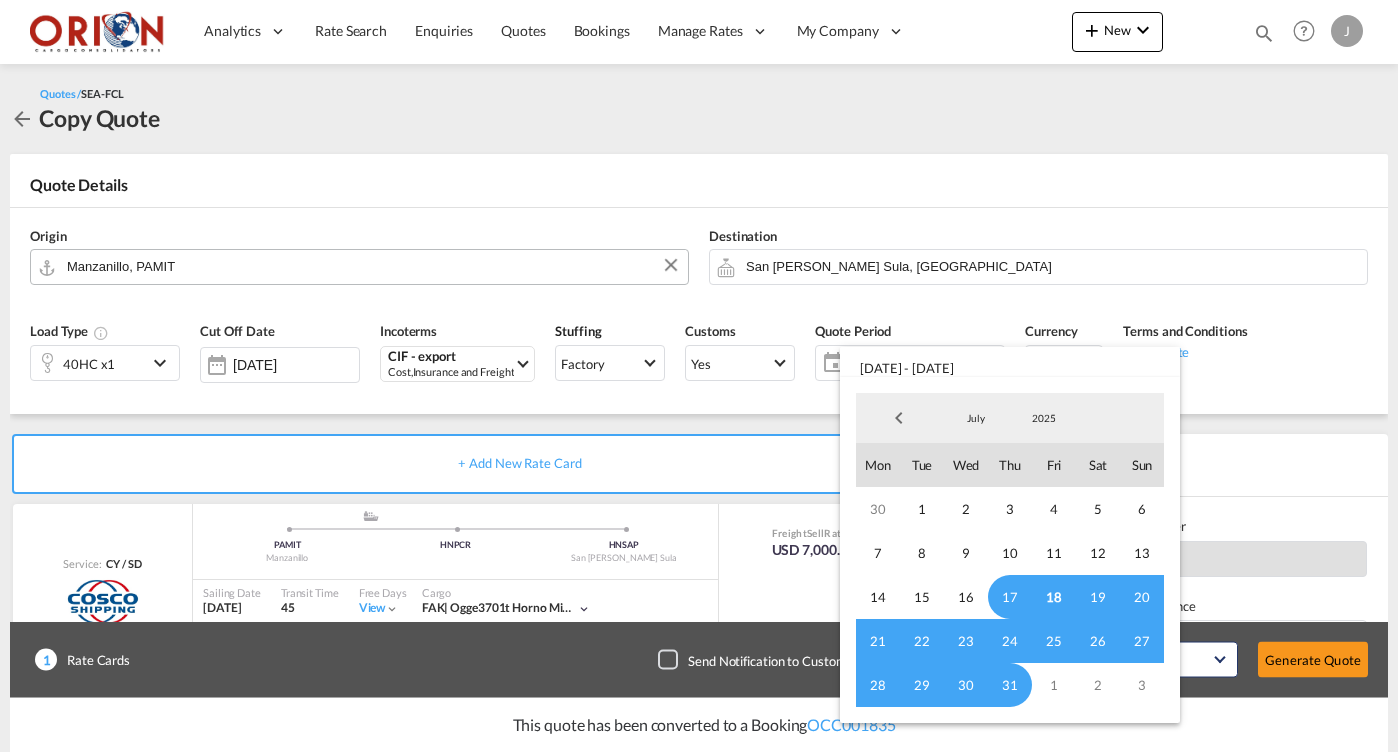 click on "18" at bounding box center [1054, 597] 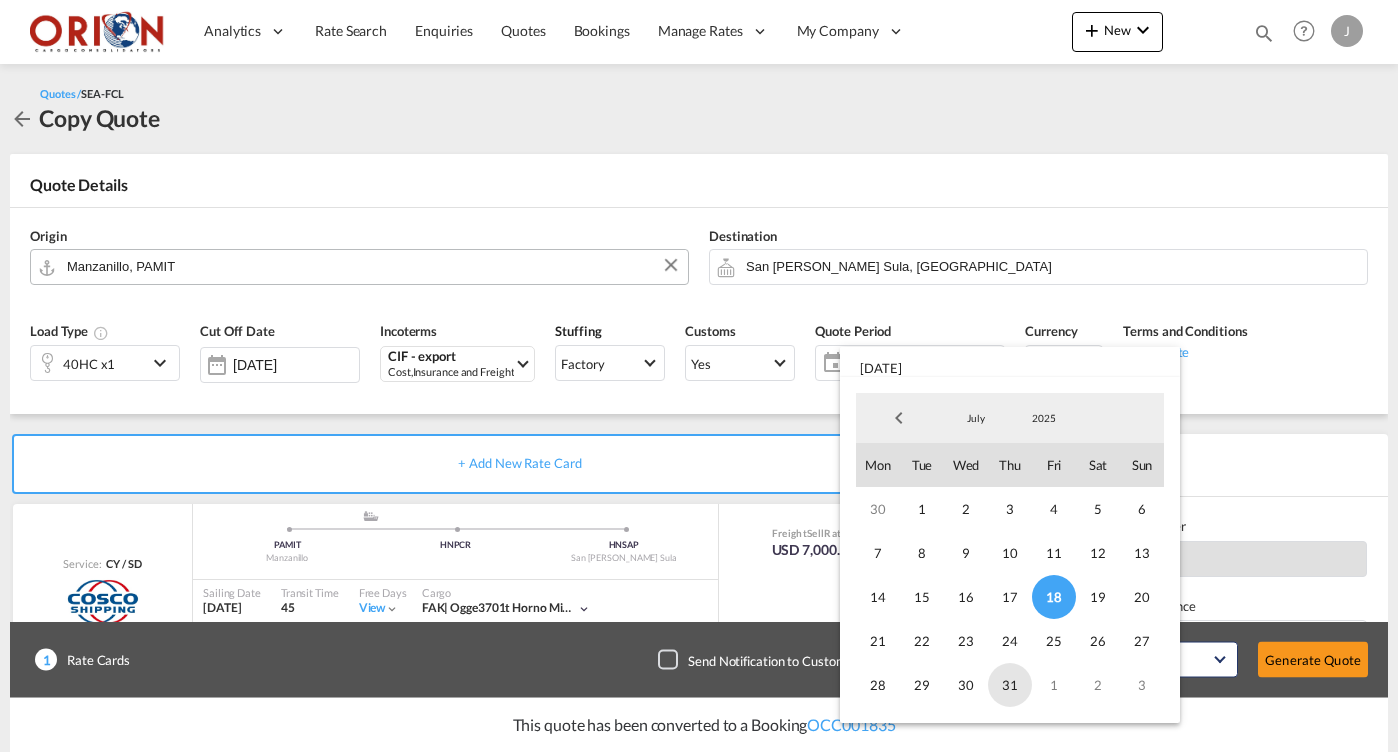 click on "31" at bounding box center (1010, 685) 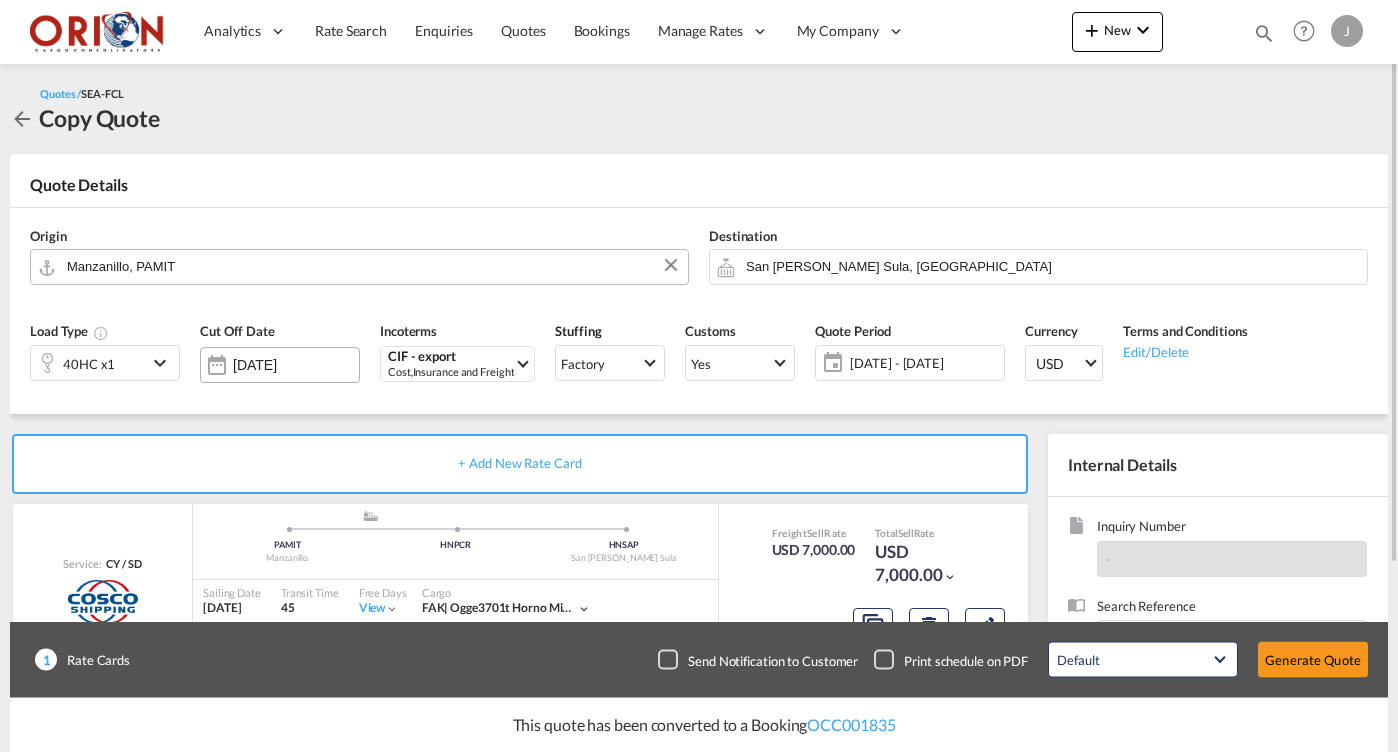 click on "[DATE]" at bounding box center [280, 365] 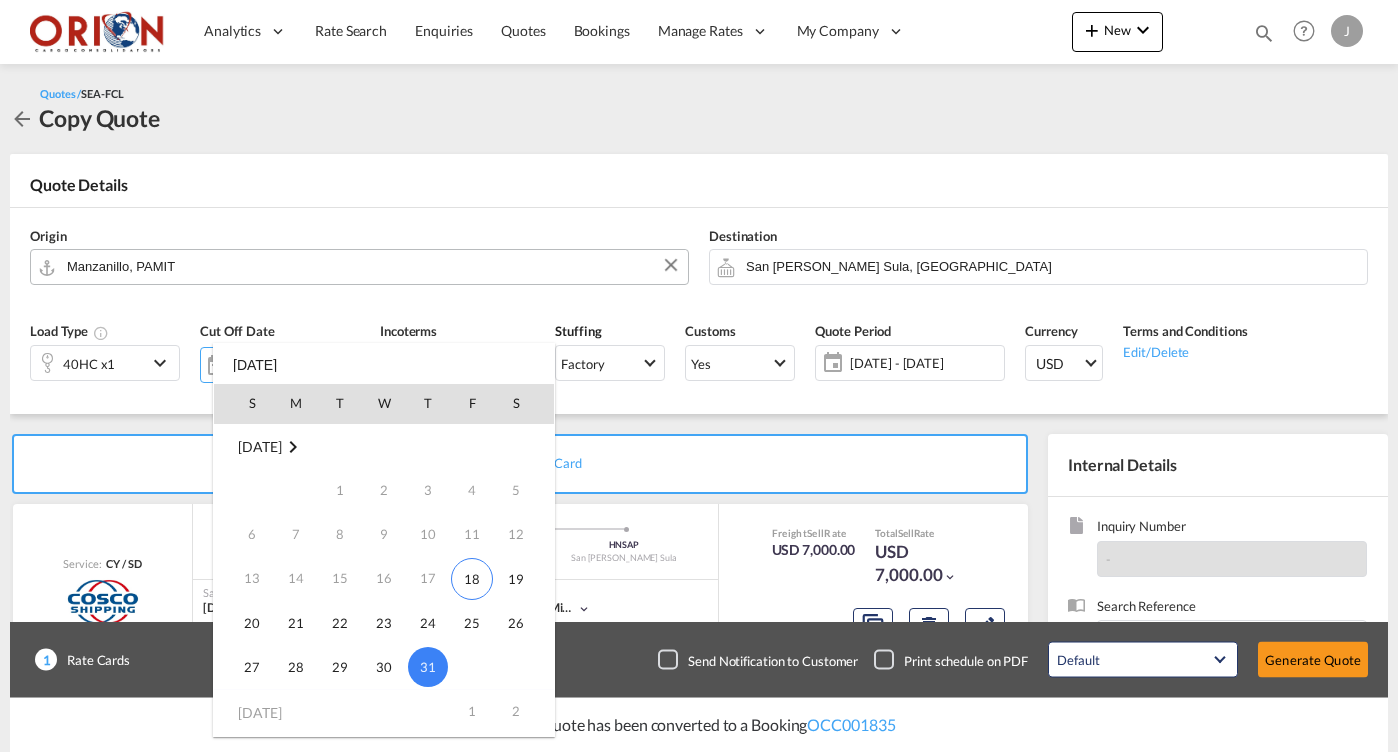 click on "31" at bounding box center [428, 667] 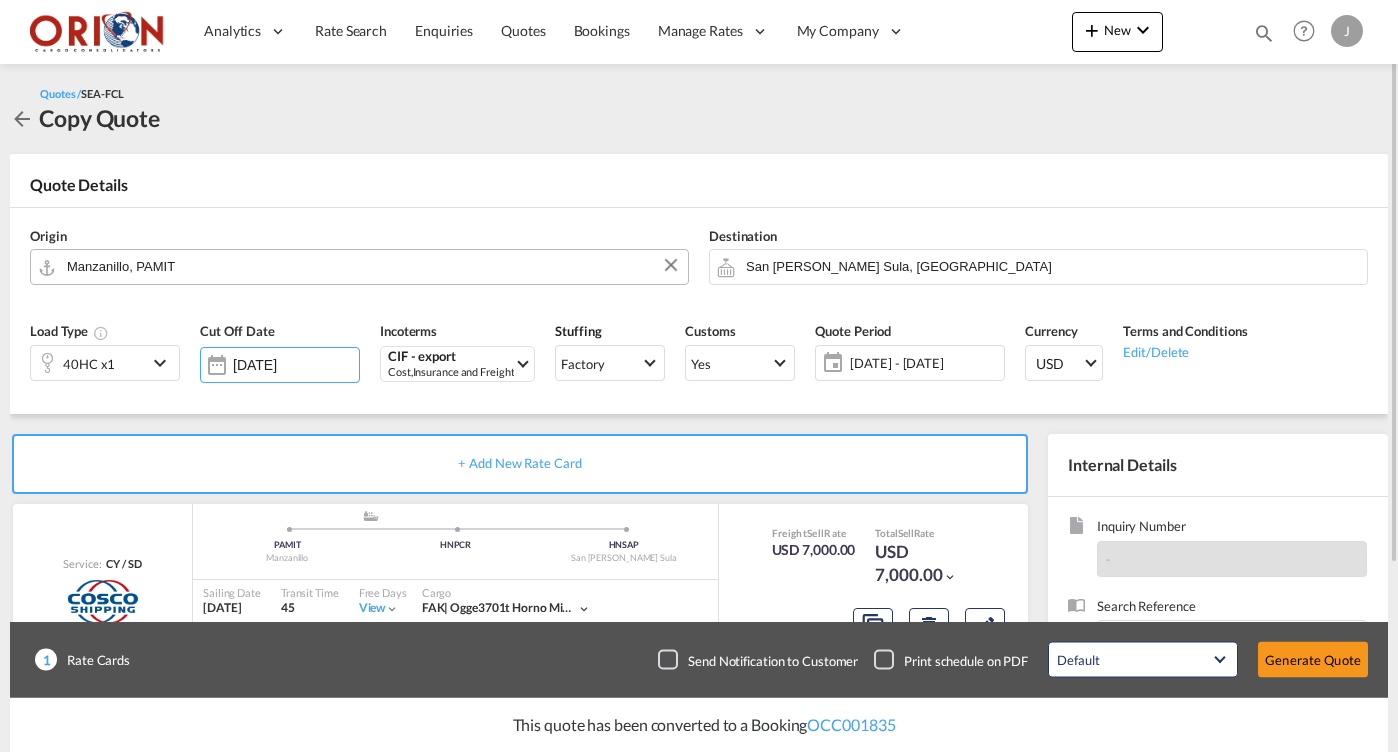 scroll, scrollTop: 1, scrollLeft: 0, axis: vertical 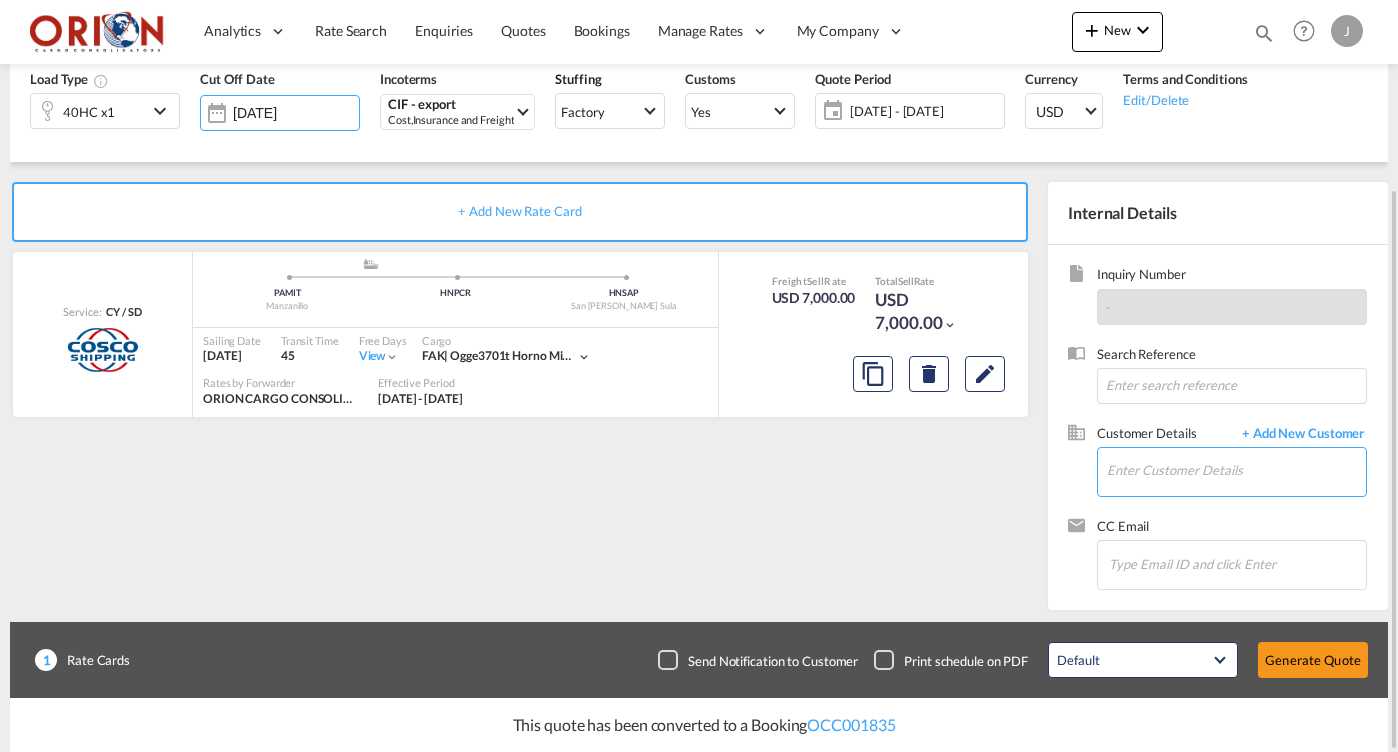 click on "Enter Customer Details" at bounding box center (1236, 470) 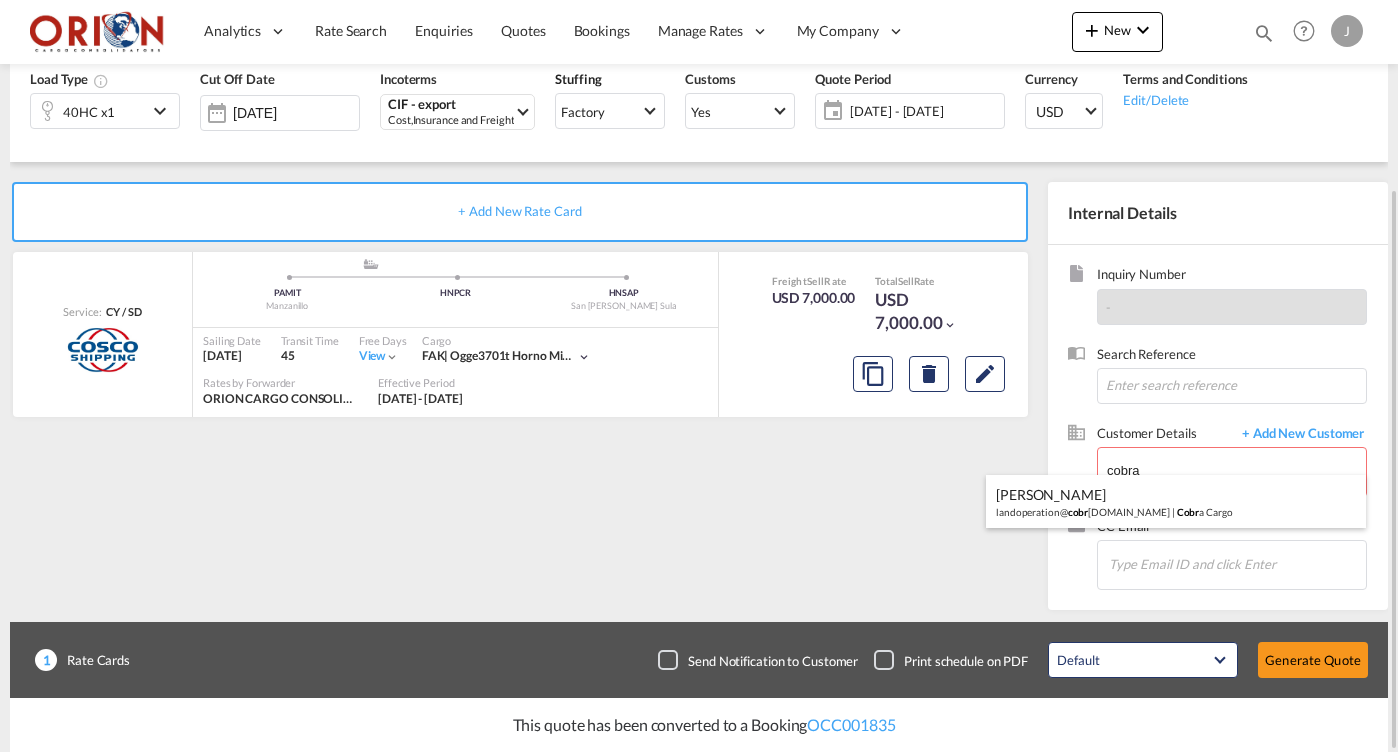 drag, startPoint x: 1151, startPoint y: 500, endPoint x: 1046, endPoint y: 500, distance: 105 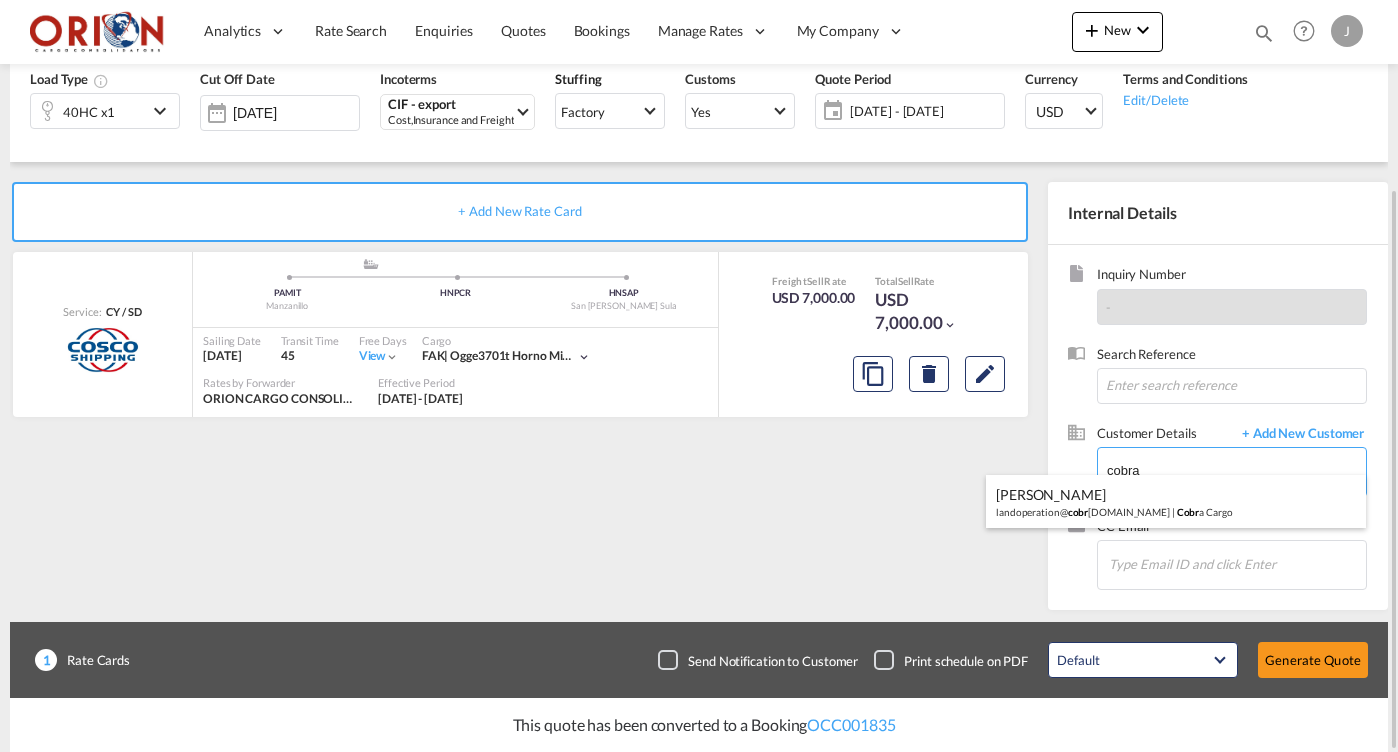 click on "[PERSON_NAME] landoperation@ cobr [DOMAIN_NAME]    |    Cobr a Cargo" at bounding box center (1176, 502) 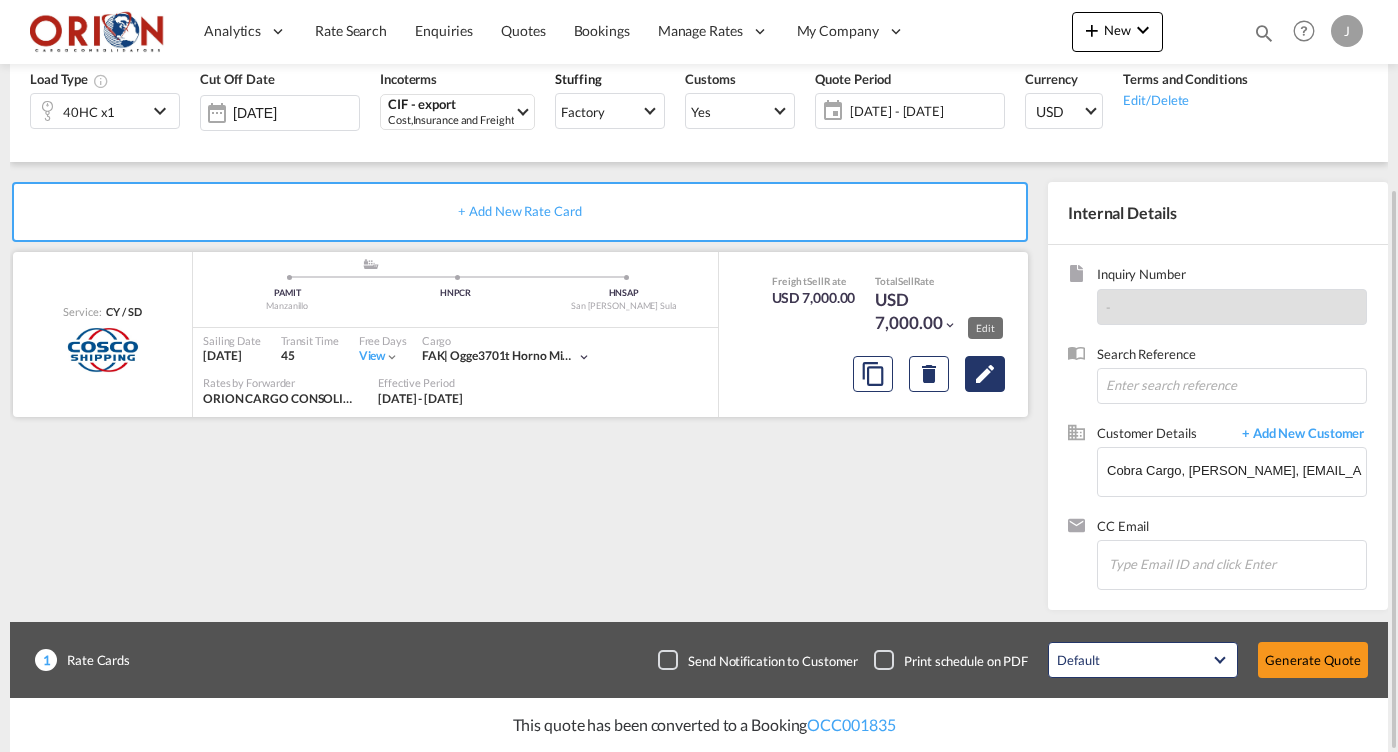 click at bounding box center [985, 374] 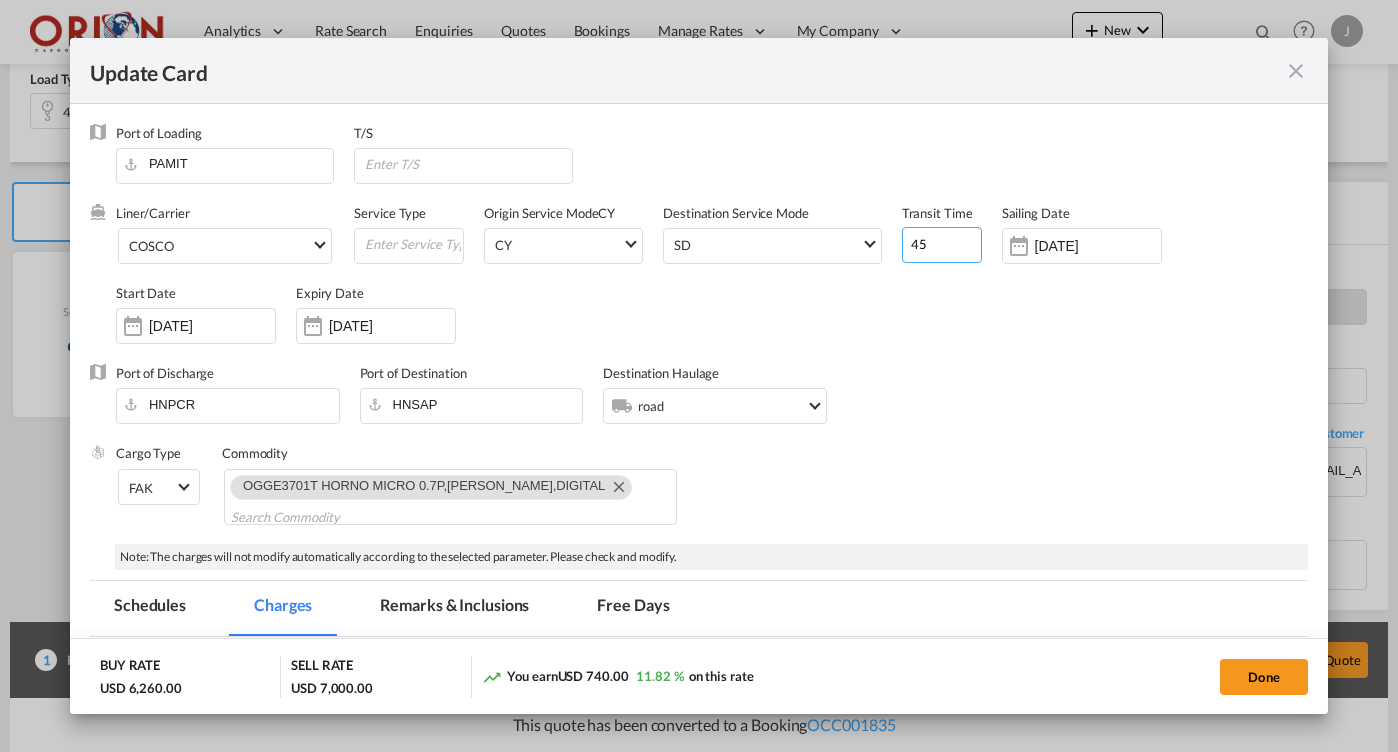 click on "45" at bounding box center (942, 245) 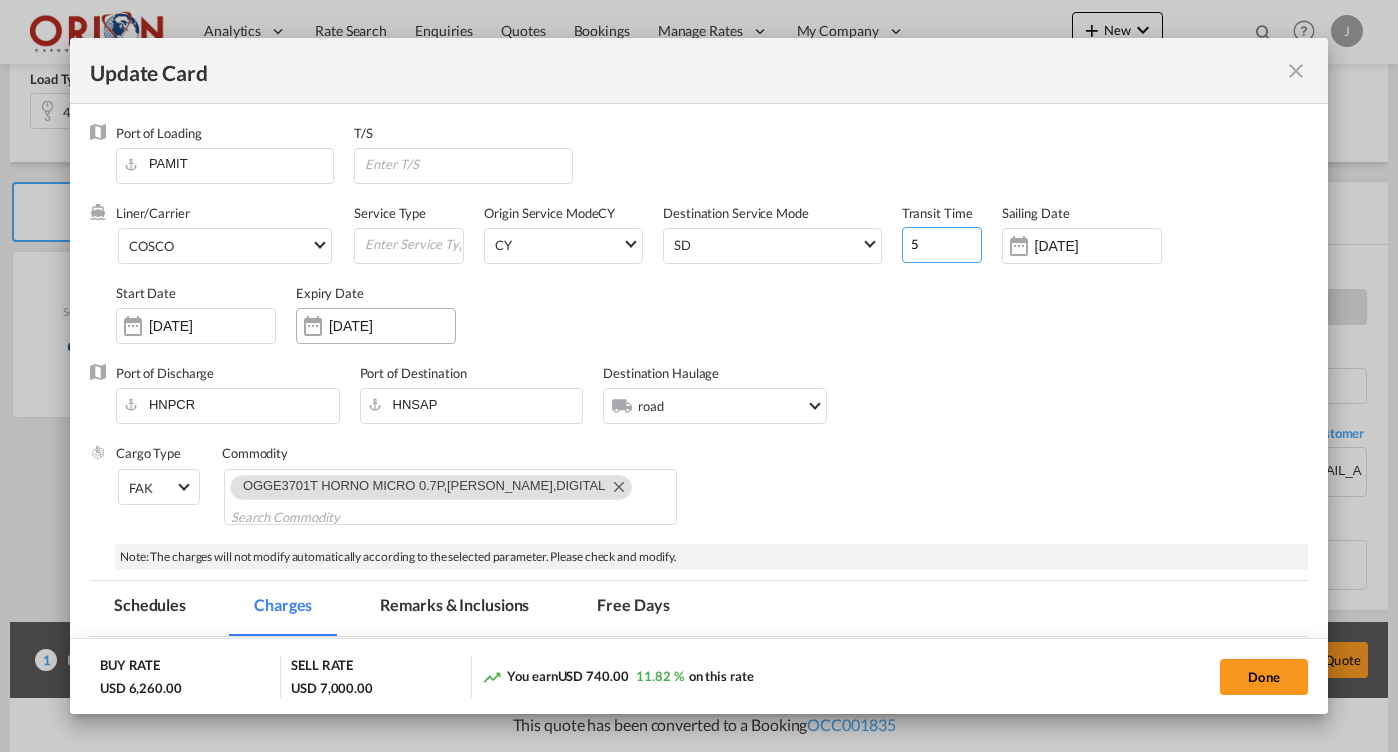 type on "5" 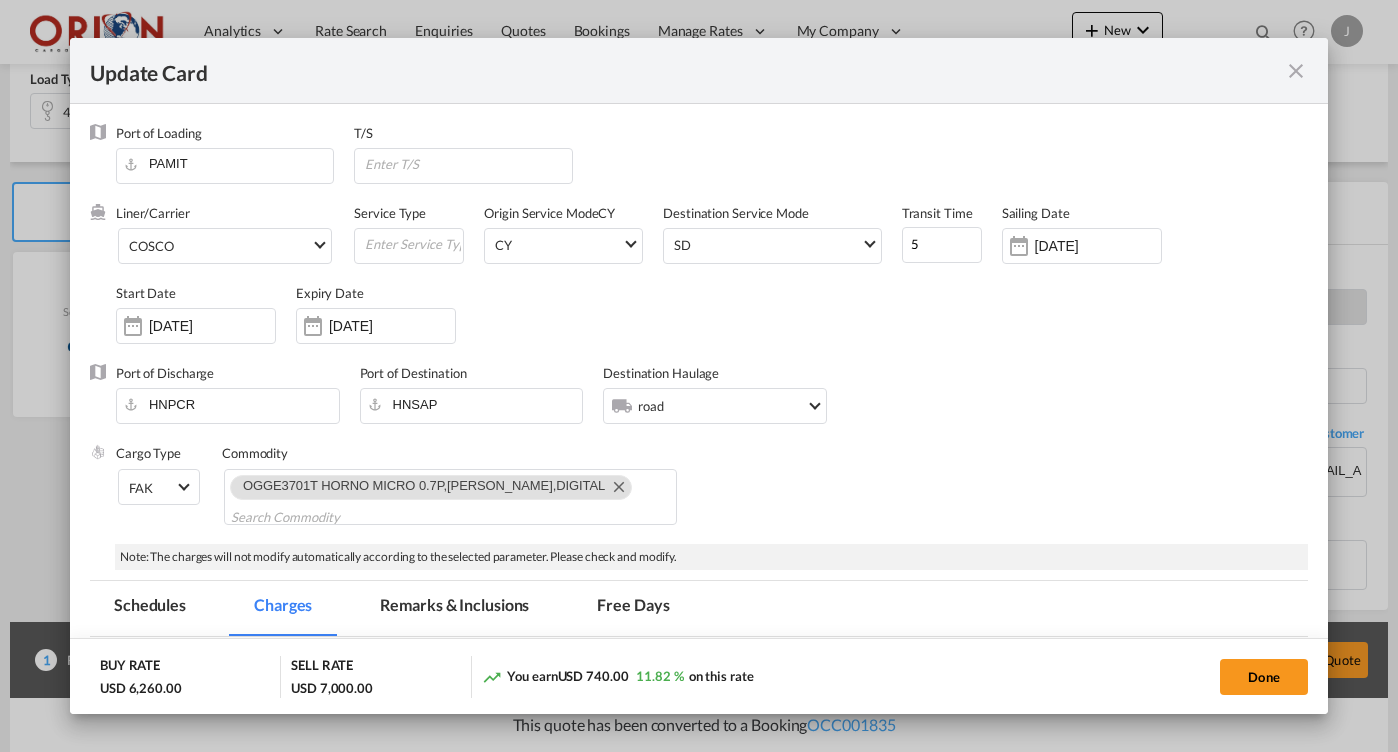 click on "[DATE]" at bounding box center [392, 326] 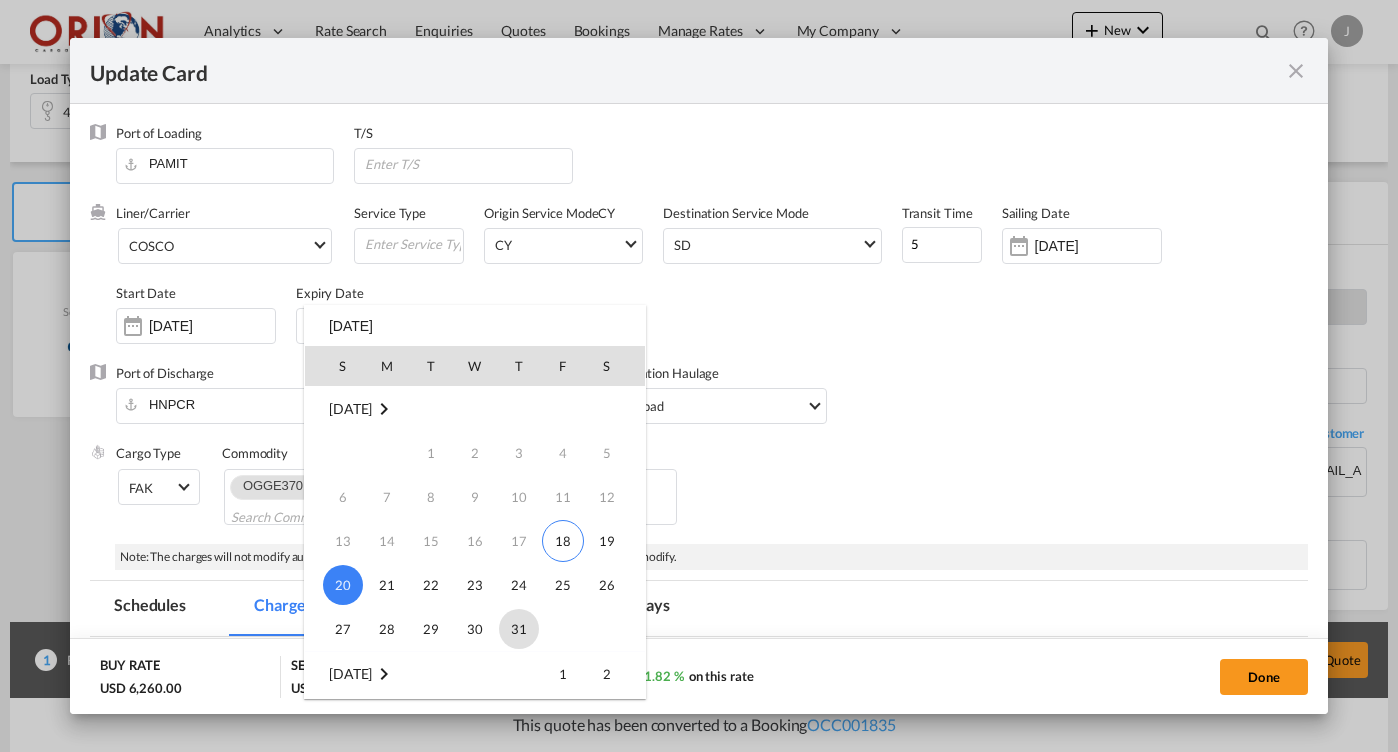 click on "31" at bounding box center [519, 629] 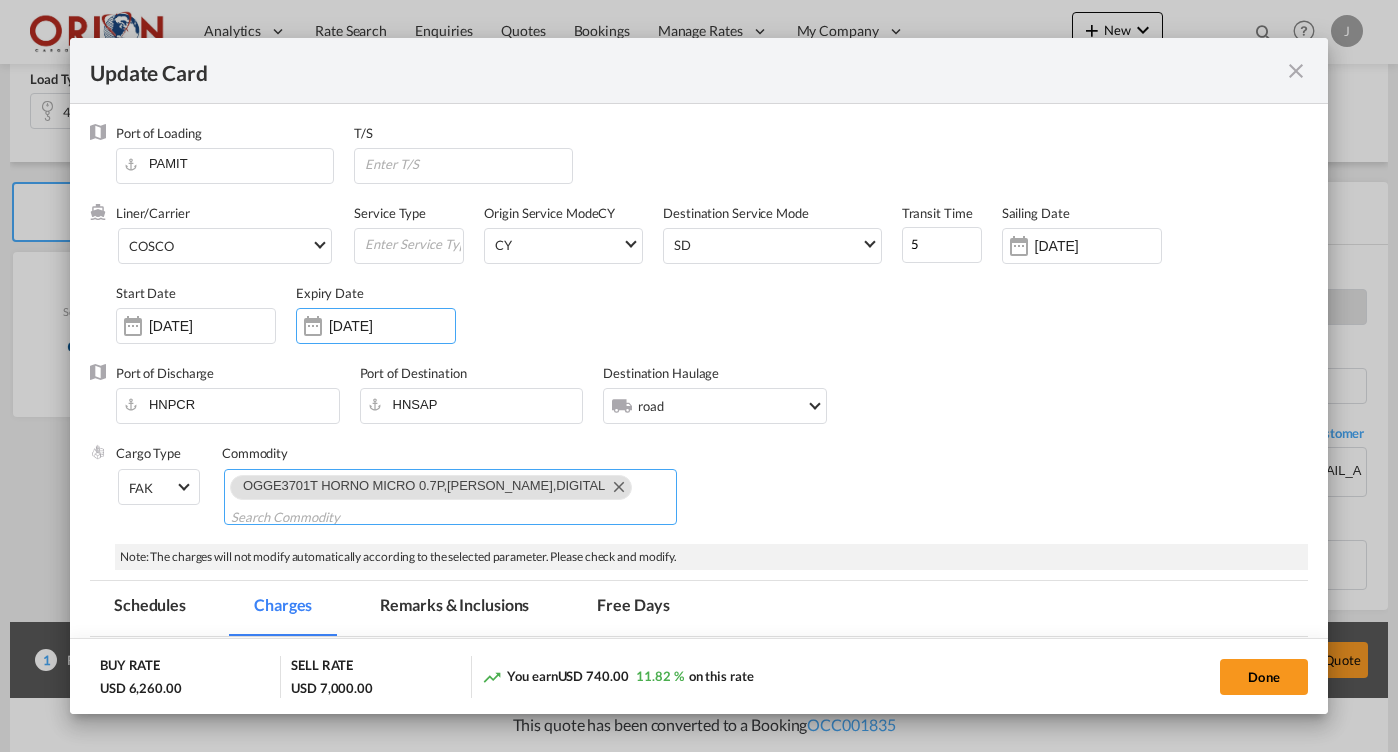 click at bounding box center (618, 486) 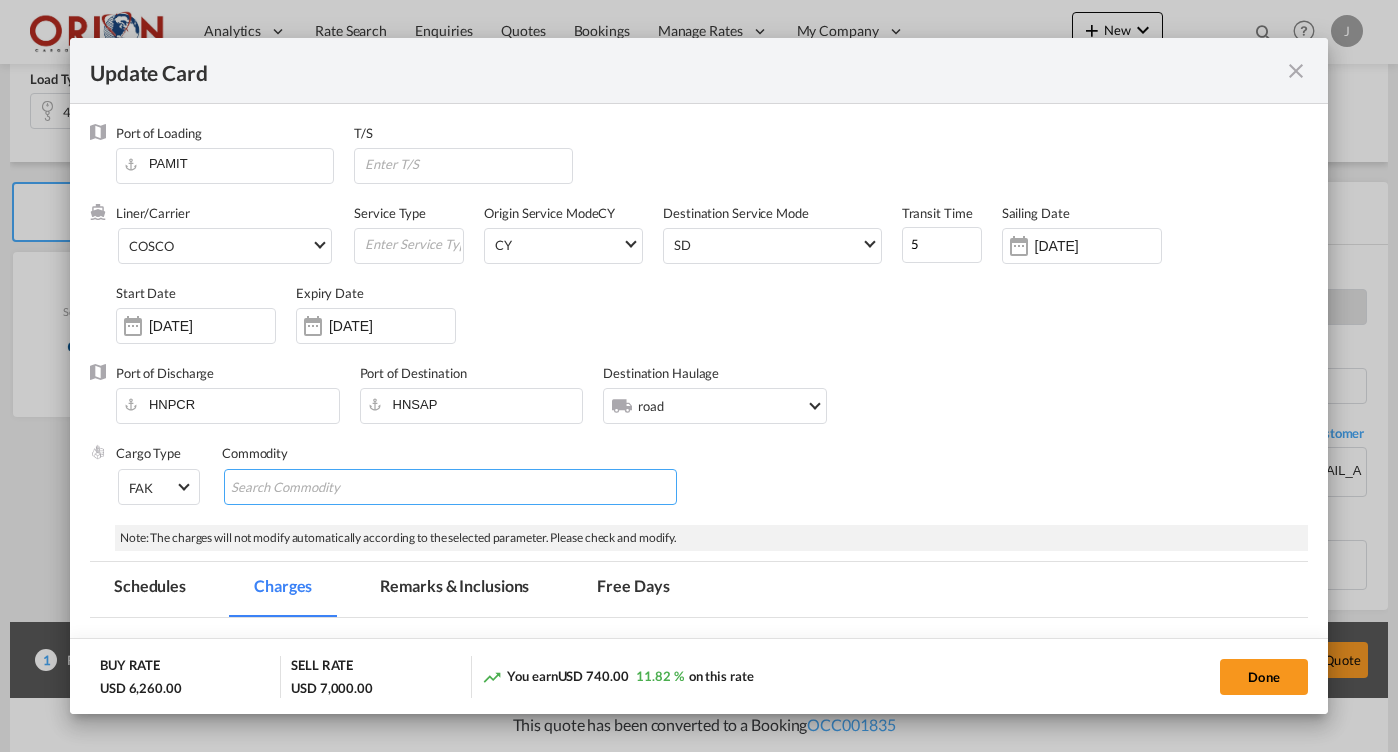 scroll, scrollTop: 367, scrollLeft: 0, axis: vertical 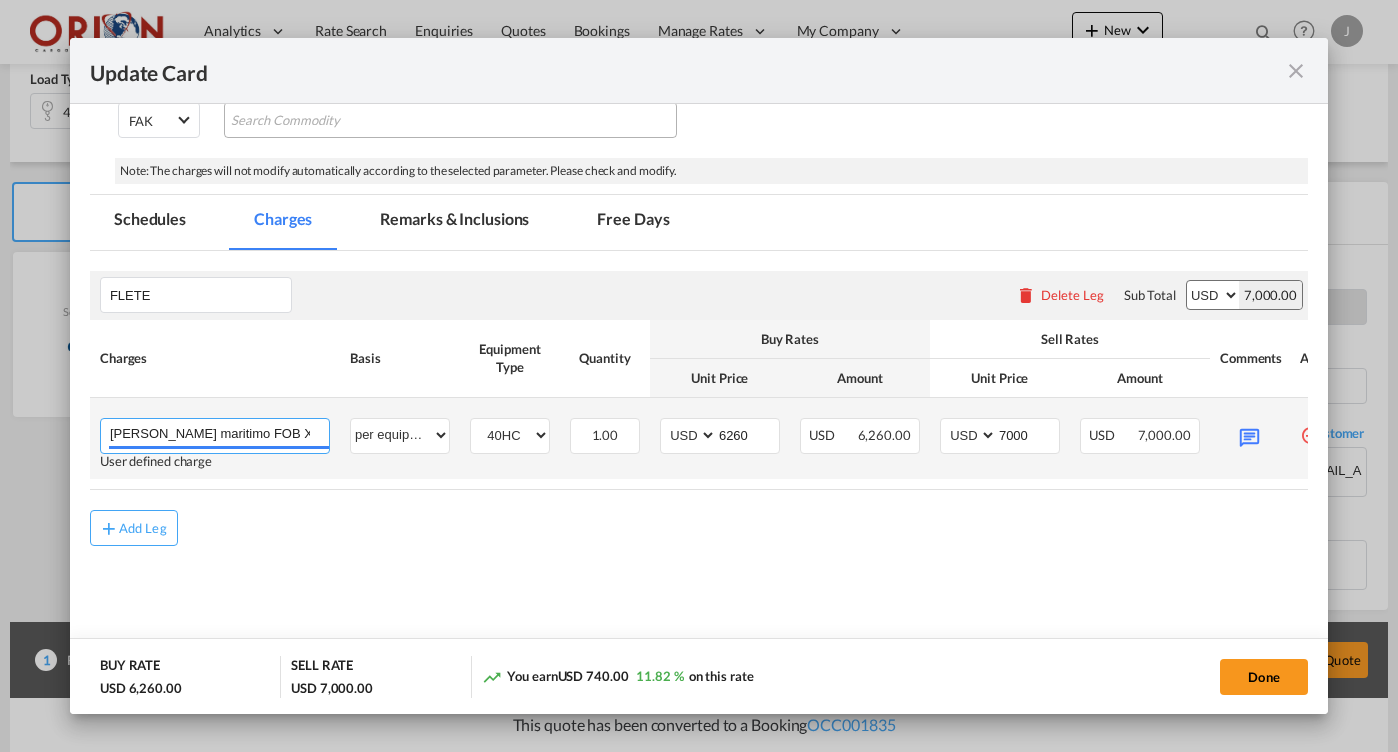 click on "[PERSON_NAME] maritimo FOB Xiaolan to [GEOGRAPHIC_DATA][PERSON_NAME] [GEOGRAPHIC_DATA]" at bounding box center (219, 434) 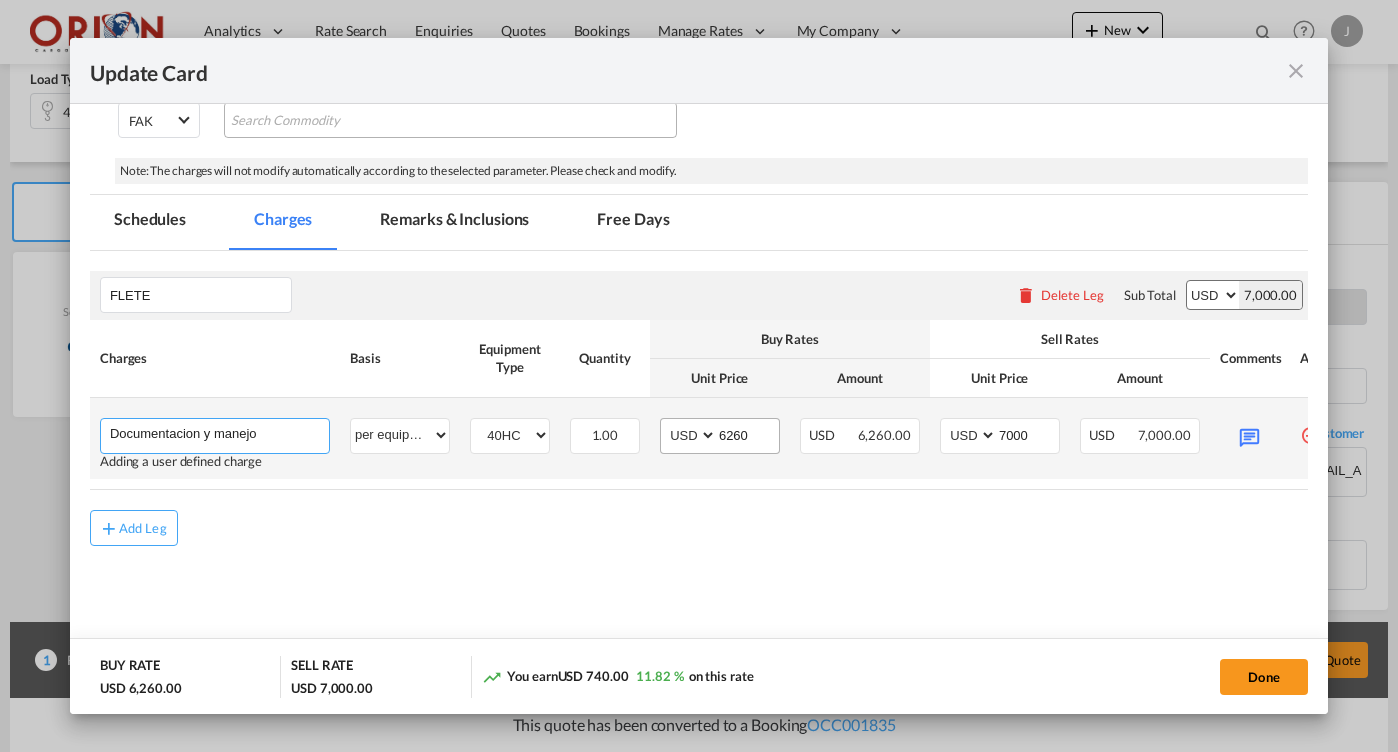 type on "Documentacion y manejo" 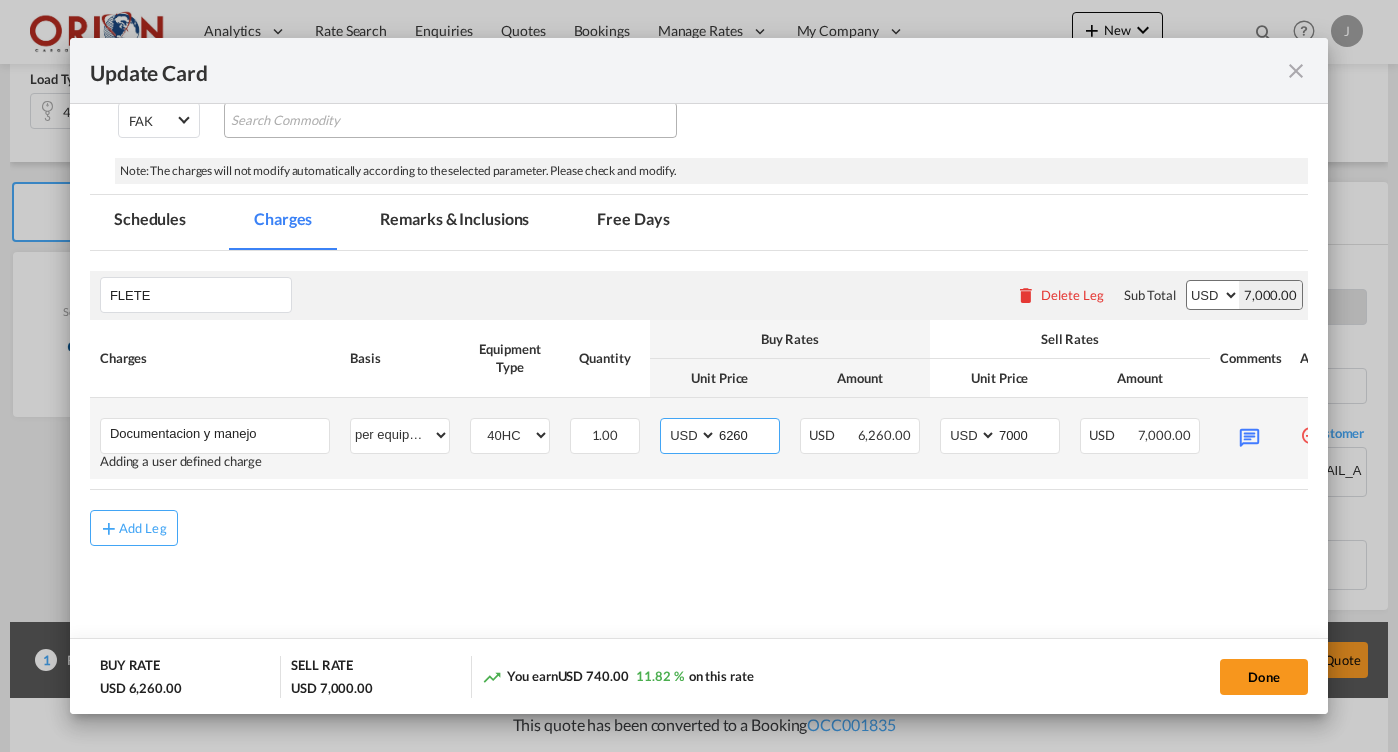 click on "6260" at bounding box center [748, 434] 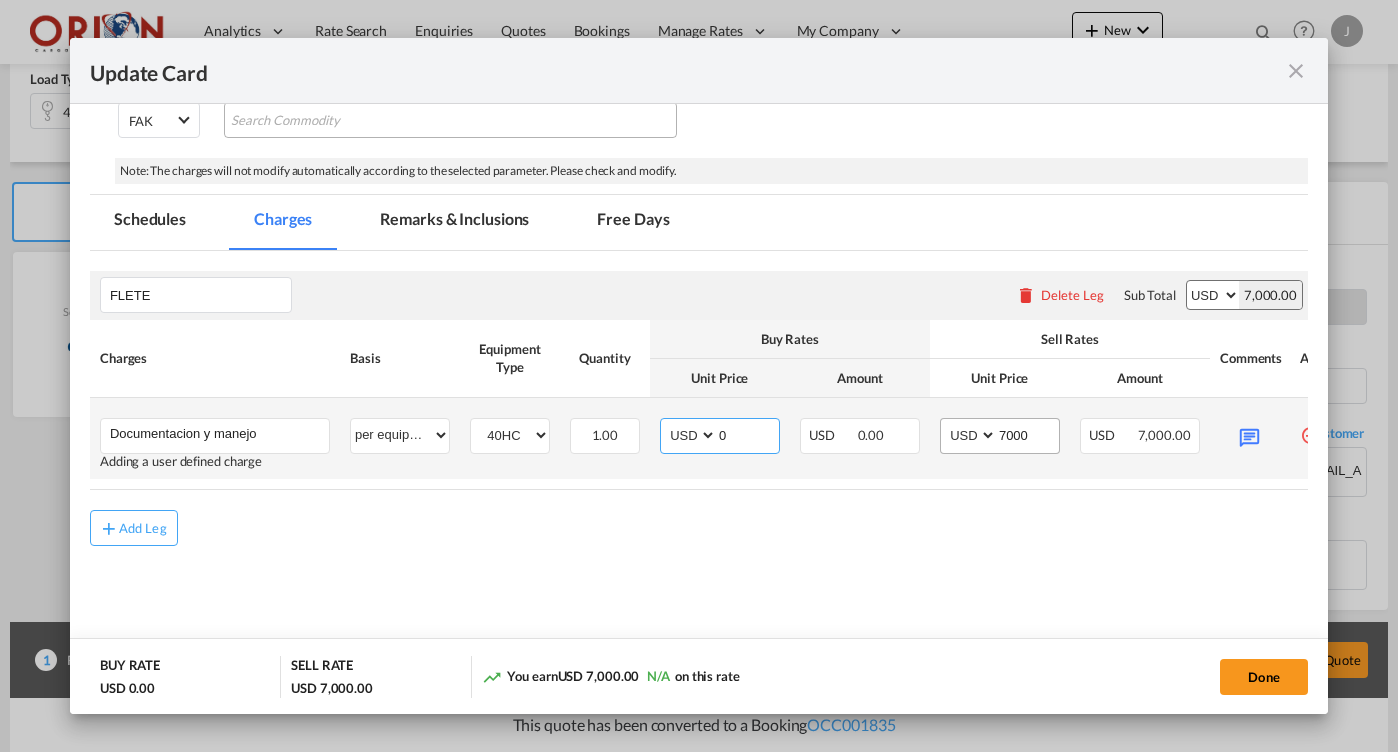 type on "0" 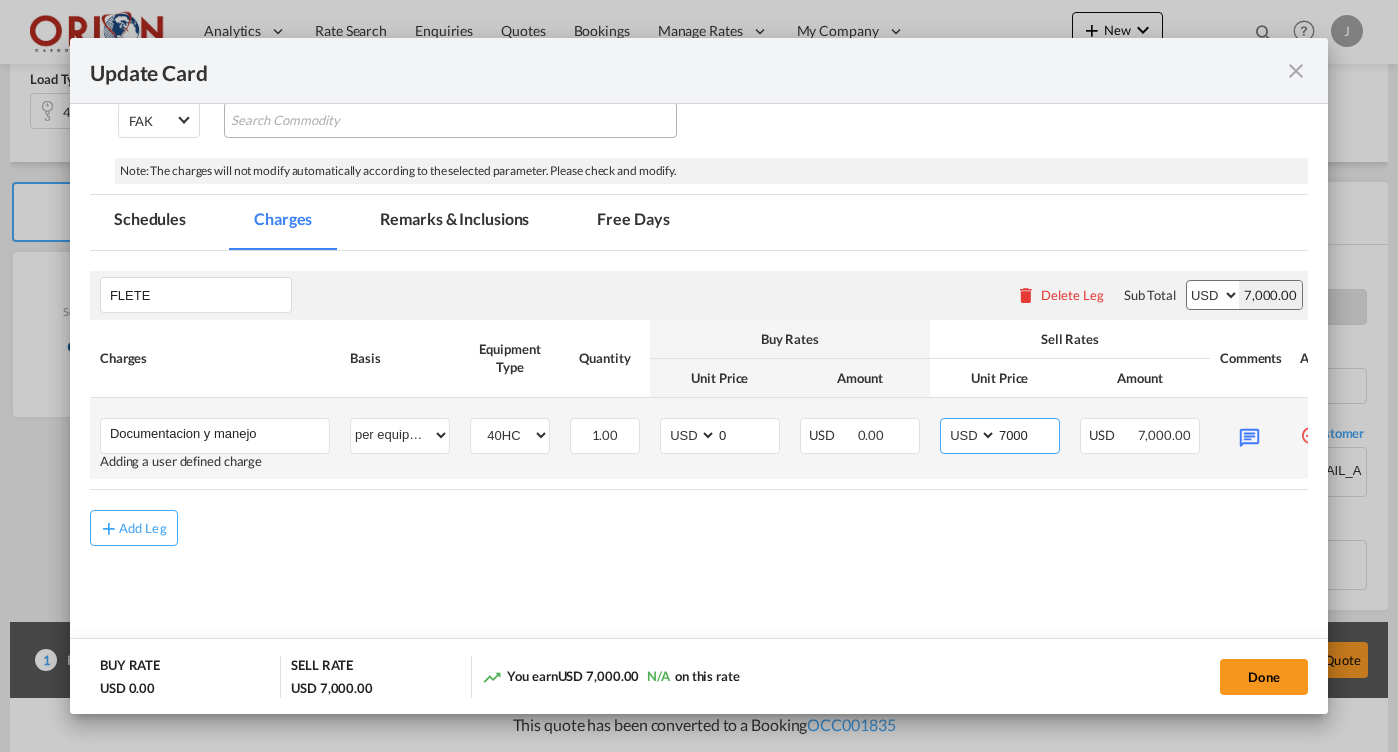 click on "7000" at bounding box center (1028, 434) 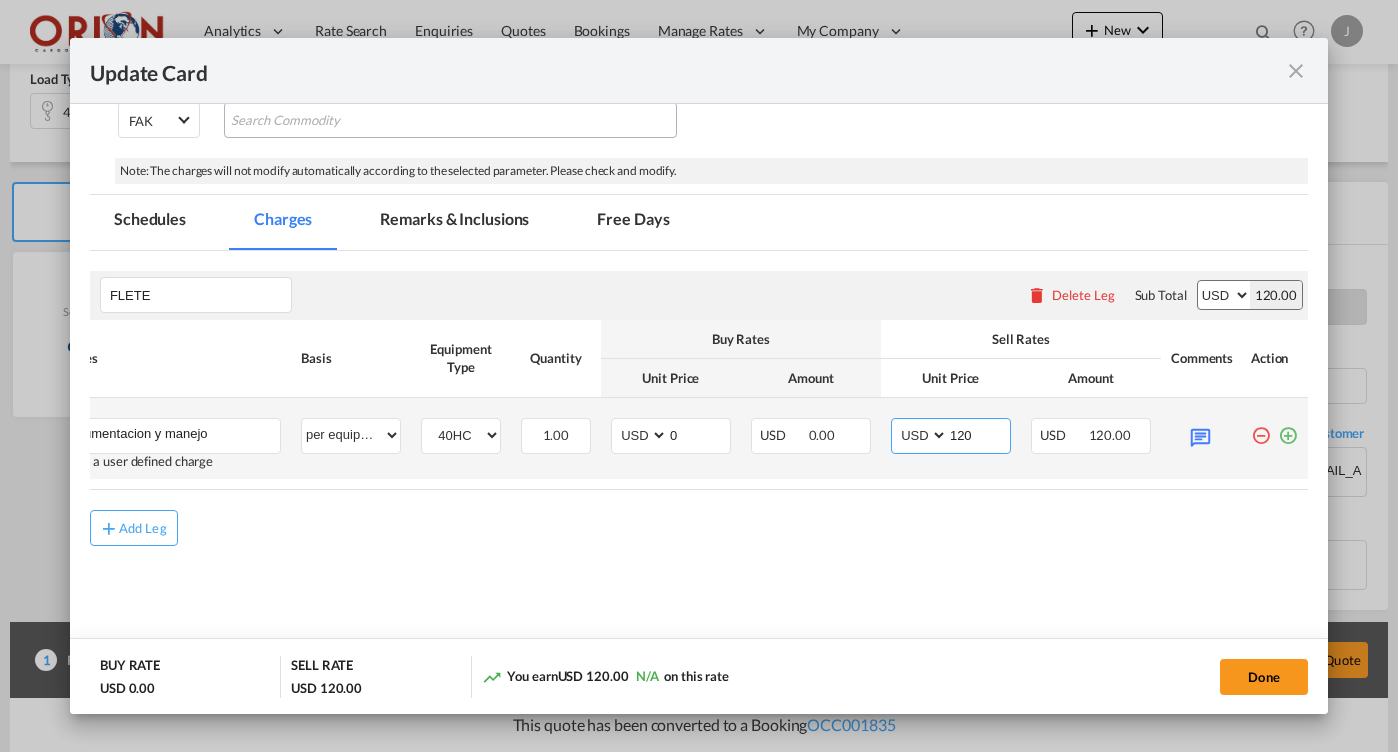 scroll, scrollTop: 0, scrollLeft: 49, axis: horizontal 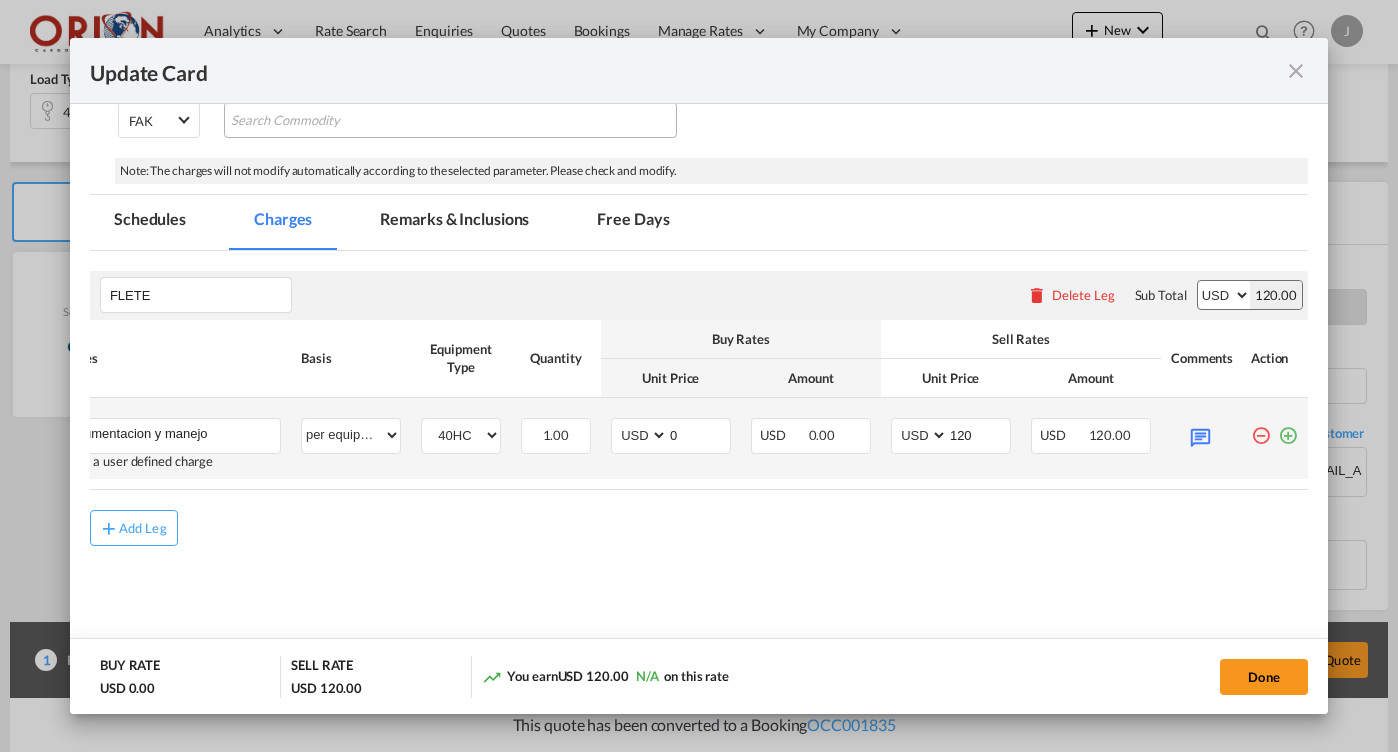 click at bounding box center [1288, 428] 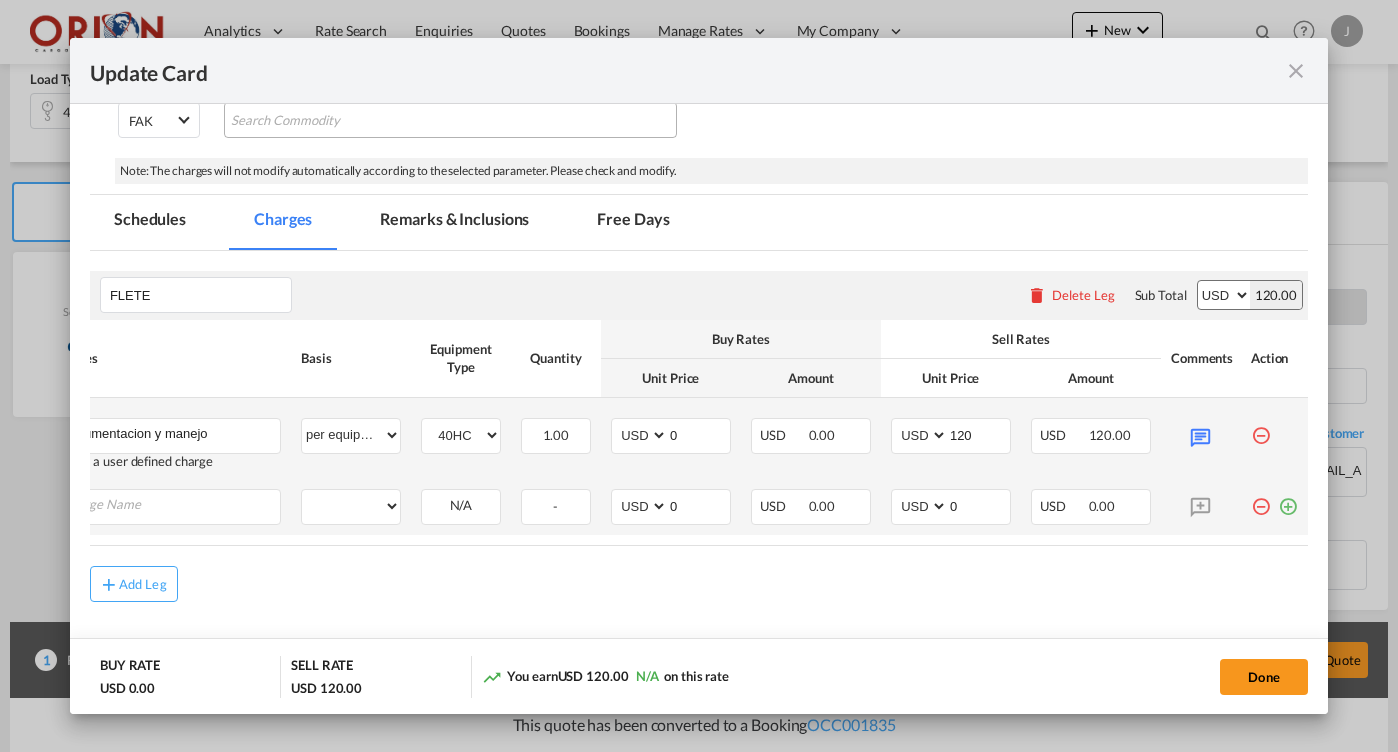 scroll, scrollTop: 0, scrollLeft: 0, axis: both 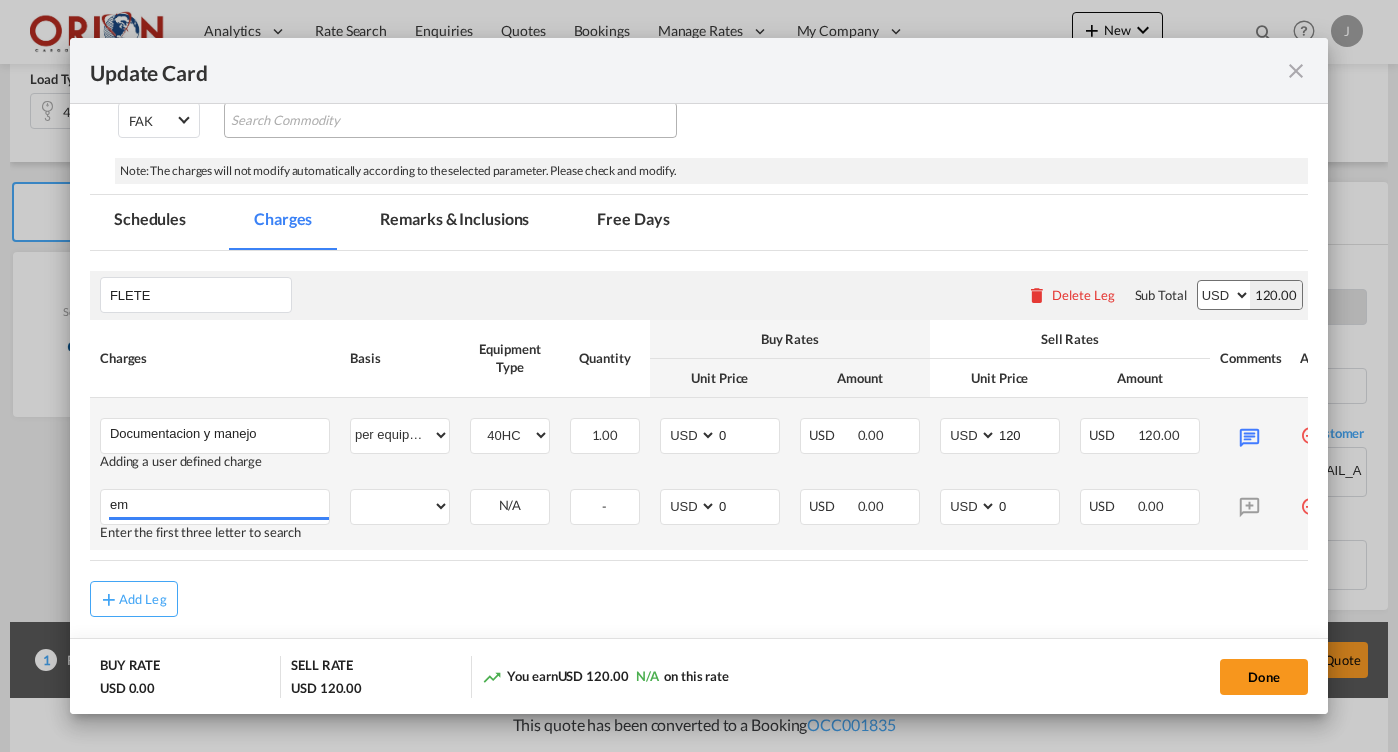 type on "e" 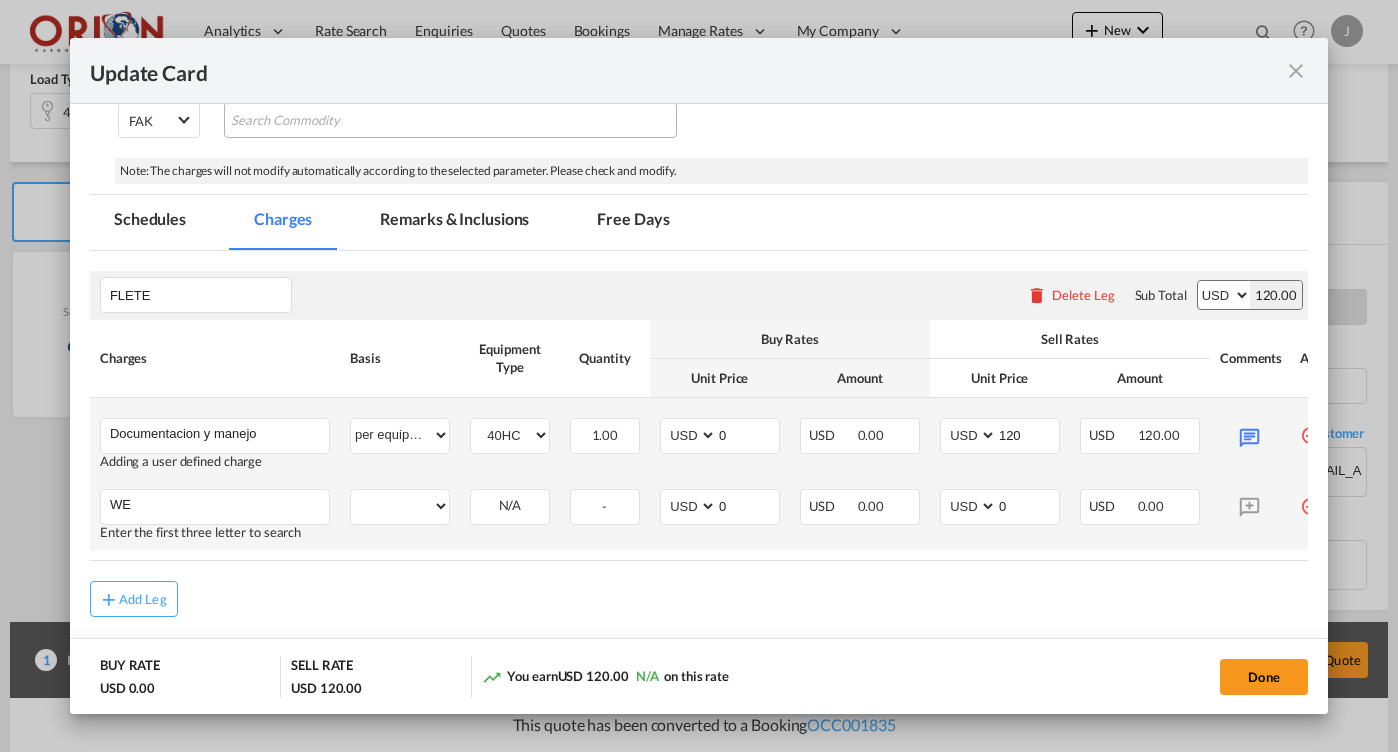 type on "W" 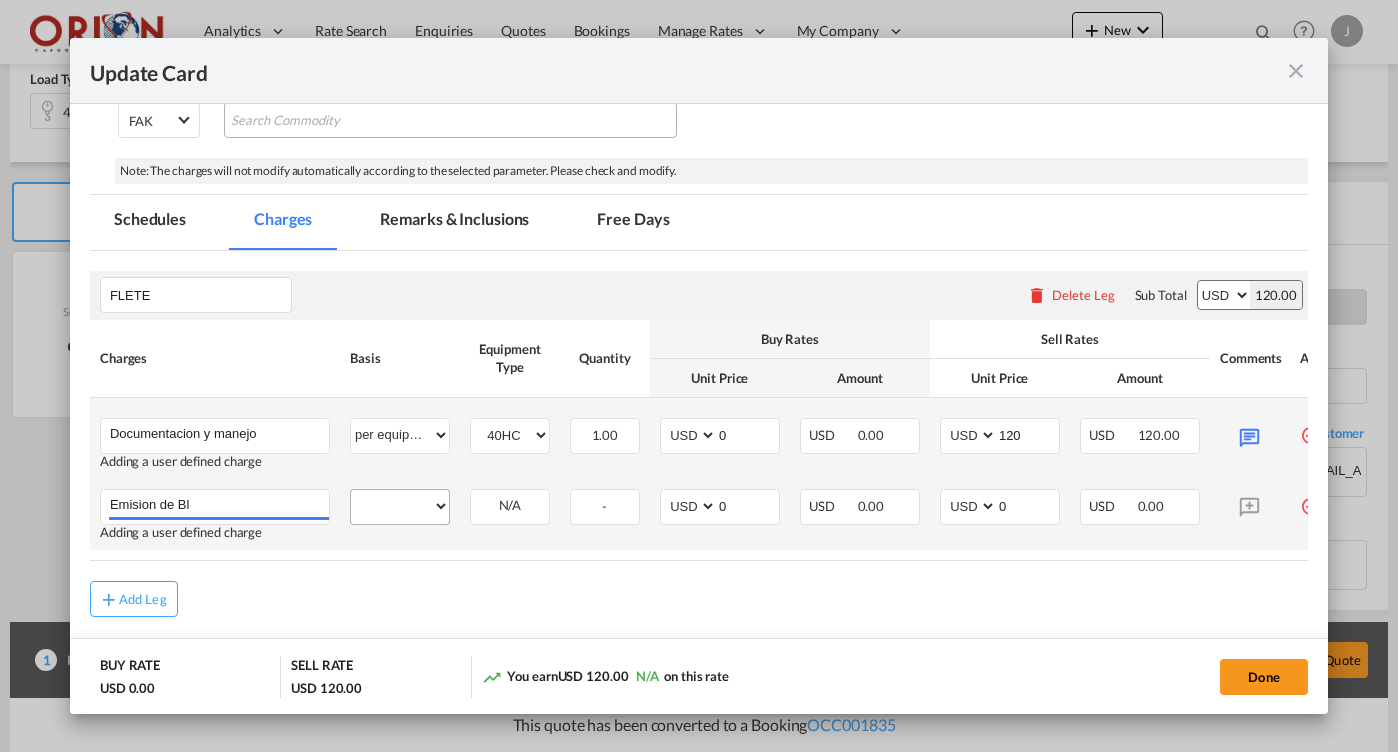 type on "Emision de Bl" 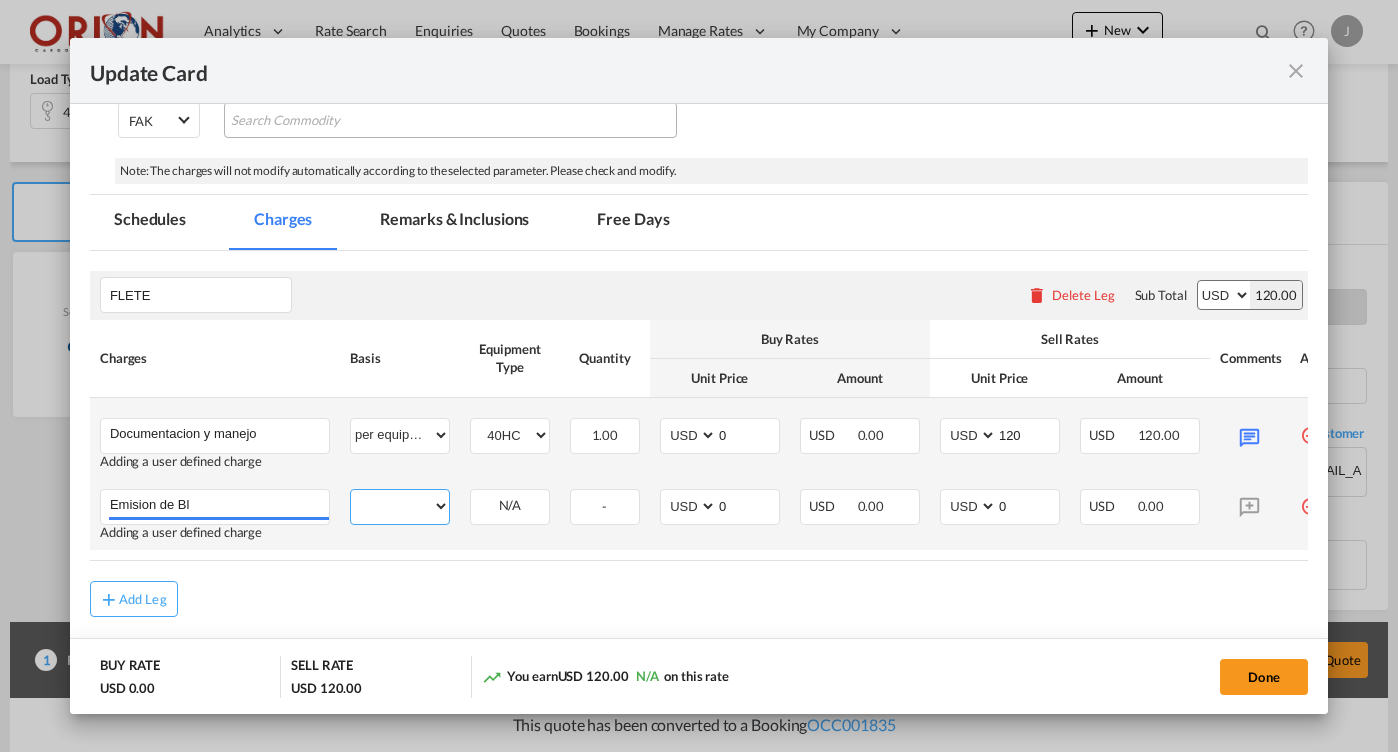 click on "per equipment
per container
per B/L
per shipping bill
per shipment
% on freight
per pallet
per carton
per vehicle
per shift
per invoice
per package
per day
per revalidation
per teu
per kg
per ton
per hour
flat
per_hbl
per belt
per_declaration
per_document
per chasis split
per clearance" at bounding box center (400, 506) 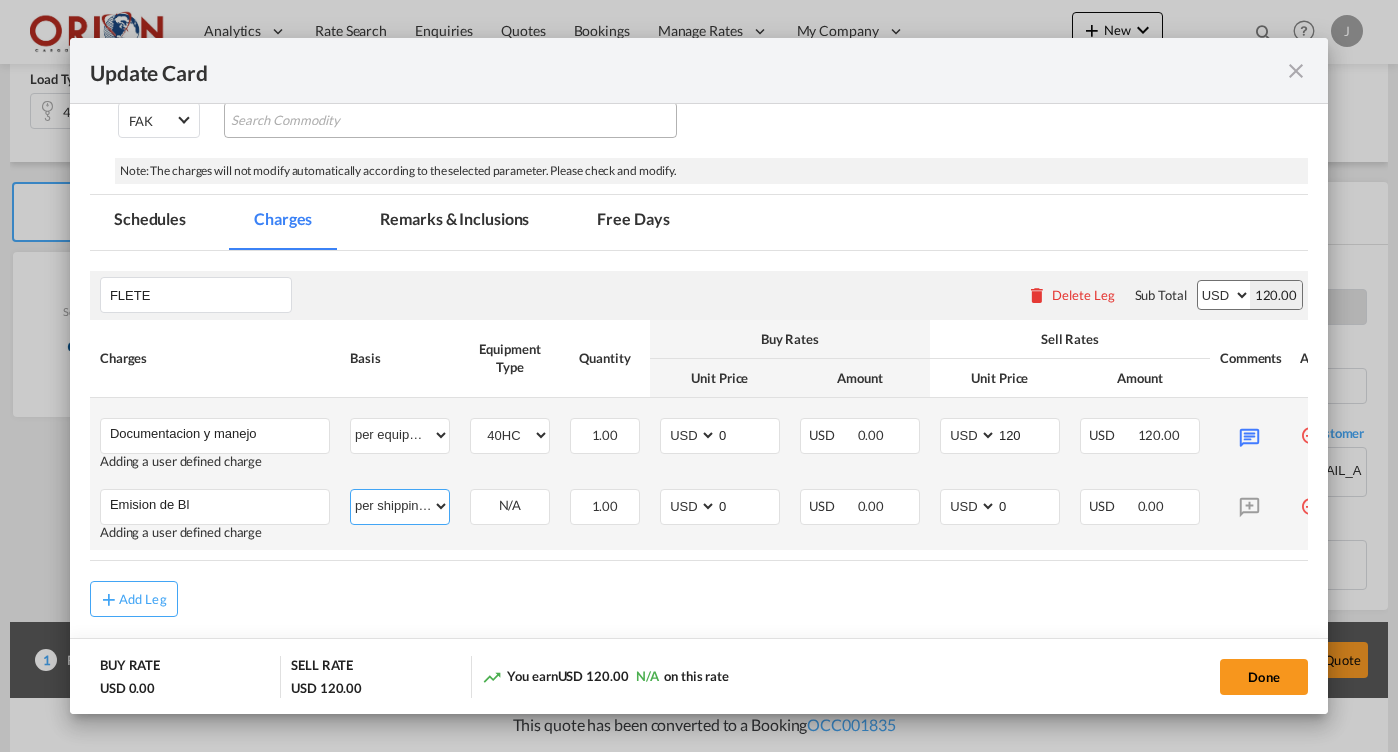 select on "per B/L" 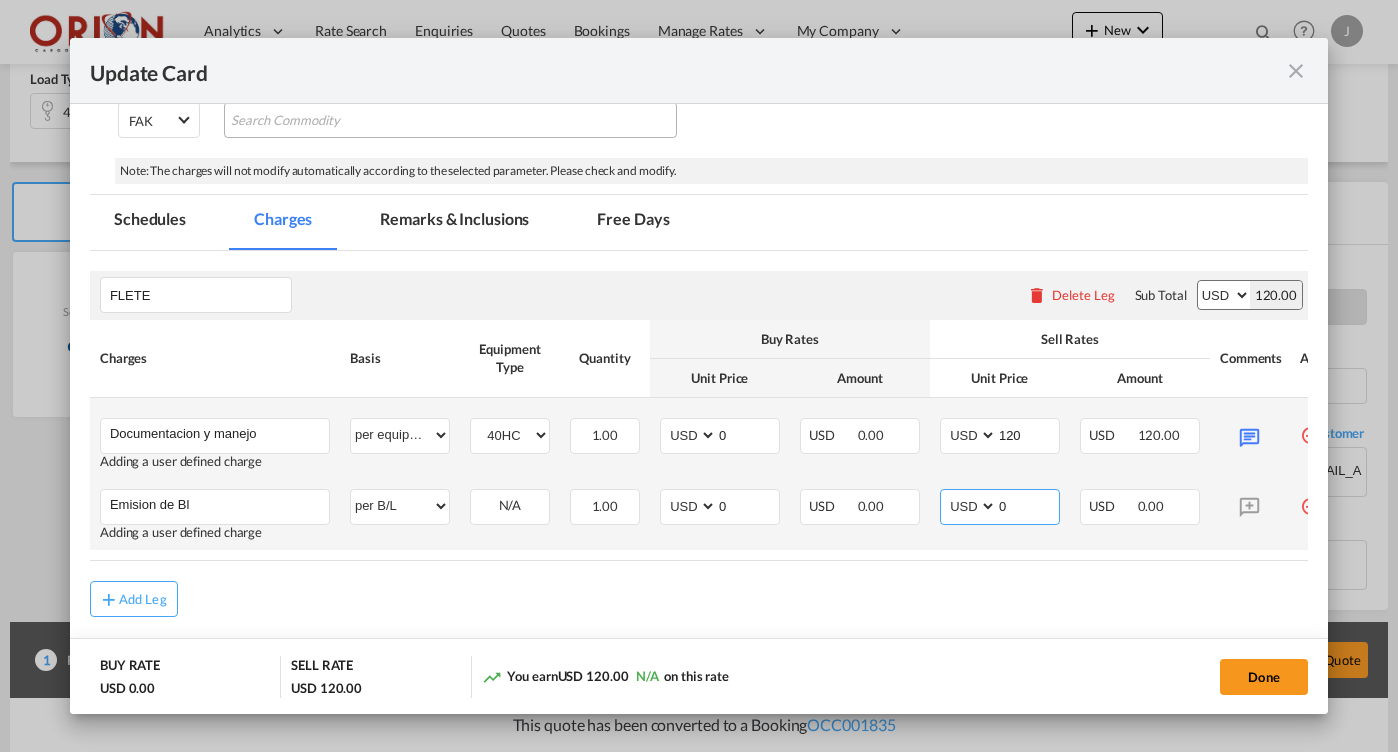 click on "0" at bounding box center (1028, 505) 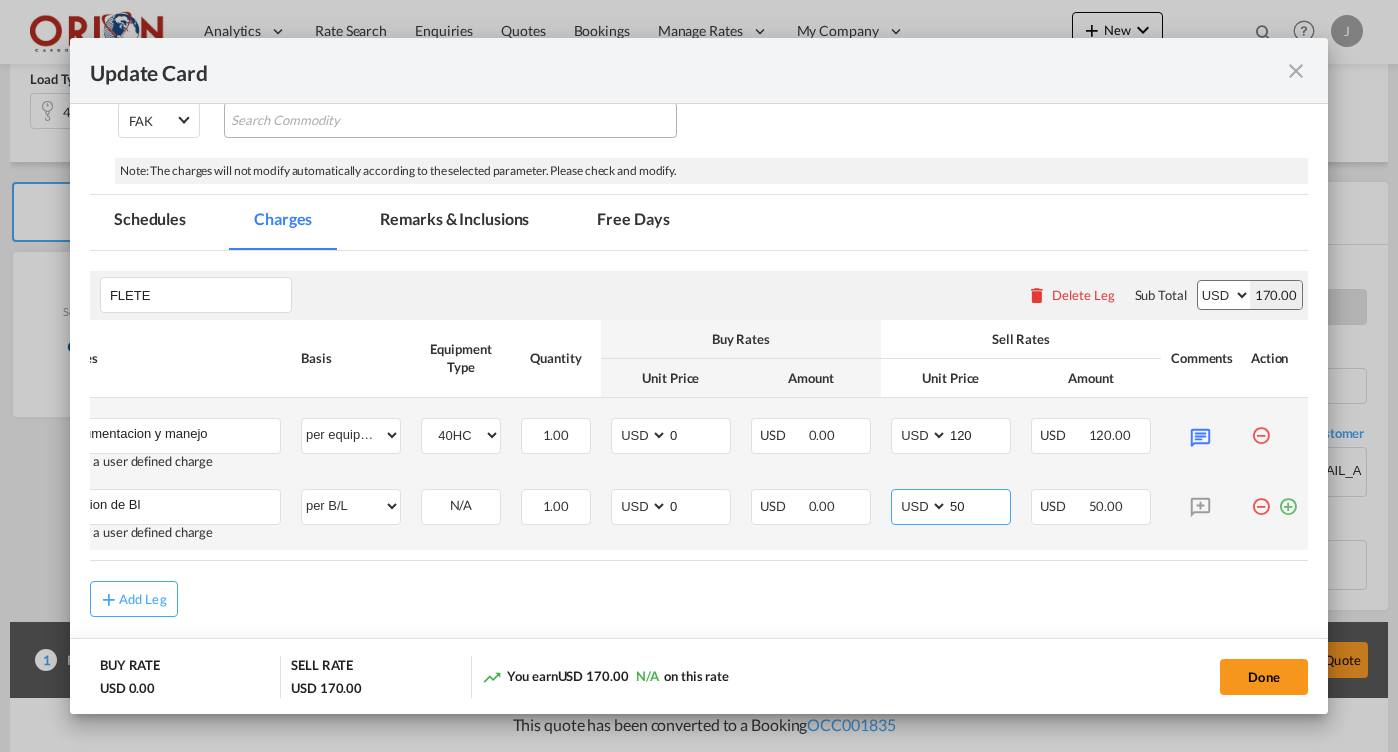 scroll, scrollTop: 0, scrollLeft: 49, axis: horizontal 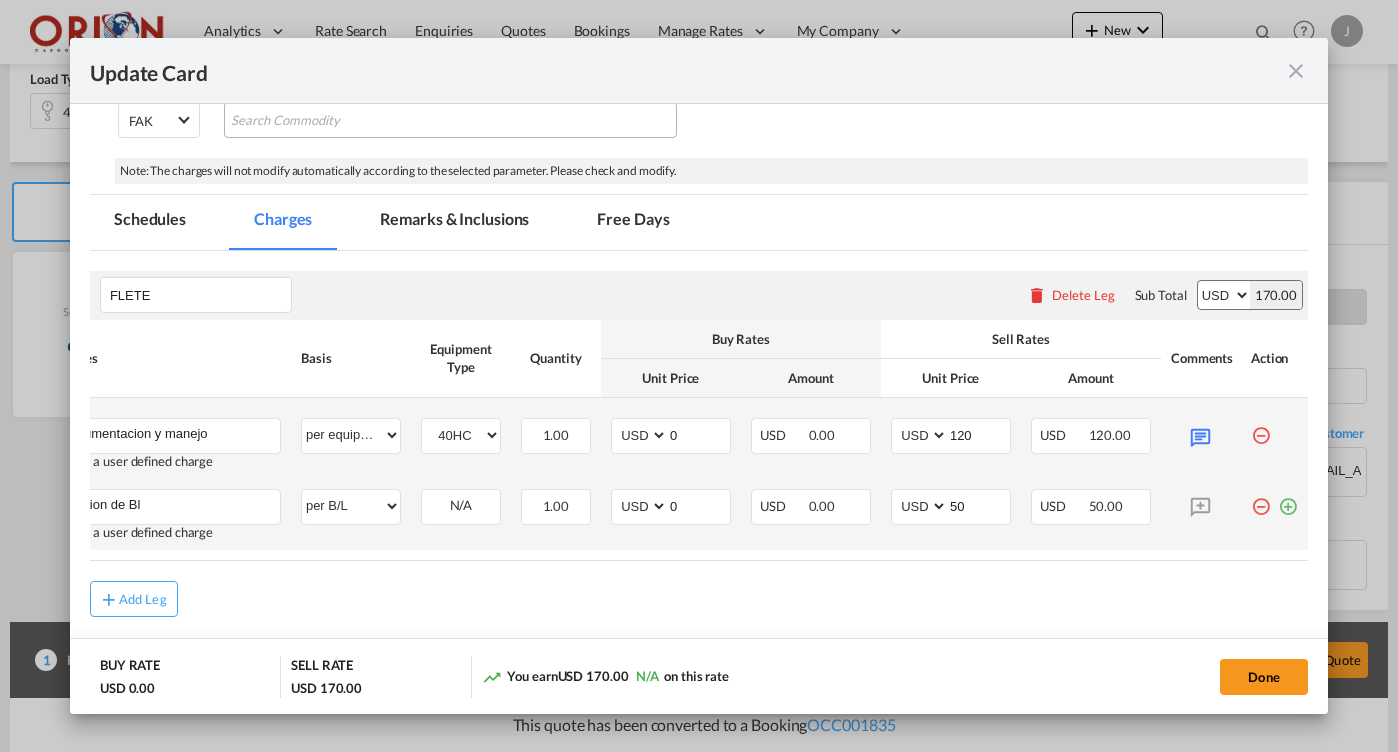 click at bounding box center [1288, 499] 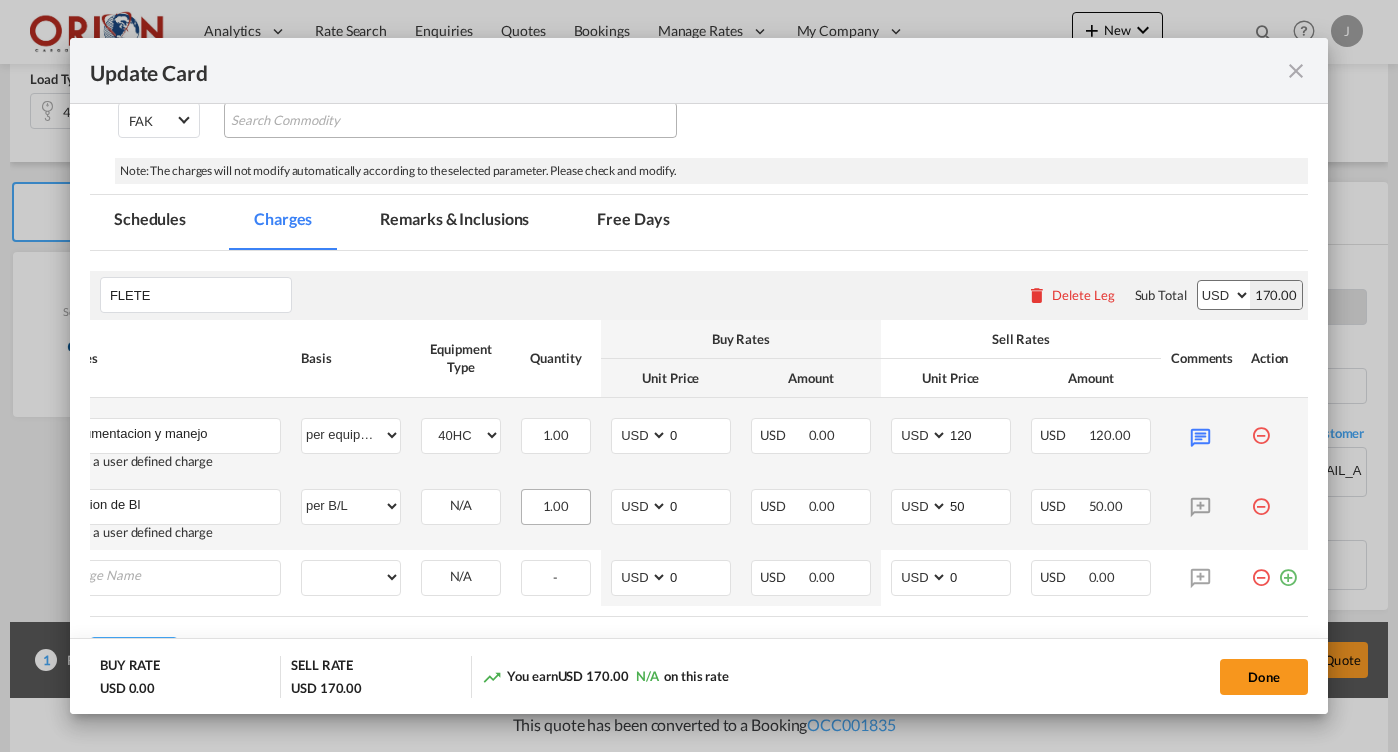 scroll, scrollTop: 0, scrollLeft: 0, axis: both 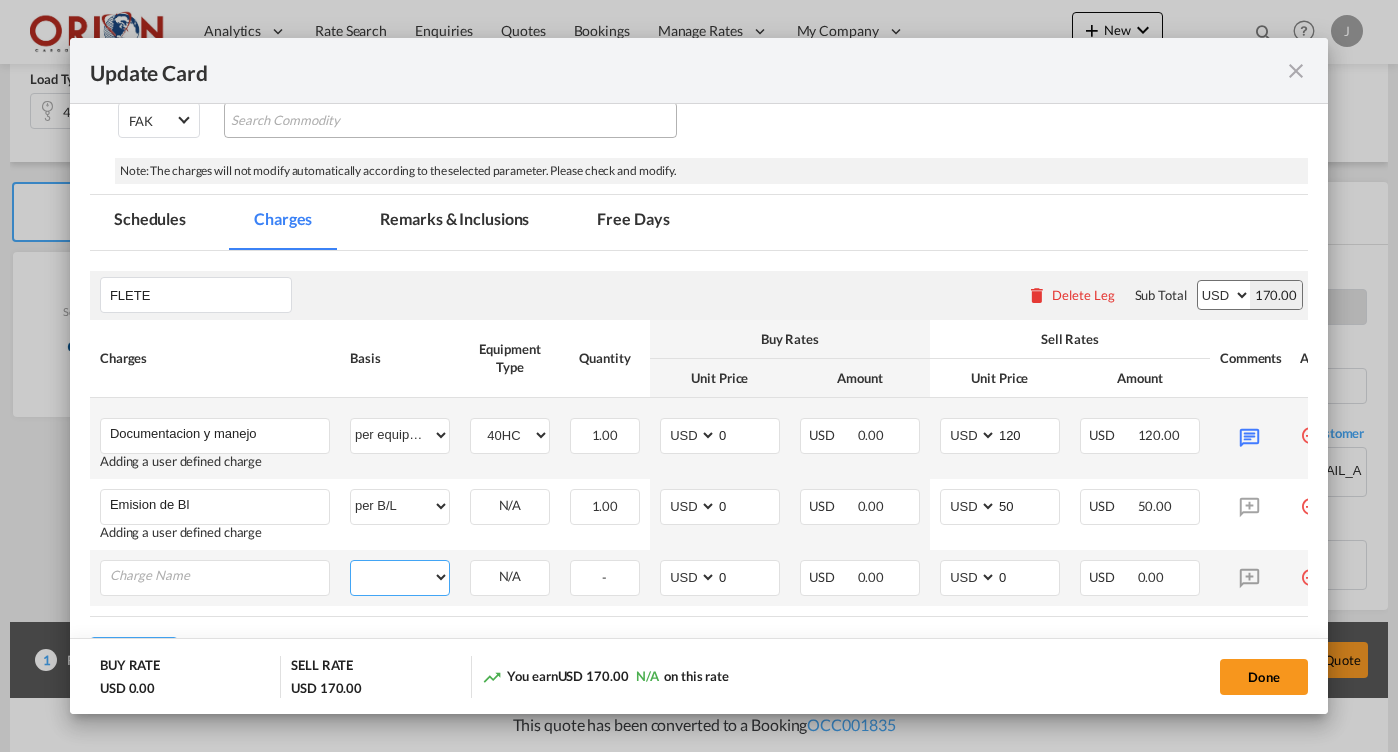 select on "per equipment" 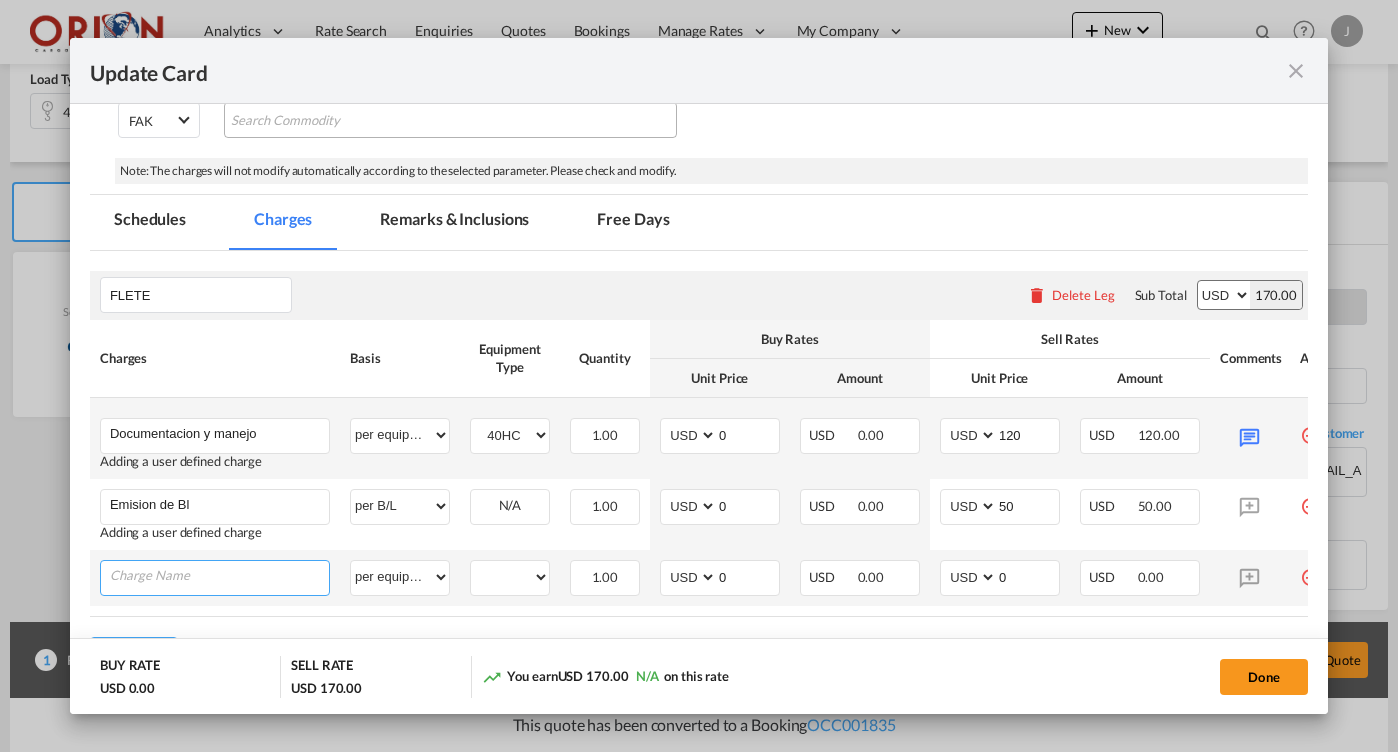 click at bounding box center [219, 576] 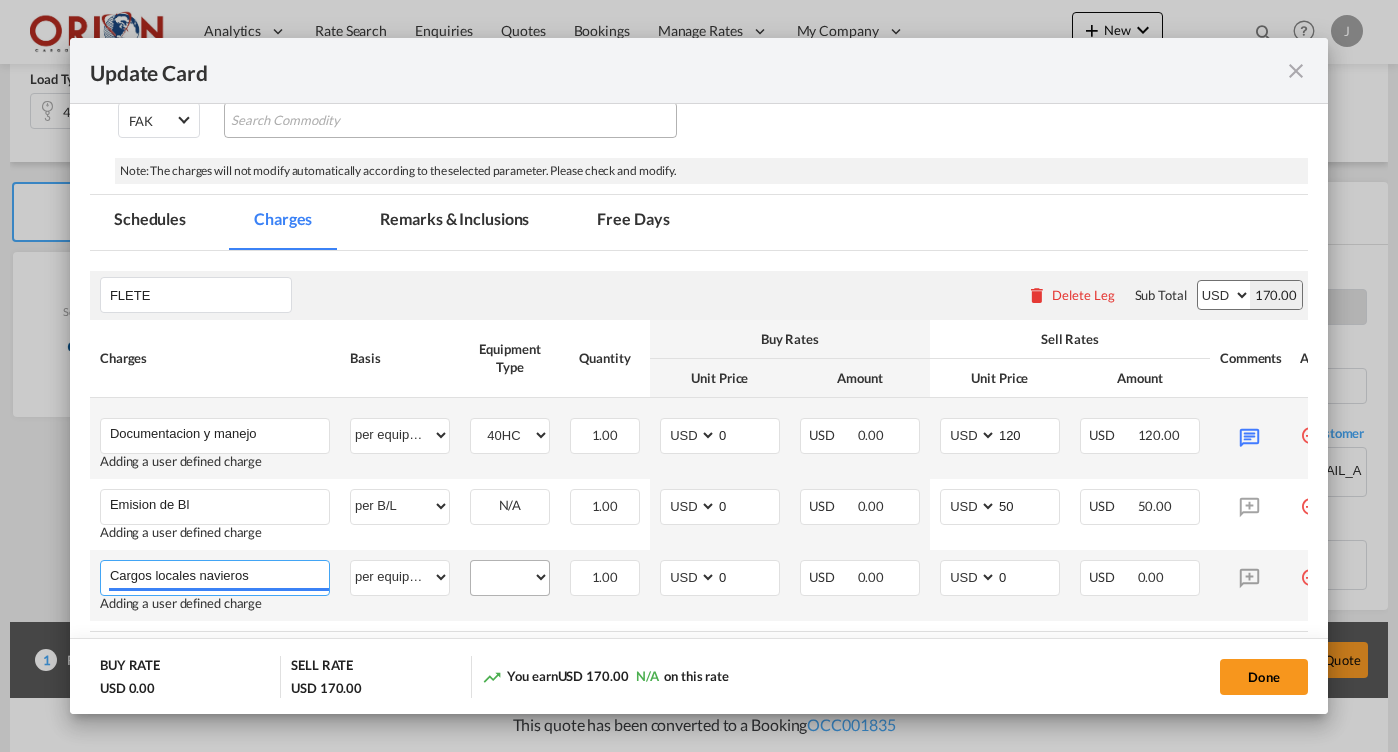 type on "Cargos locales navieros" 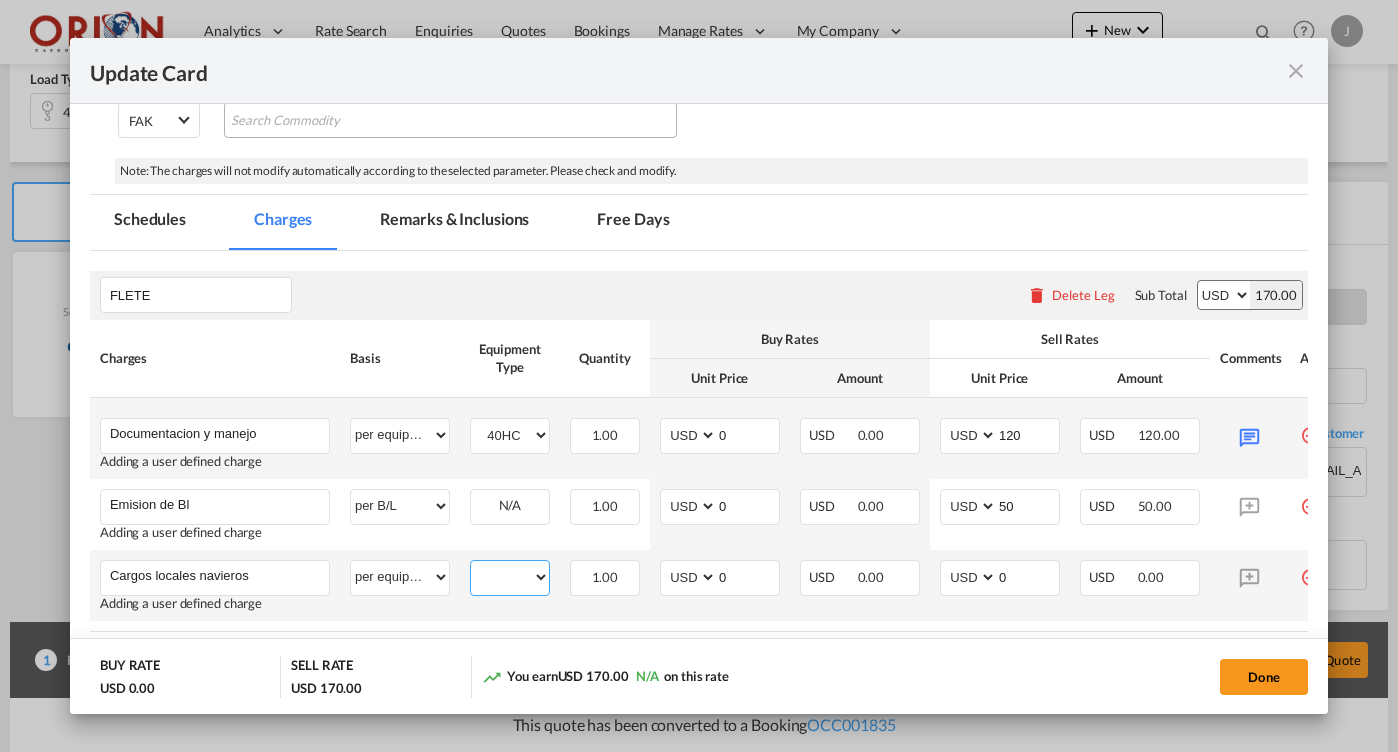 select on "40HC" 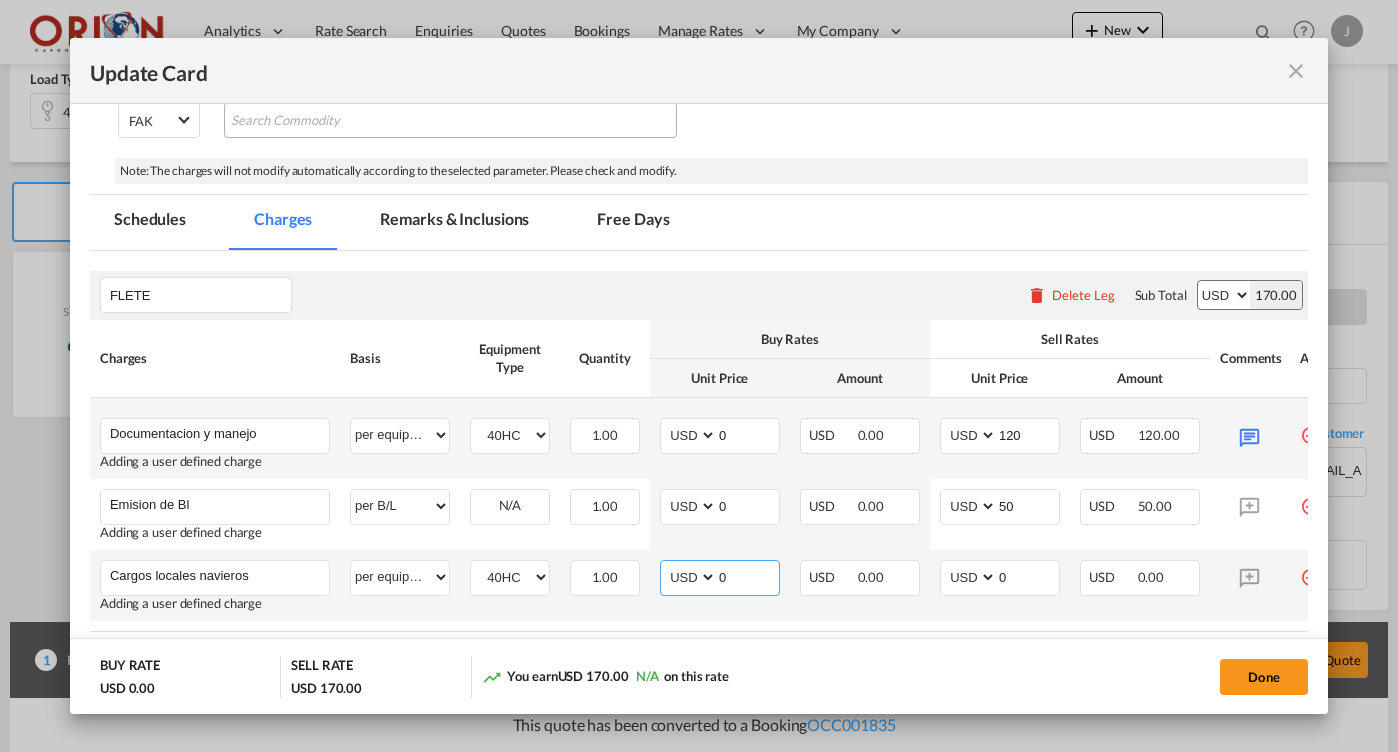 click on "0" at bounding box center (748, 576) 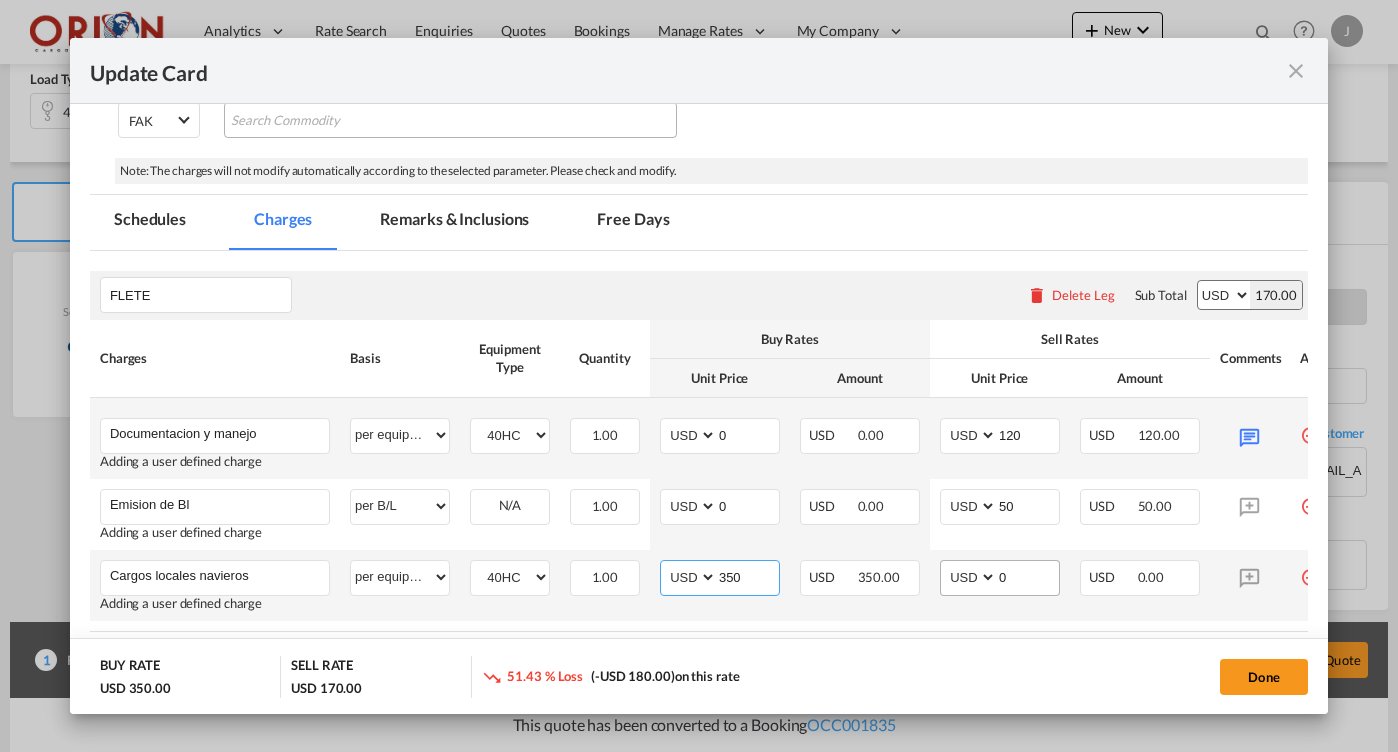 type on "350" 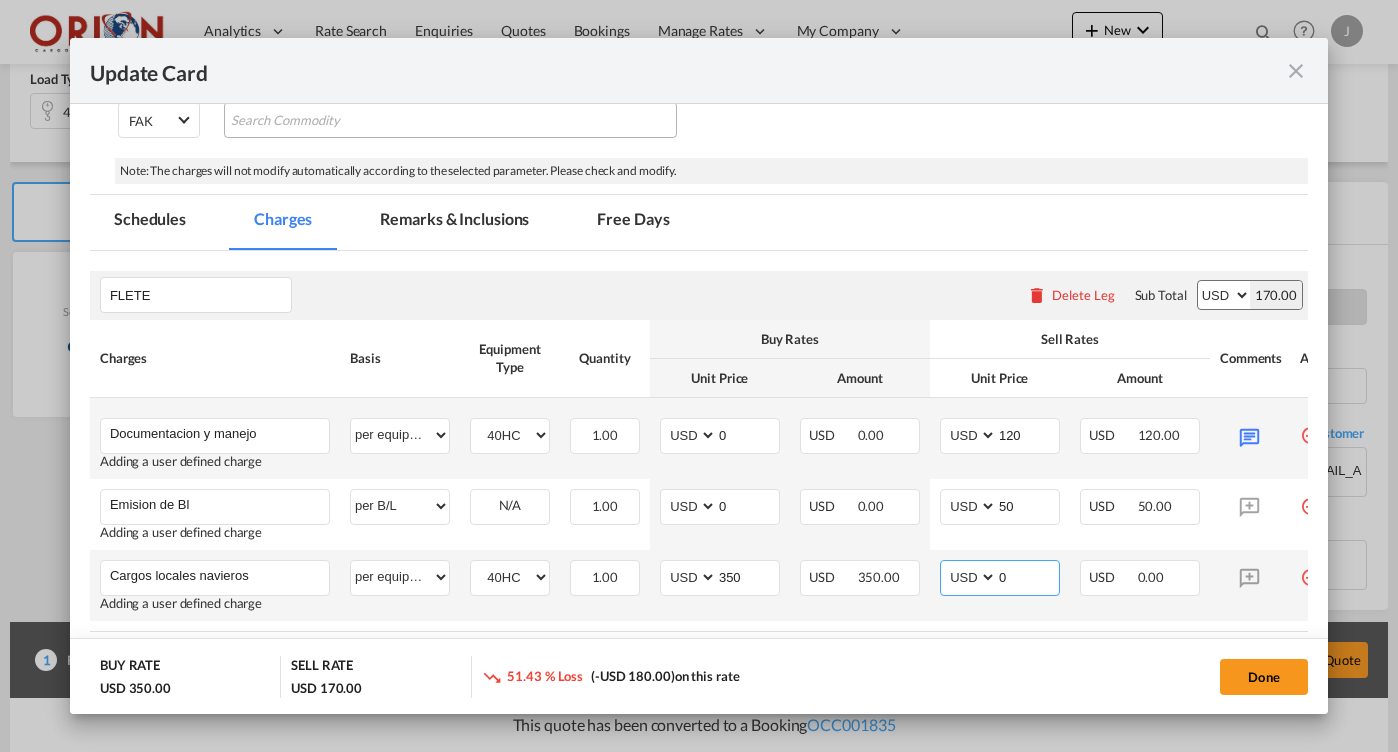 click on "0" at bounding box center (1028, 576) 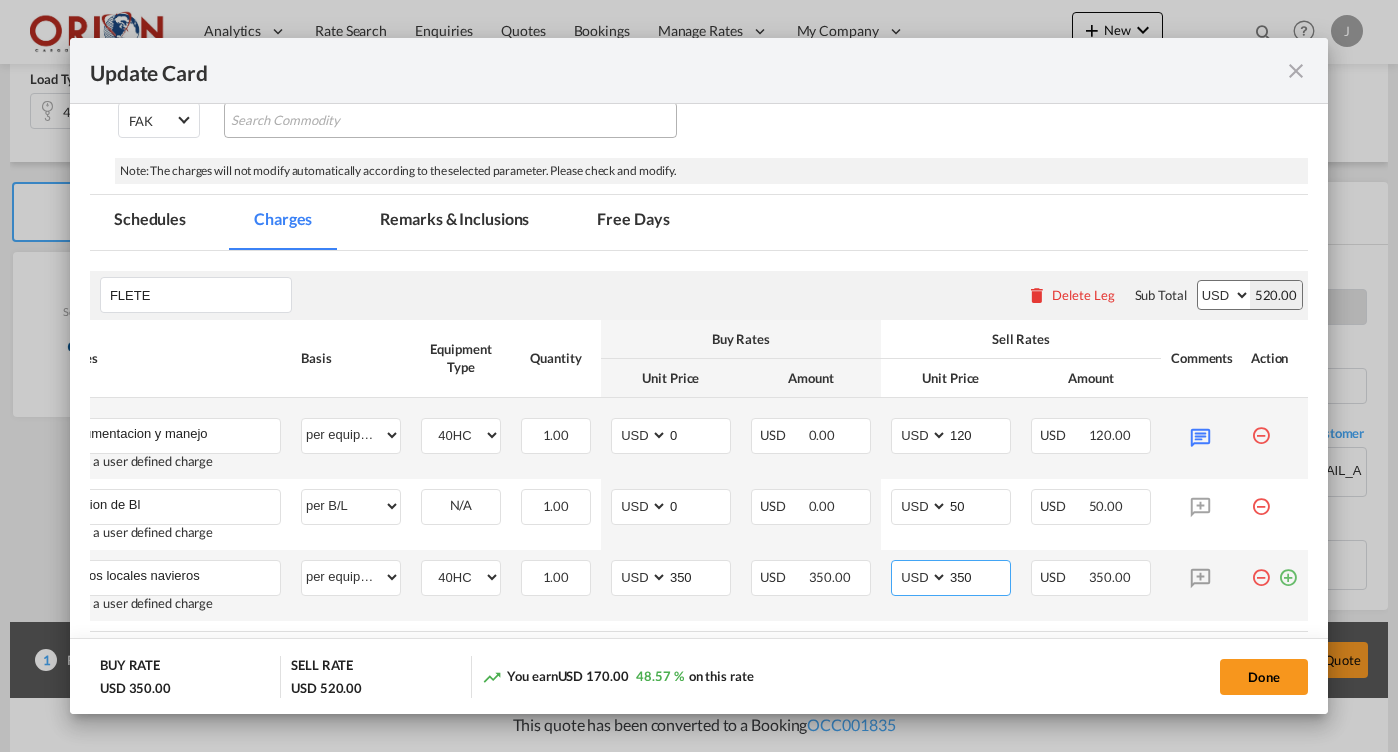 scroll, scrollTop: 0, scrollLeft: 49, axis: horizontal 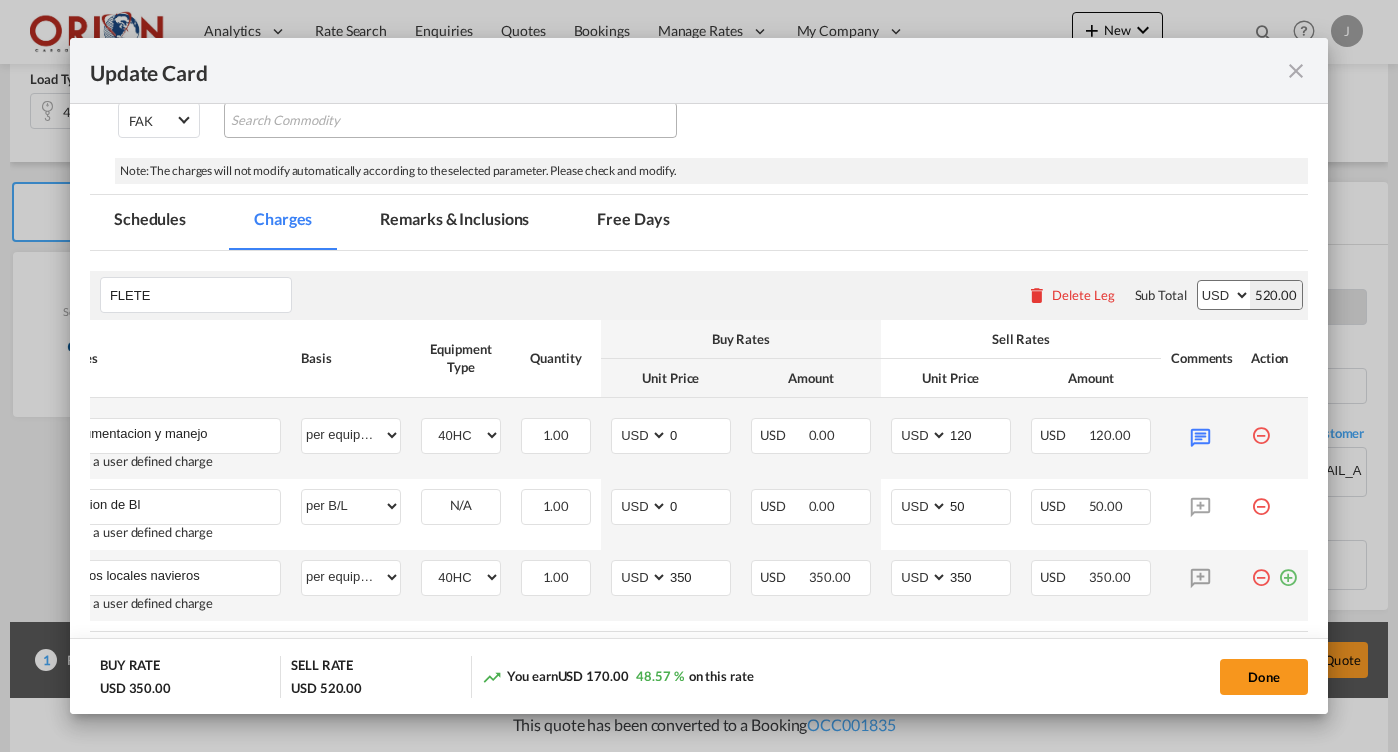 click at bounding box center (1288, 570) 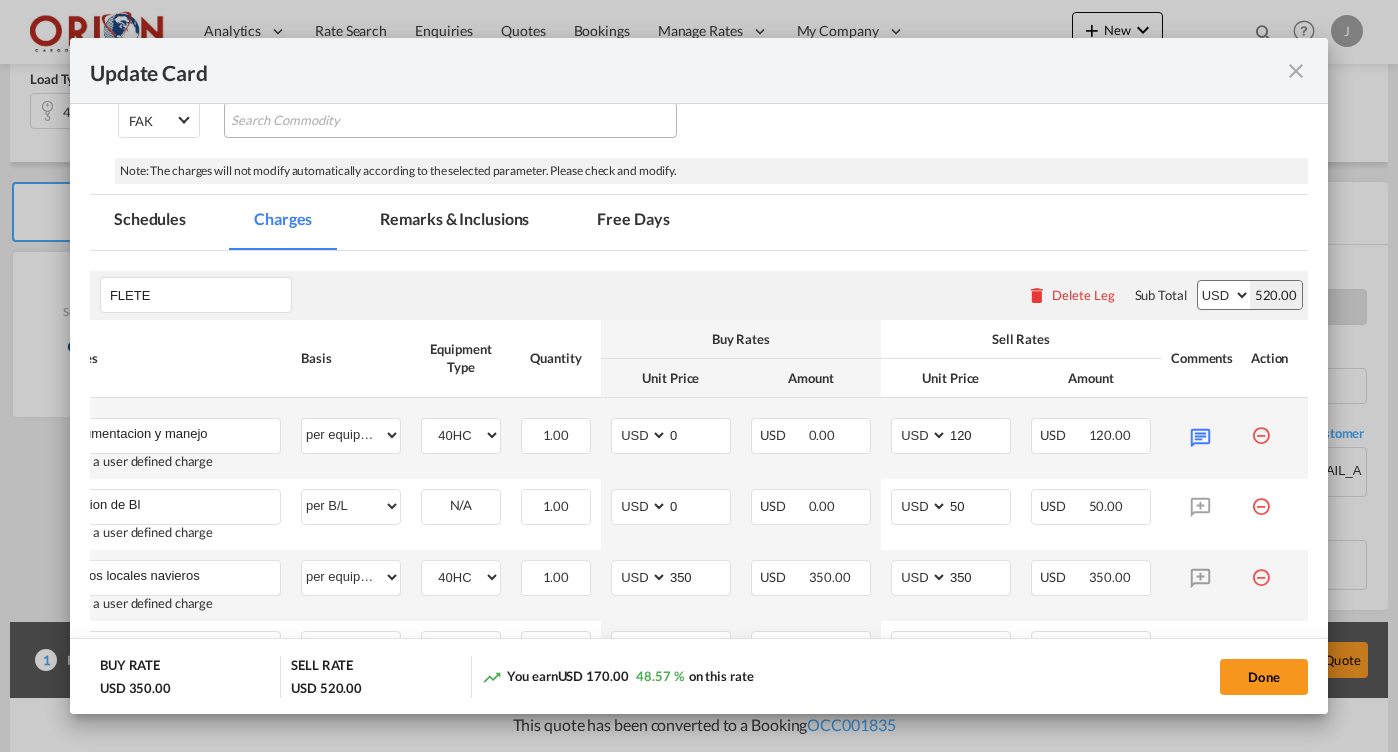 scroll, scrollTop: 0, scrollLeft: 0, axis: both 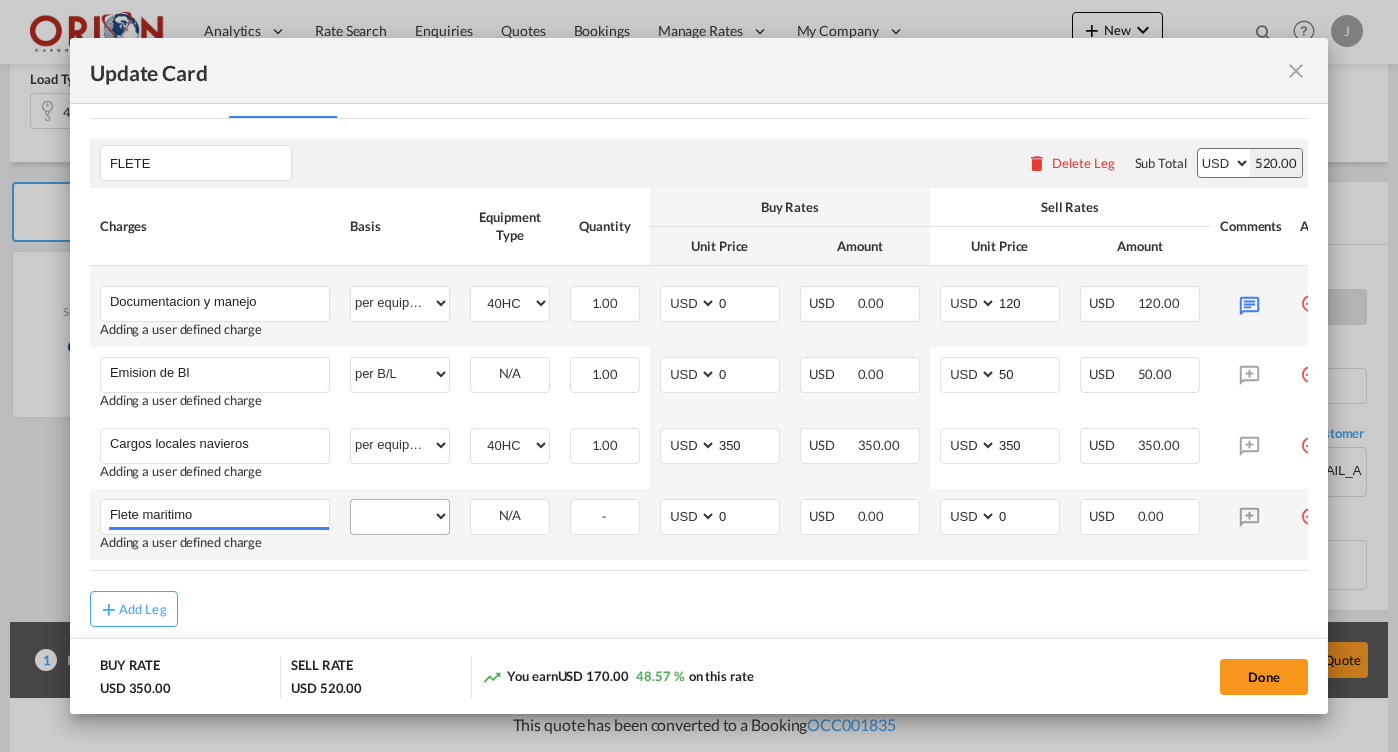 type on "Flete maritimo" 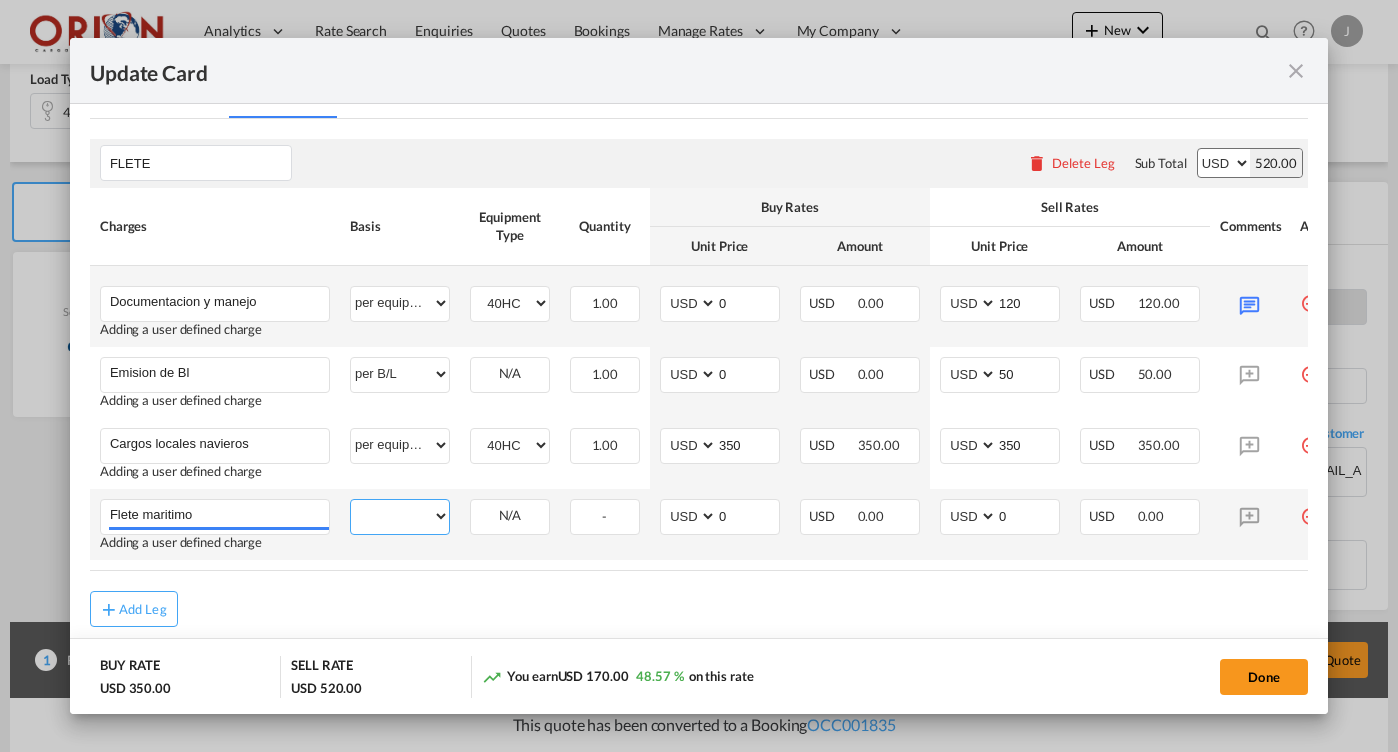select on "per equipment" 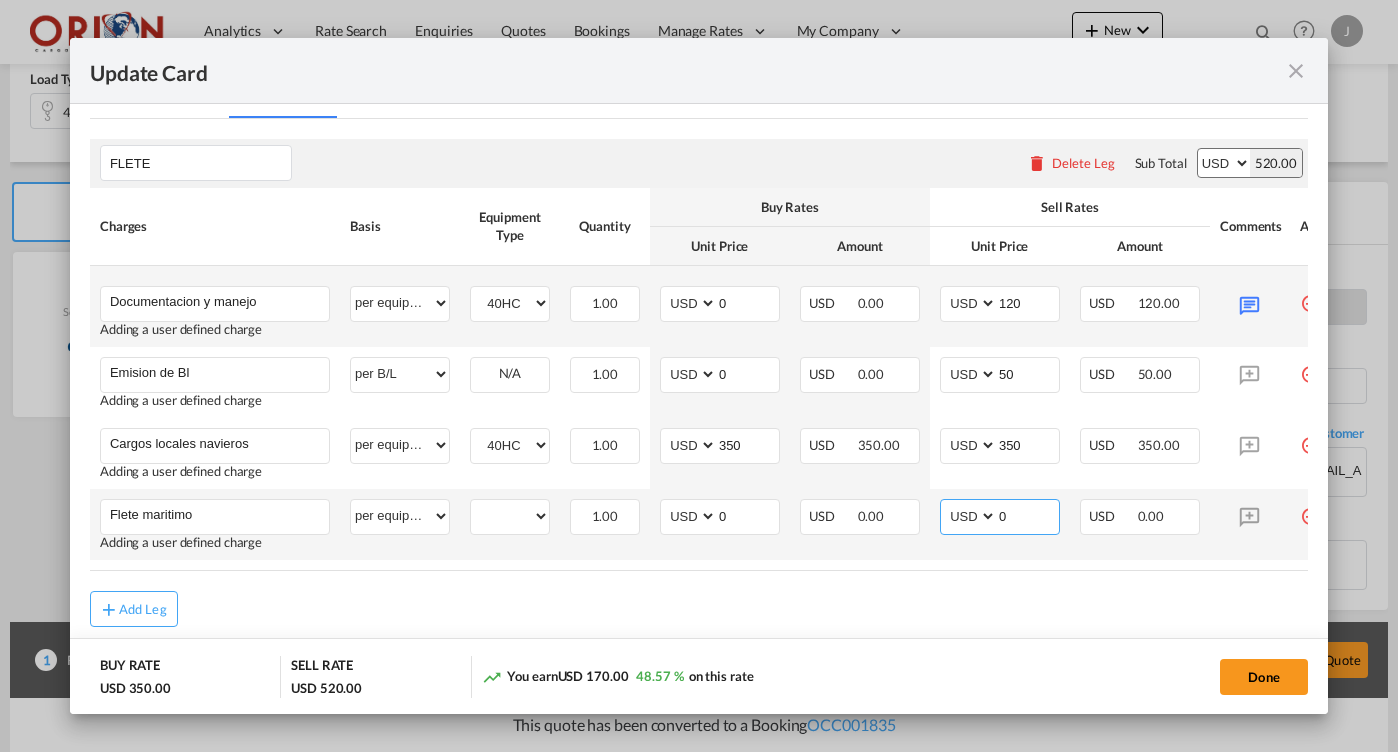 click on "0" at bounding box center (1028, 515) 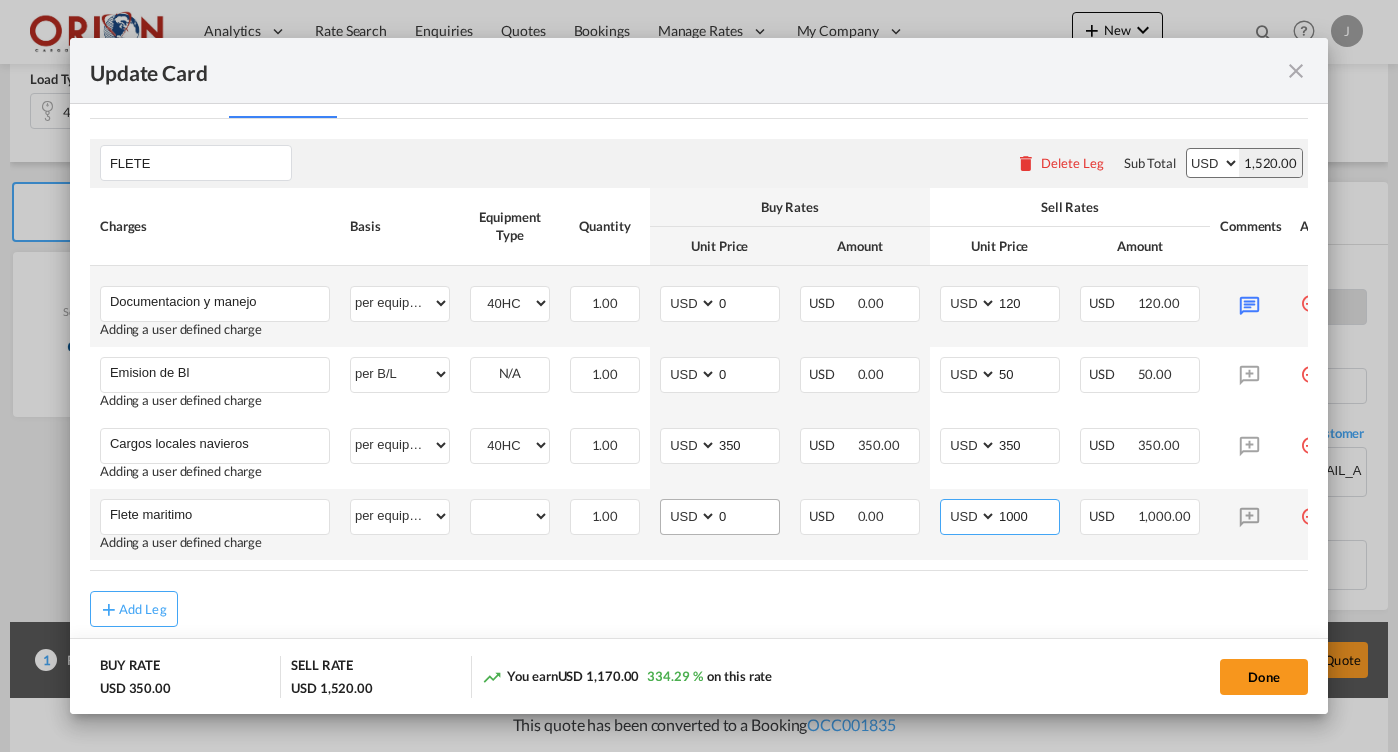 type on "1000" 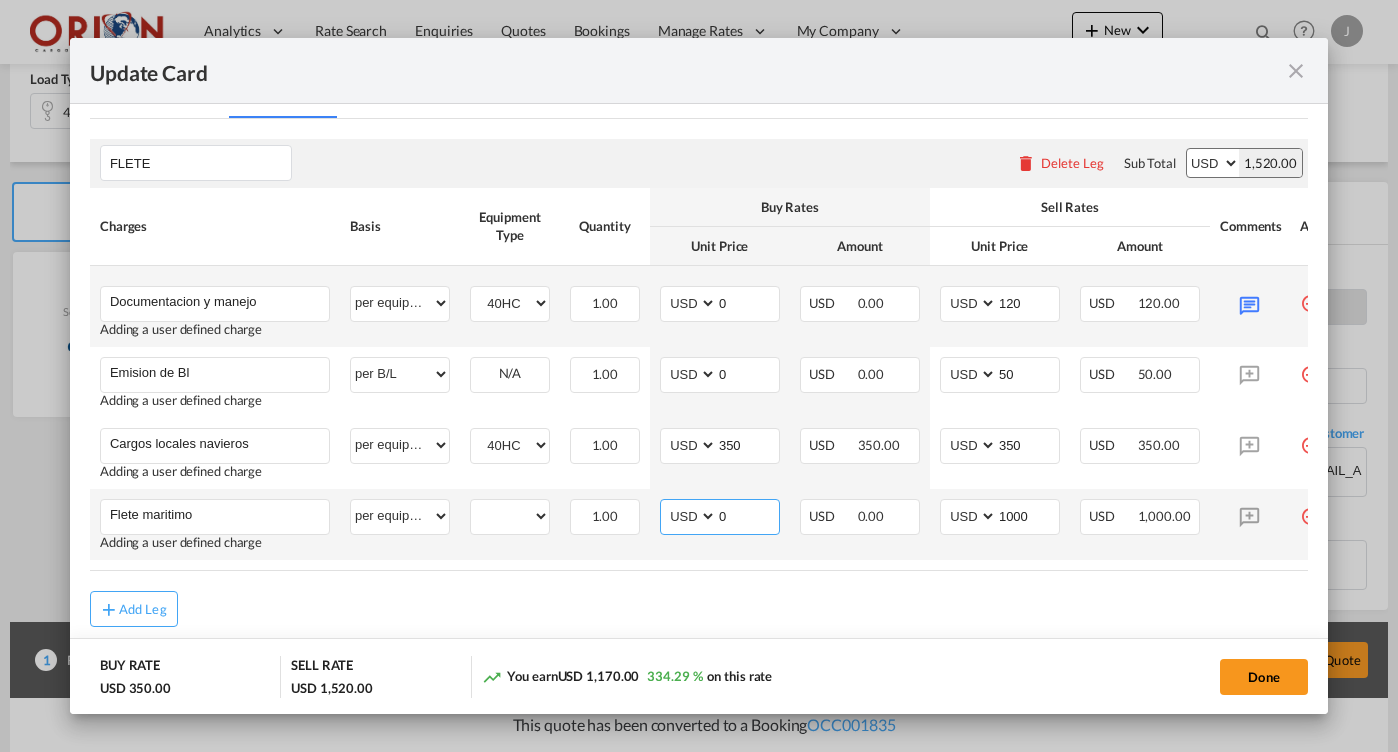 click on "0" at bounding box center [748, 515] 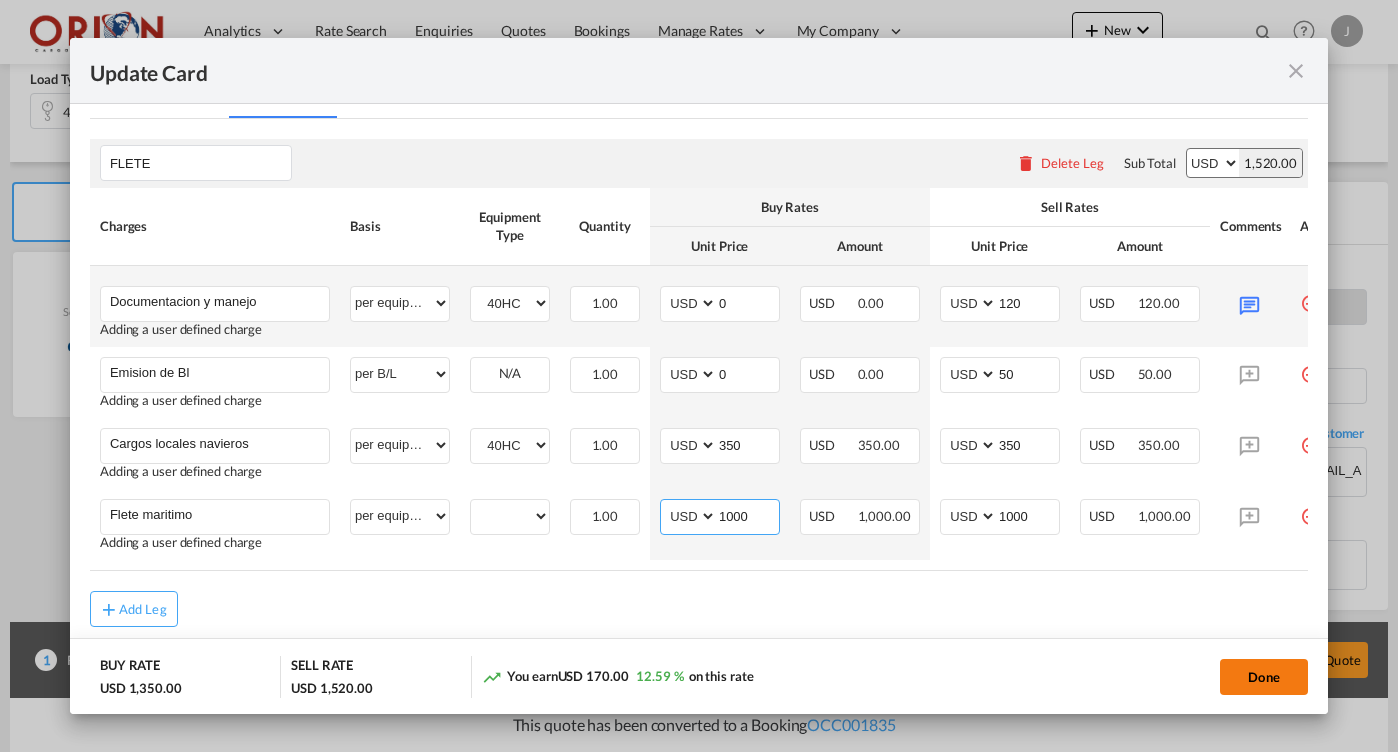 type on "1000" 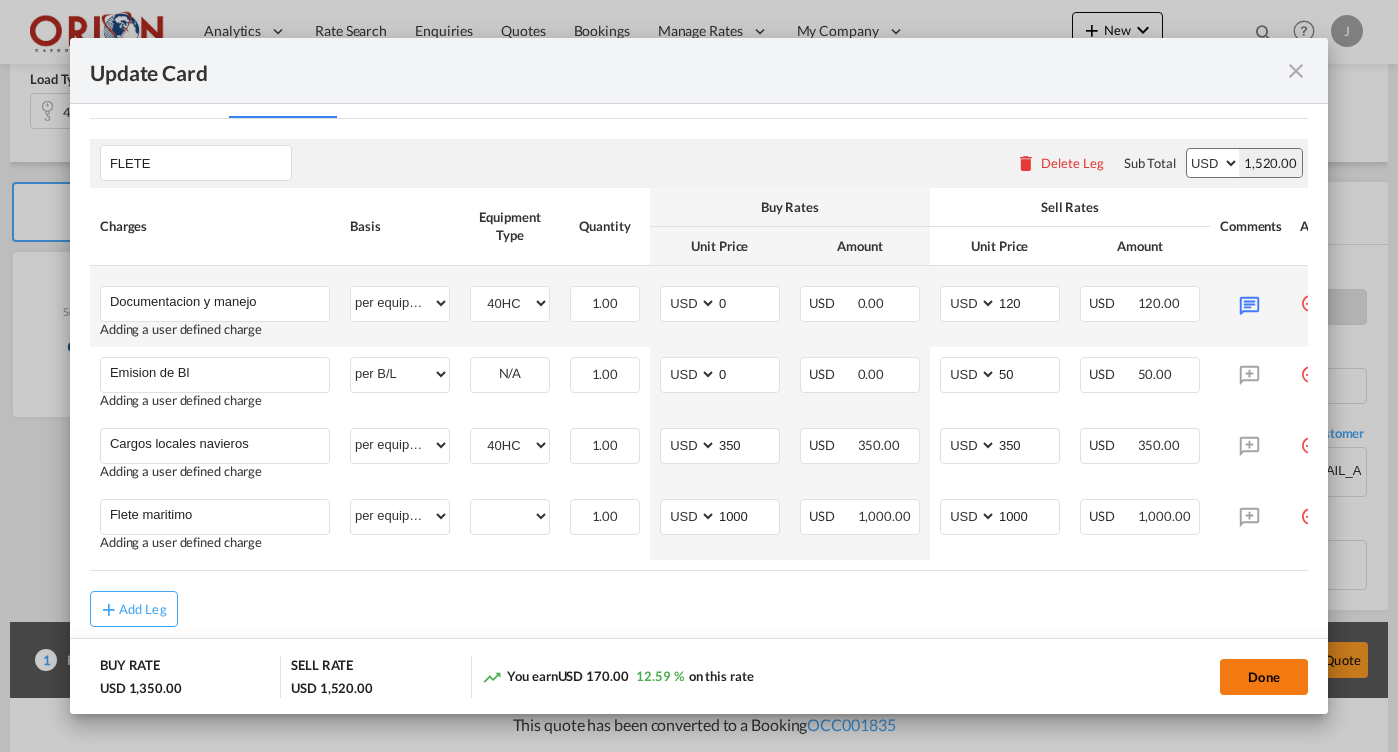 click on "Done" 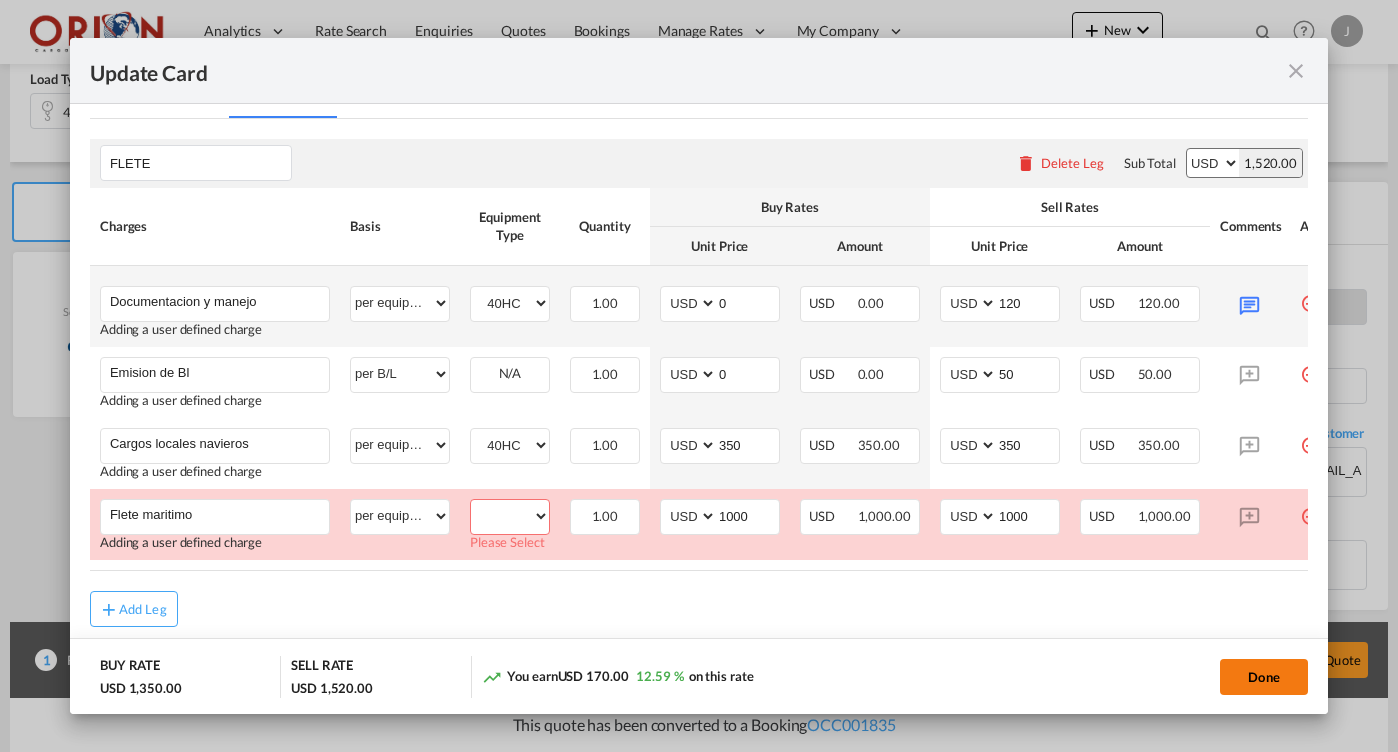 scroll, scrollTop: 550, scrollLeft: 0, axis: vertical 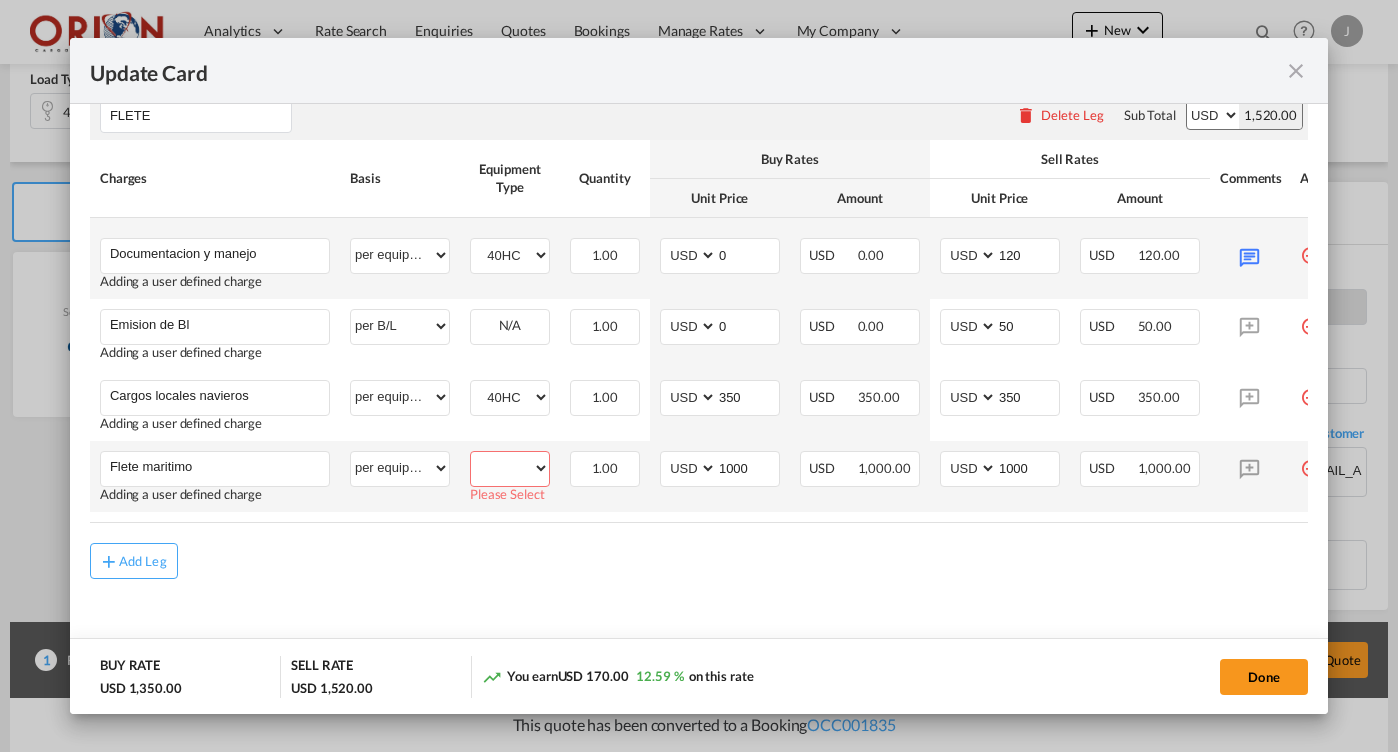 select on "40HC" 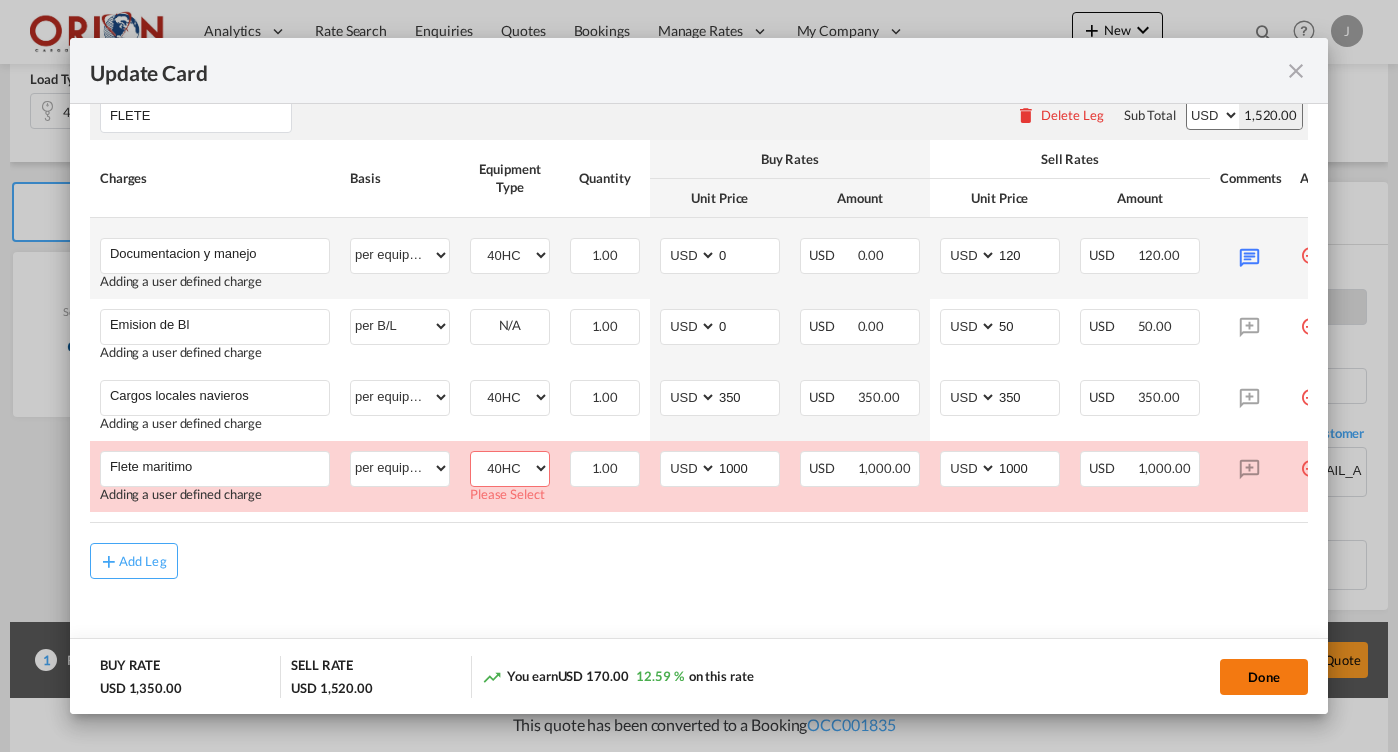 click on "Done" 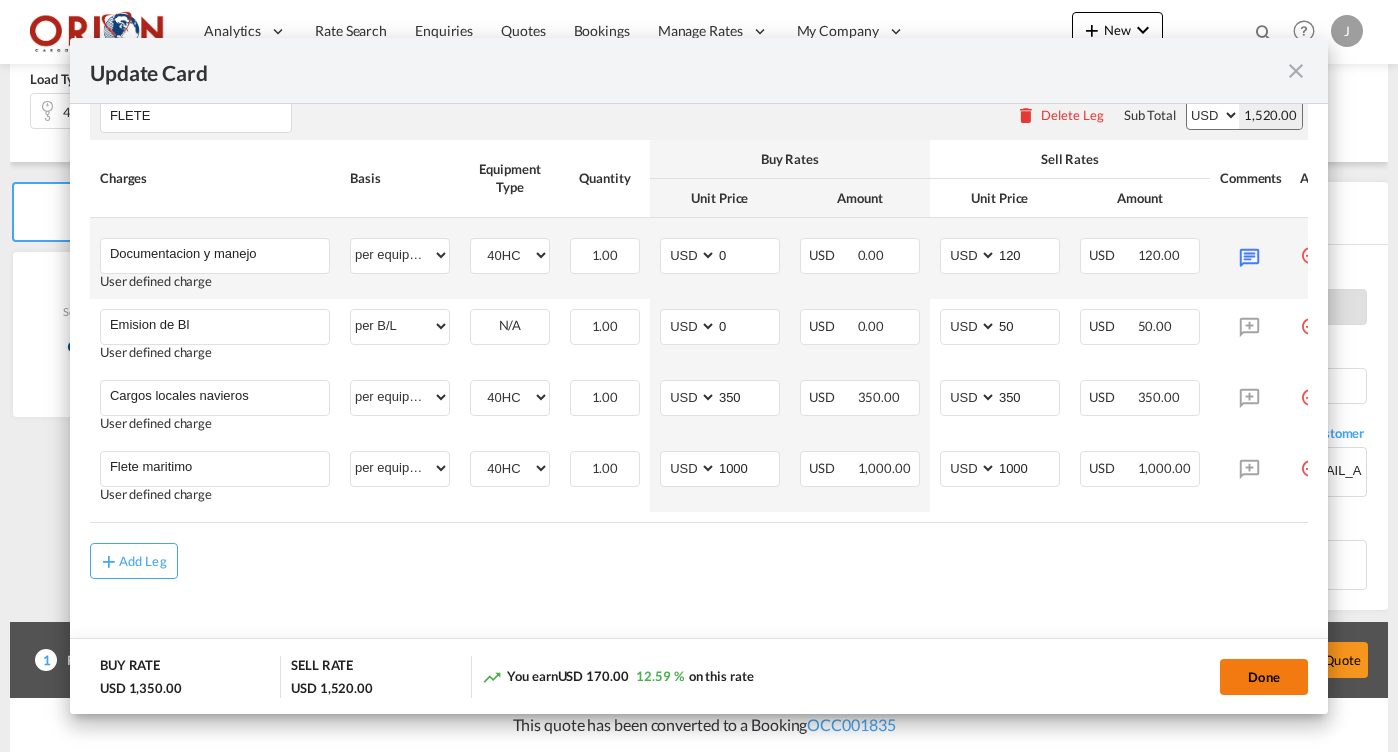 type on "[DATE]" 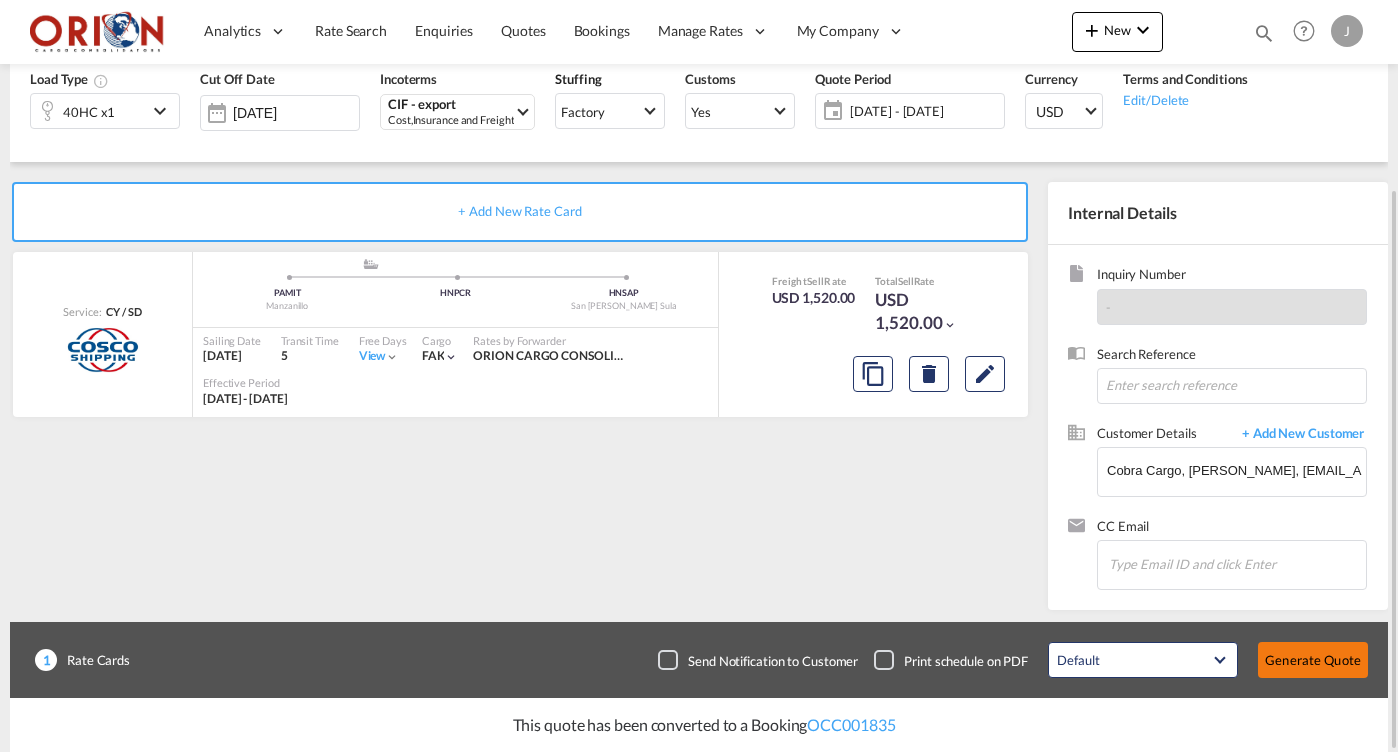 click on "Generate Quote" at bounding box center [1313, 660] 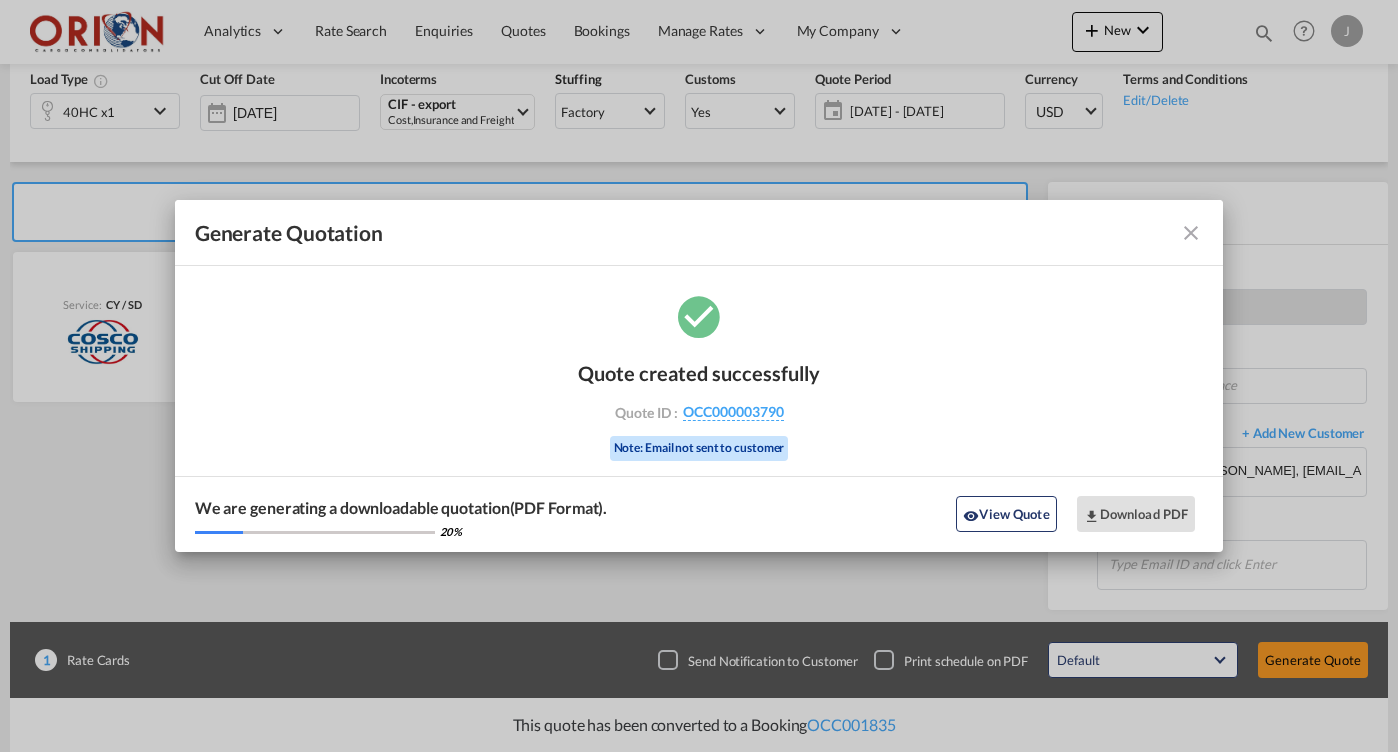 click at bounding box center [1191, 233] 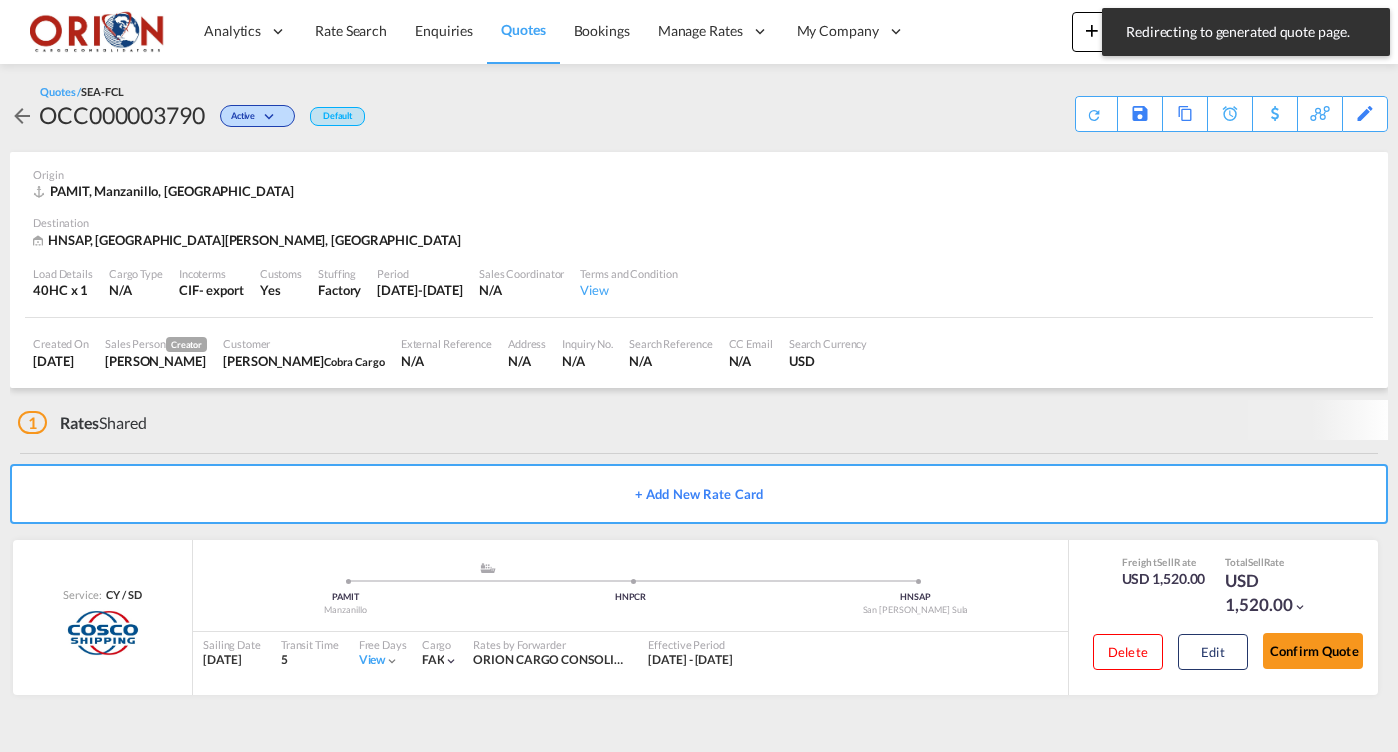 scroll, scrollTop: 0, scrollLeft: 0, axis: both 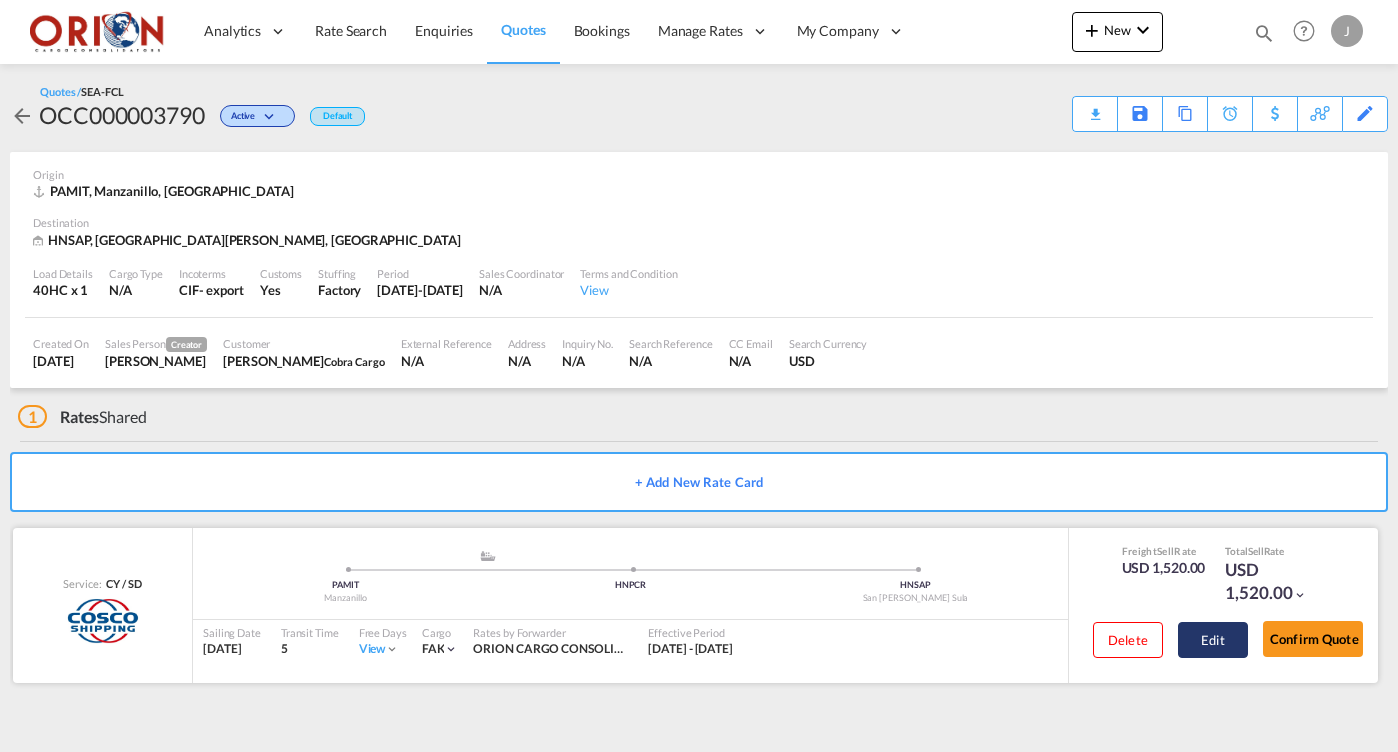 click on "Edit" at bounding box center [1213, 640] 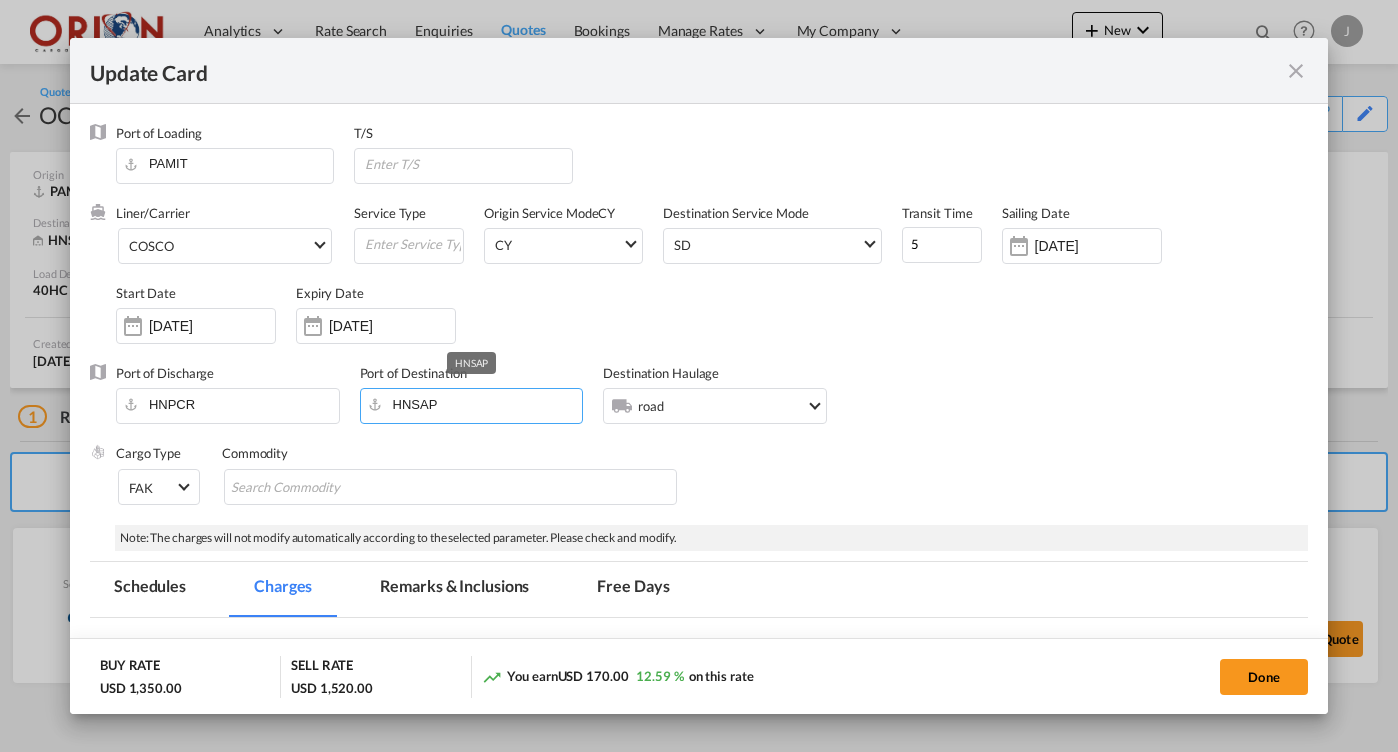click on "HNSAP" 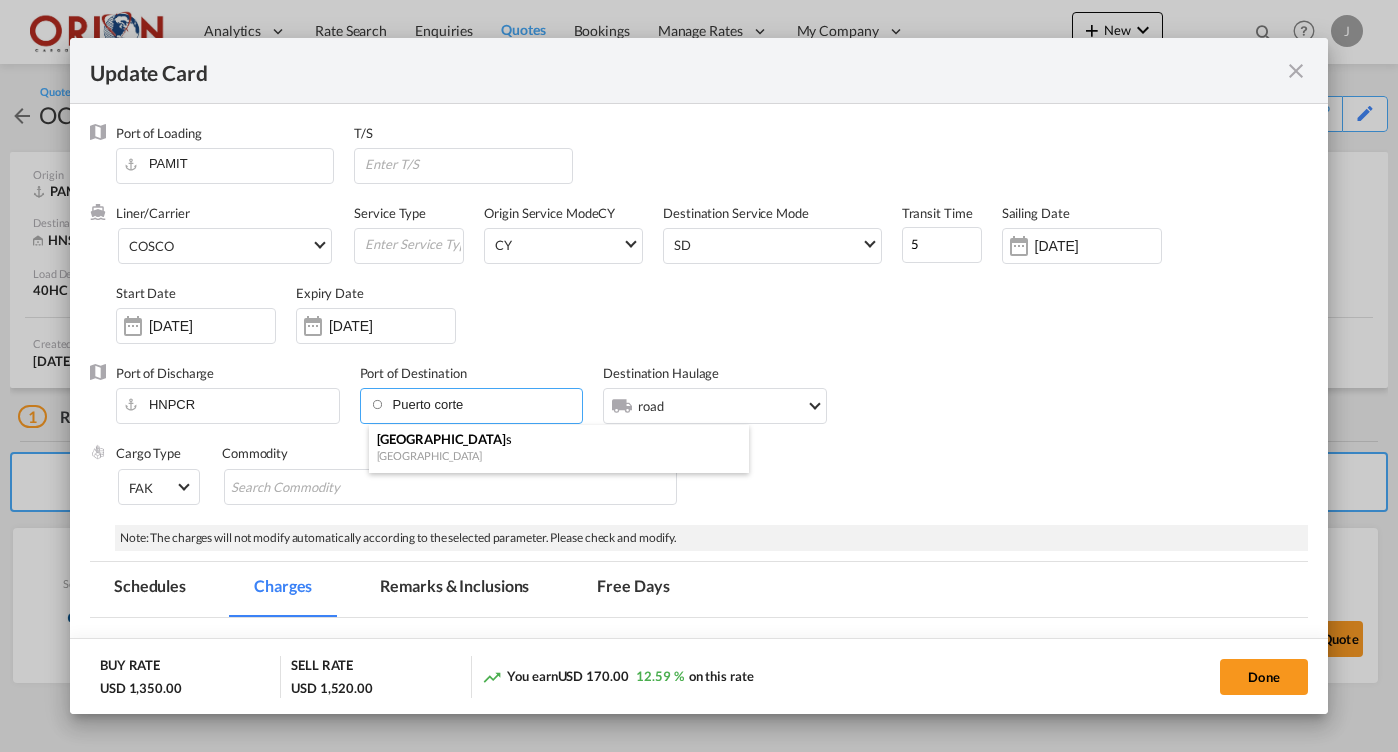 click on "Puerto Corte s" at bounding box center (553, 439) 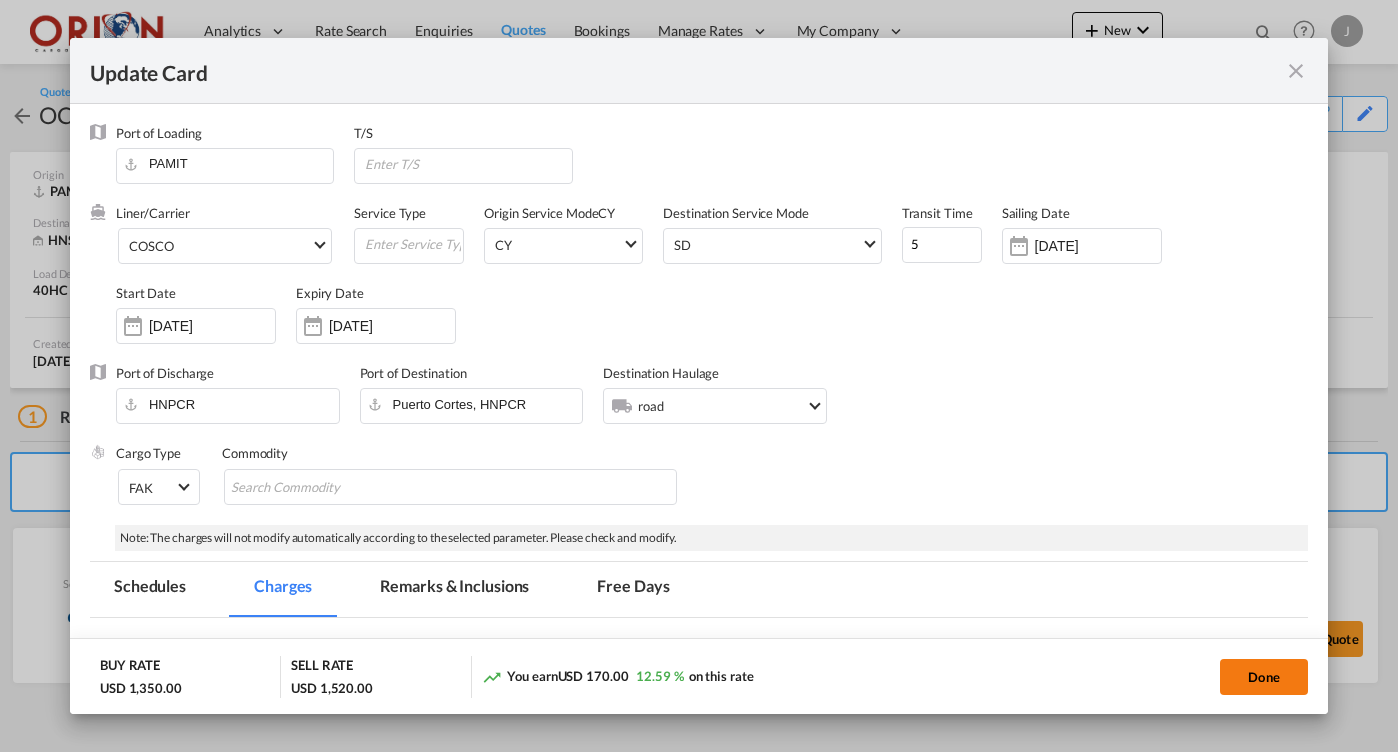 click on "Done" 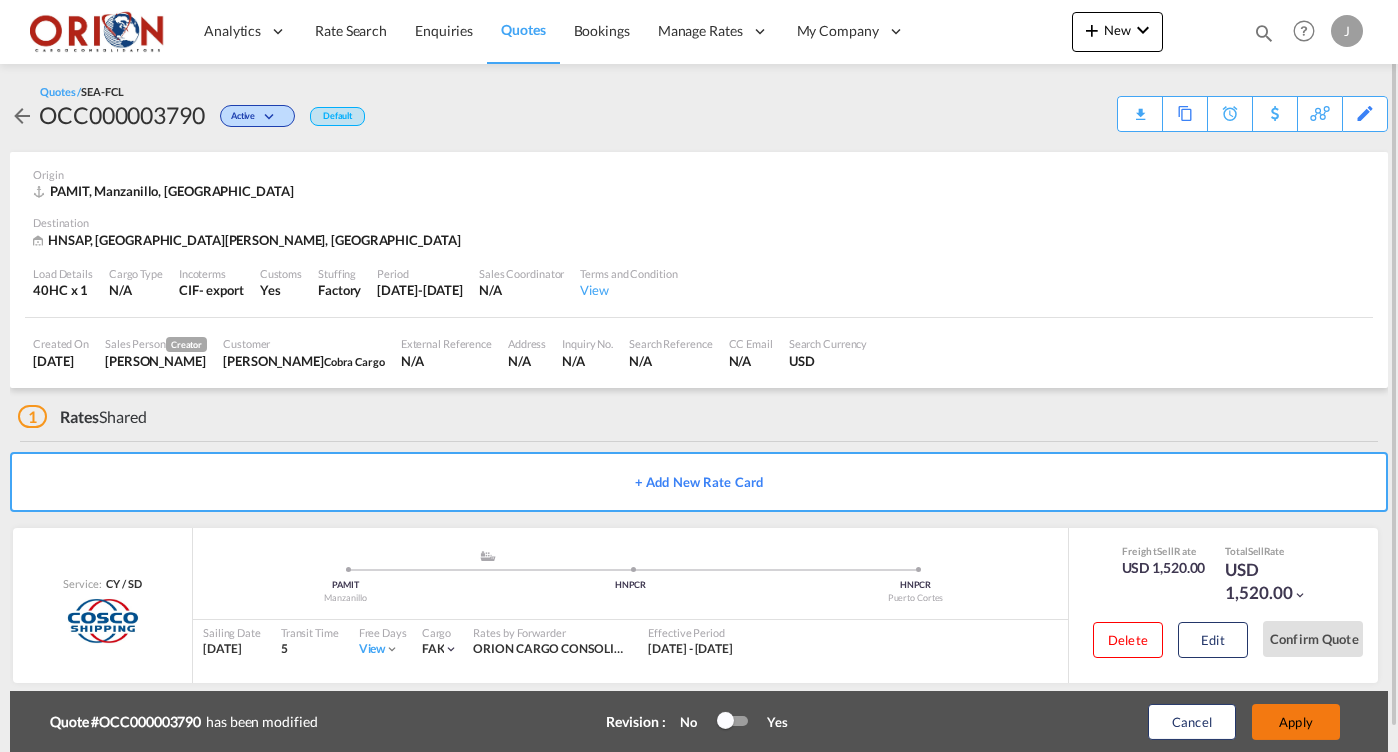 click on "Apply" at bounding box center (1296, 722) 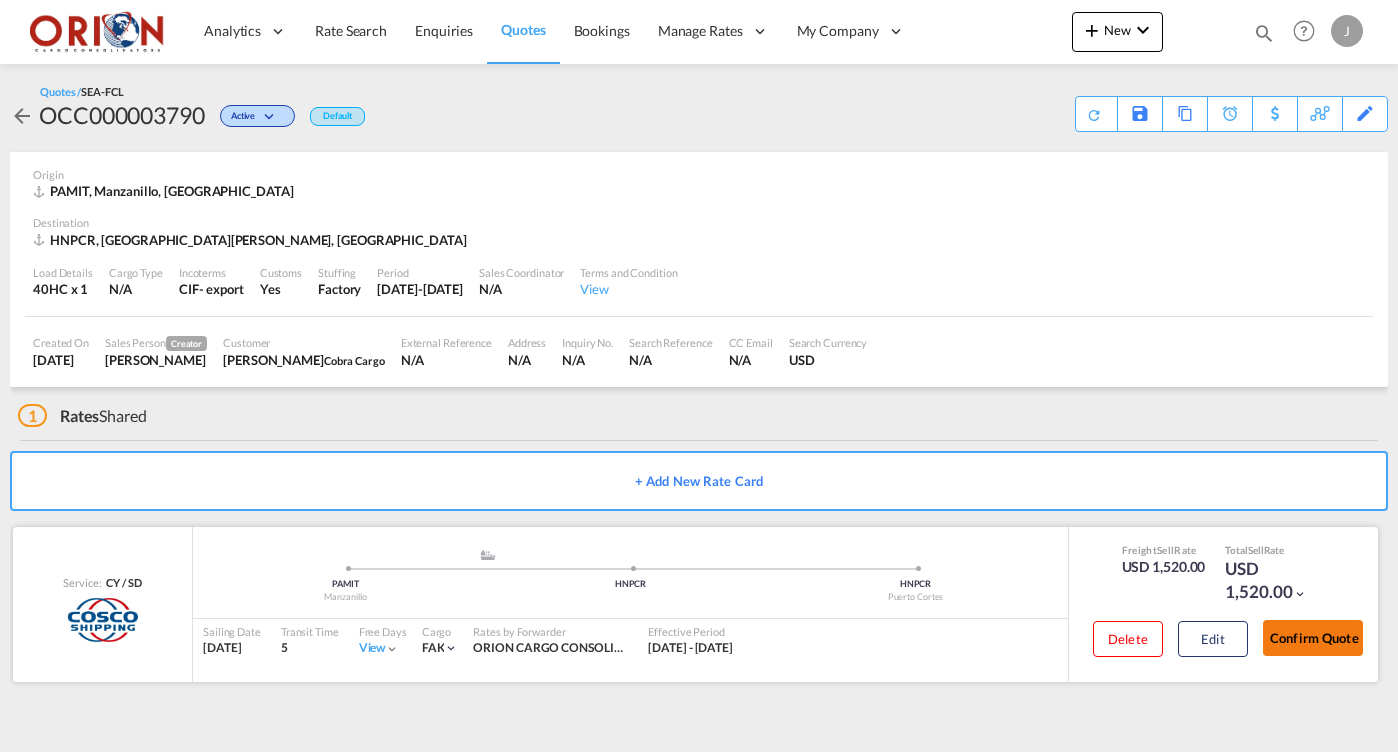 click on "Confirm Quote" at bounding box center (1313, 638) 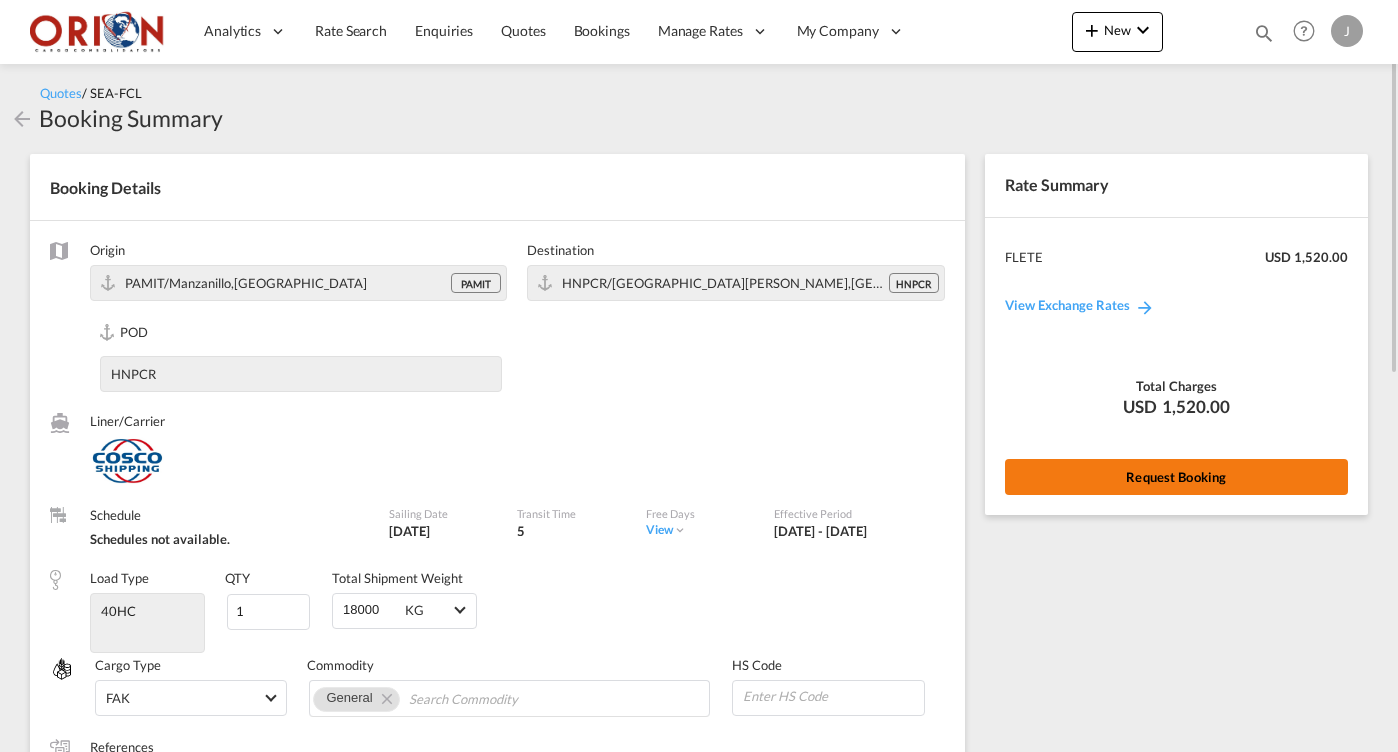 click on "Request Booking" at bounding box center [1176, 477] 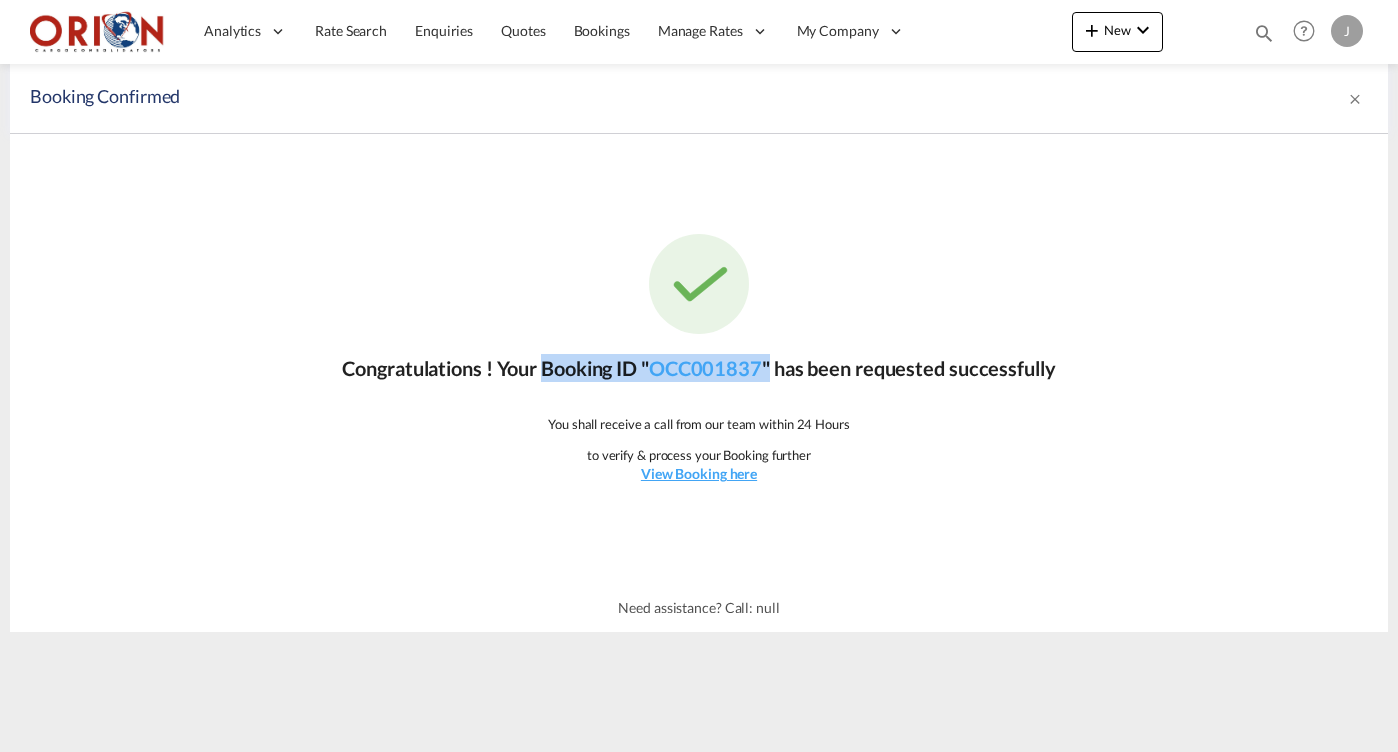 drag, startPoint x: 536, startPoint y: 374, endPoint x: 775, endPoint y: 365, distance: 239.1694 